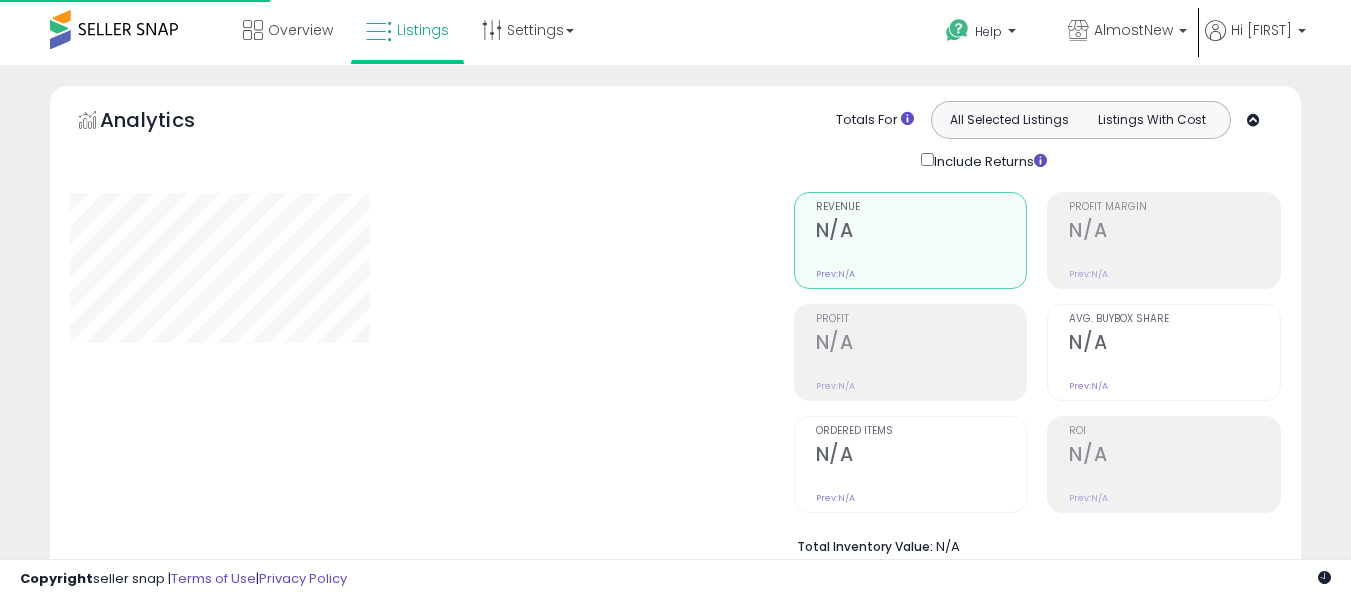 scroll, scrollTop: 0, scrollLeft: 0, axis: both 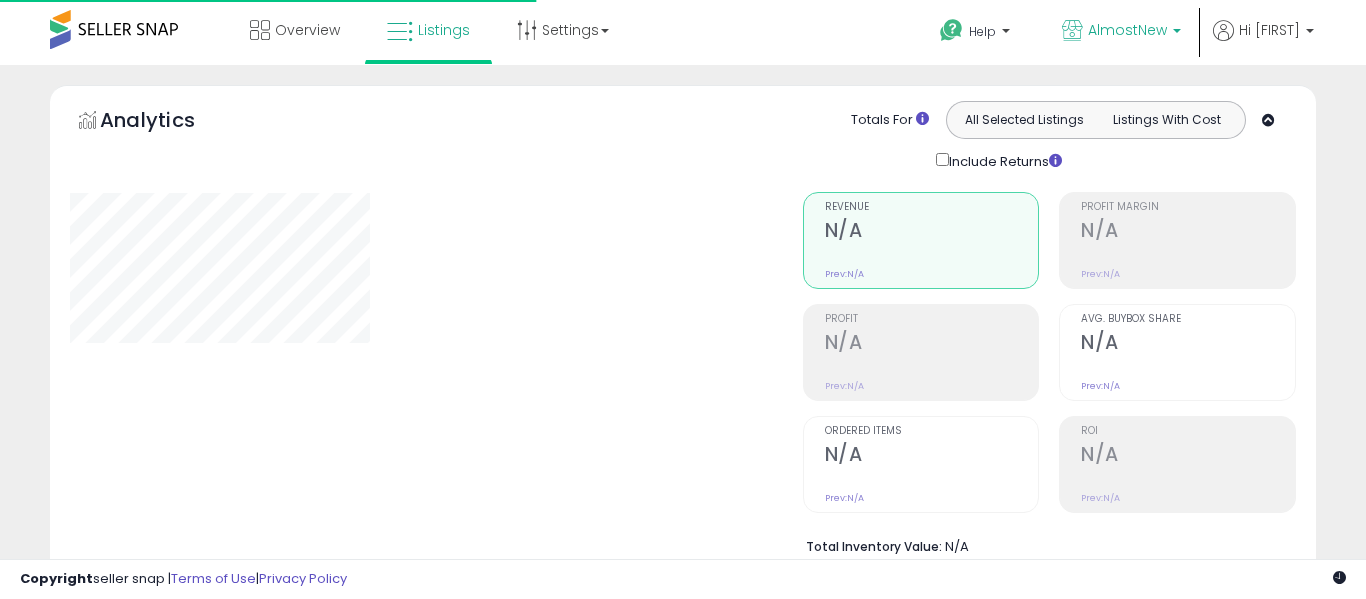 type on "**********" 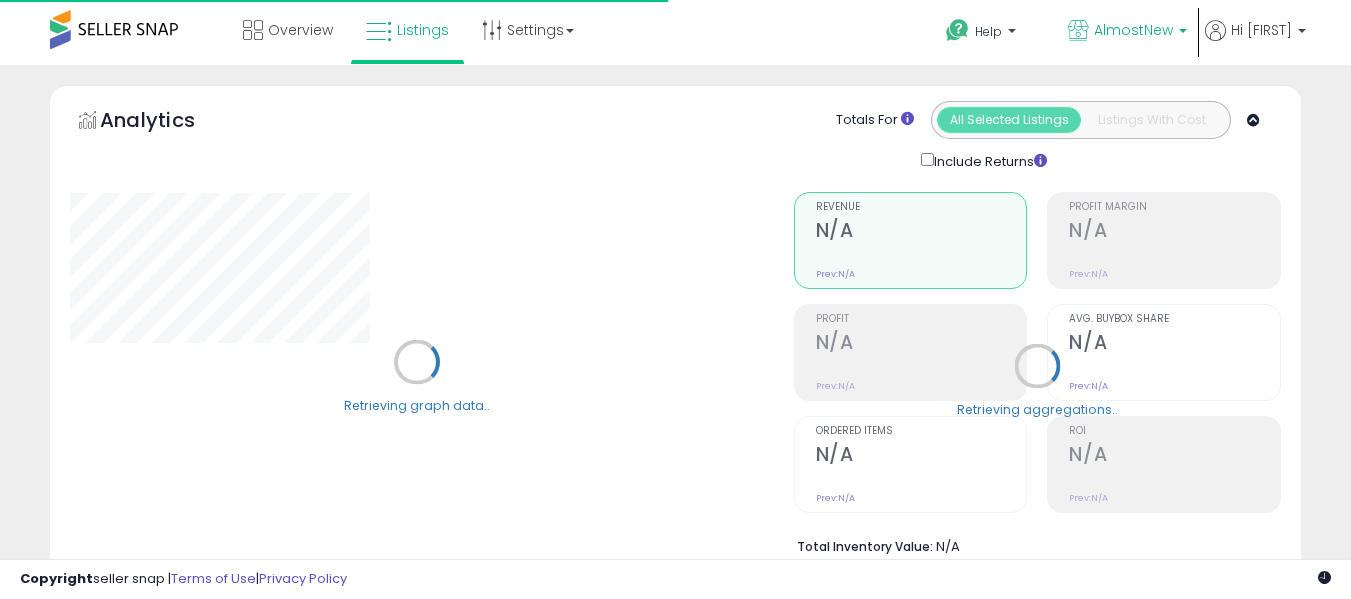 click on "AlmostNew" at bounding box center (1133, 30) 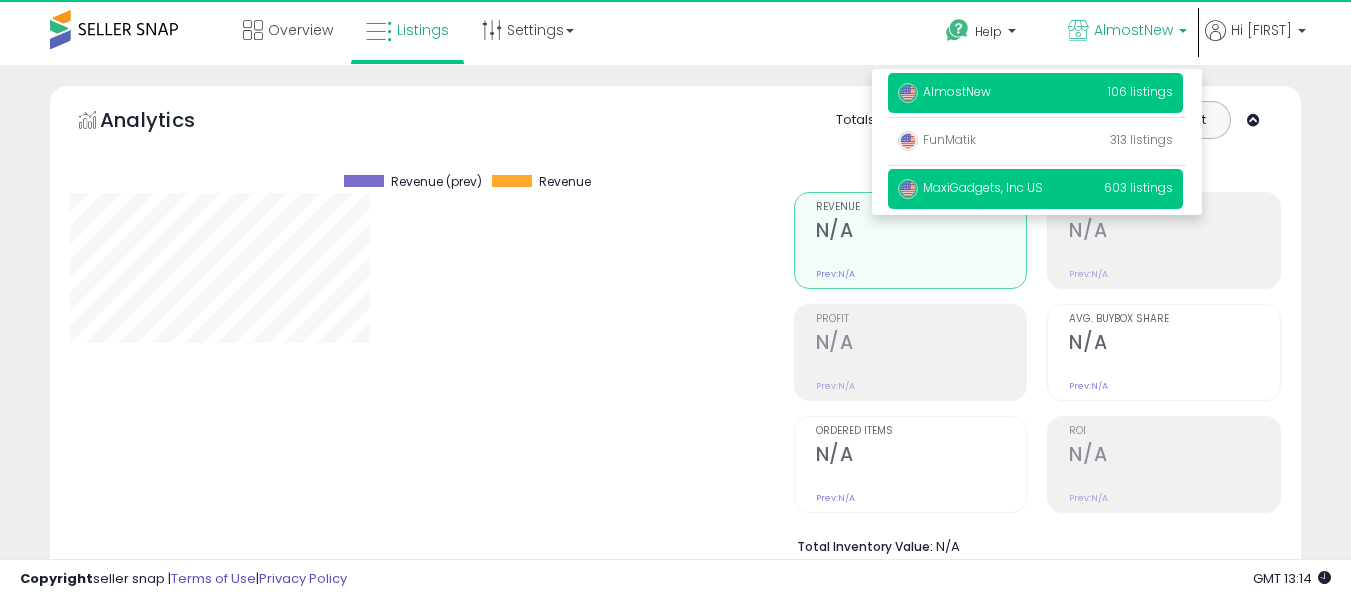 click on "MaxiGadgets, Inc US
603
listings" at bounding box center (1035, 189) 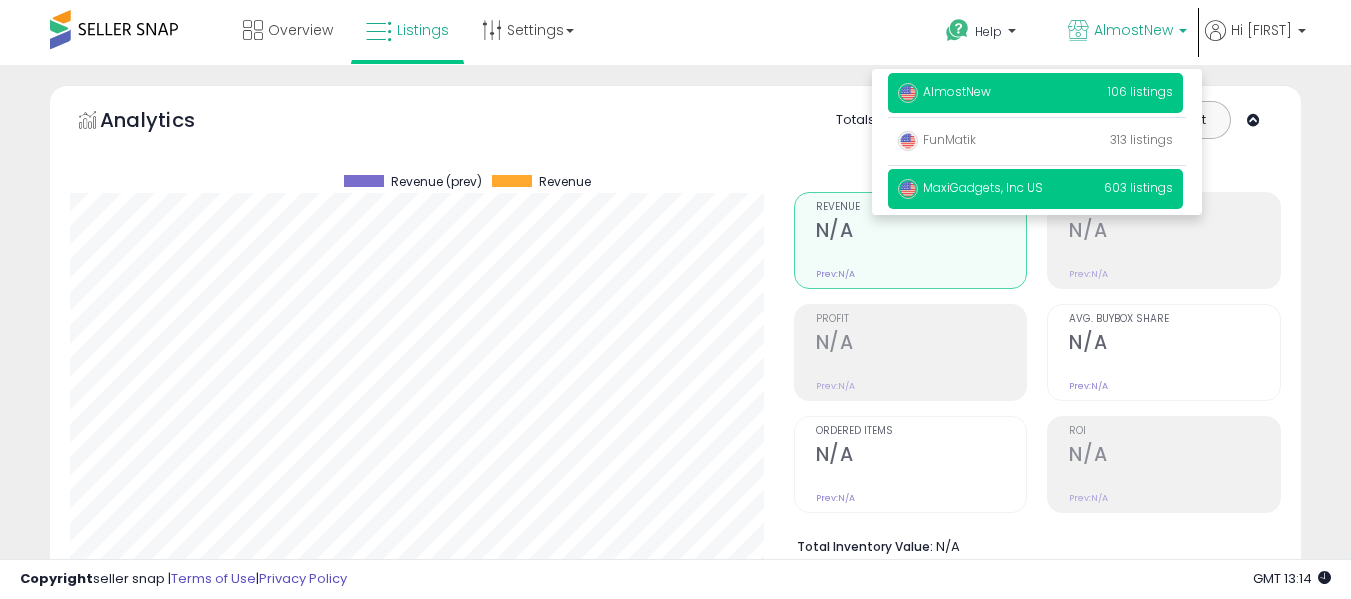 scroll, scrollTop: 999590, scrollLeft: 999276, axis: both 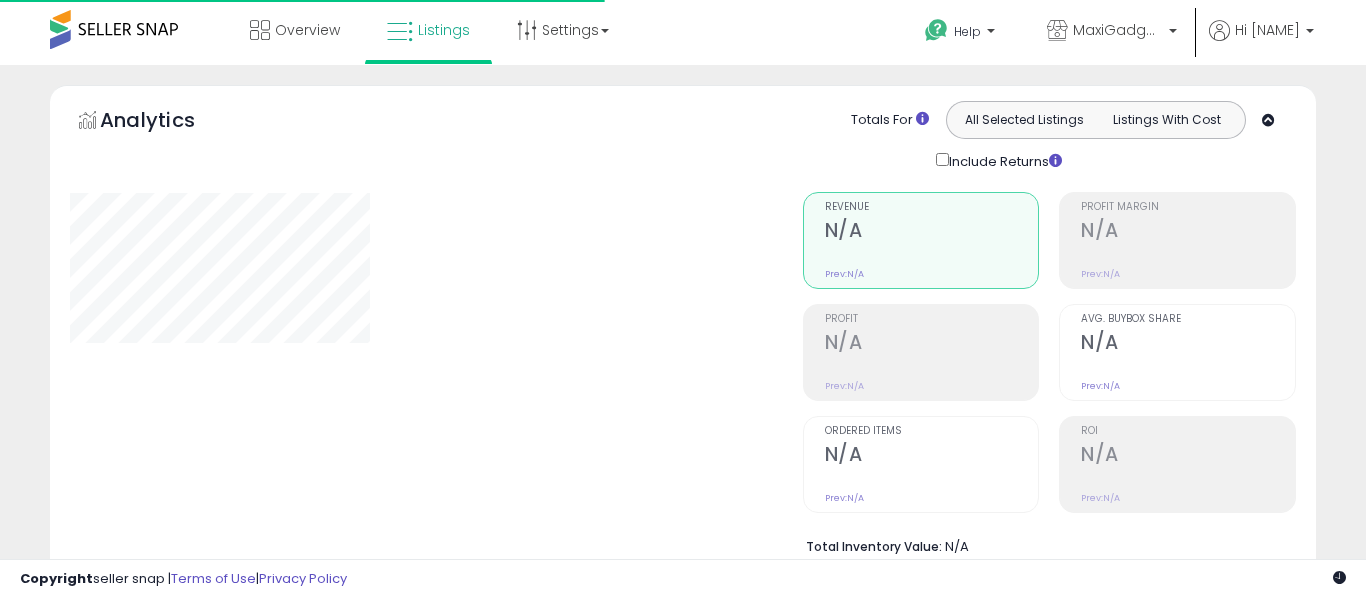 type on "**********" 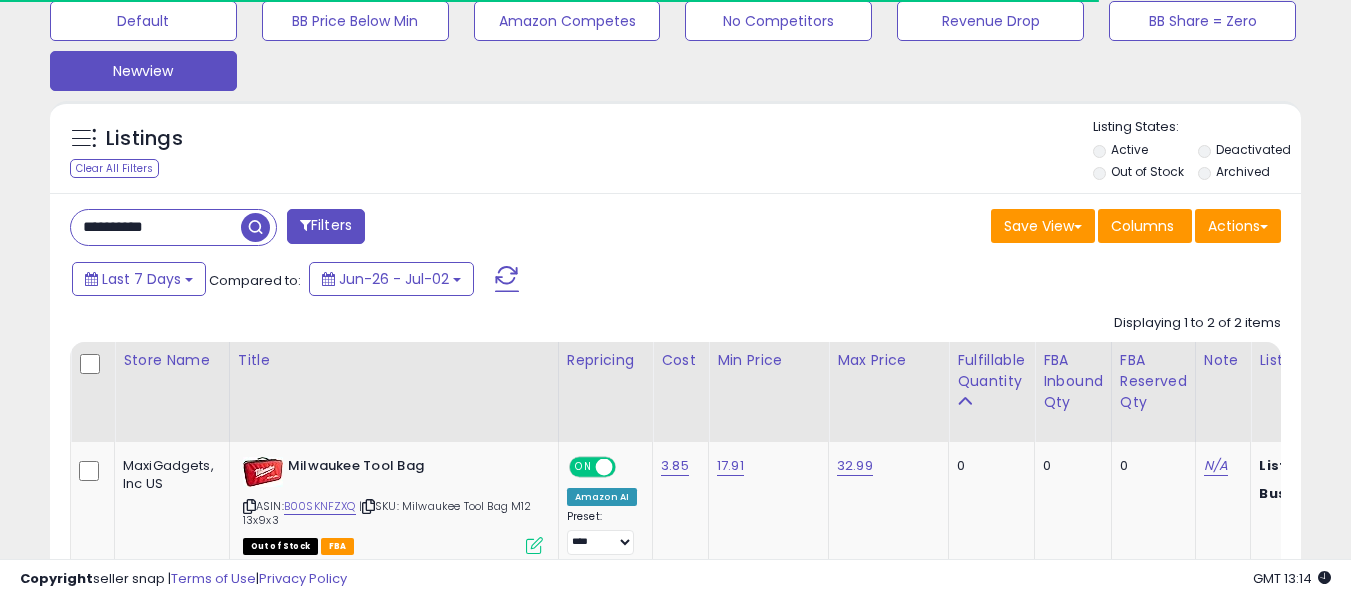 scroll, scrollTop: 630, scrollLeft: 0, axis: vertical 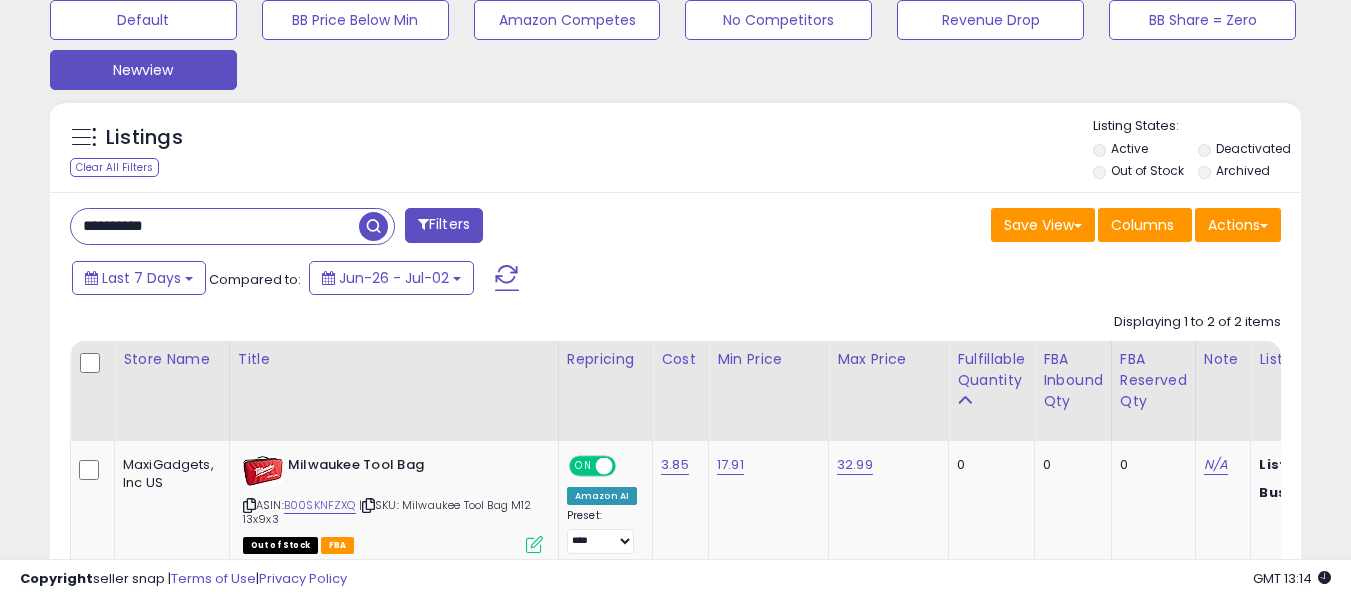 drag, startPoint x: 177, startPoint y: 222, endPoint x: 0, endPoint y: 212, distance: 177.28226 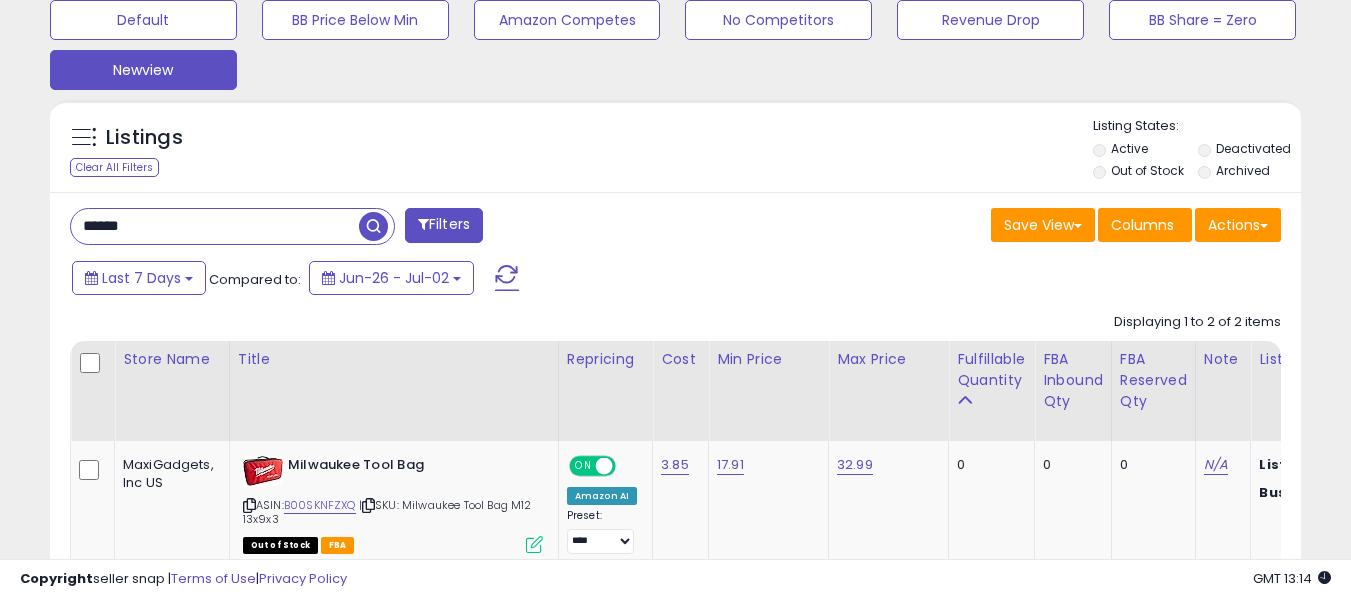 click at bounding box center (373, 226) 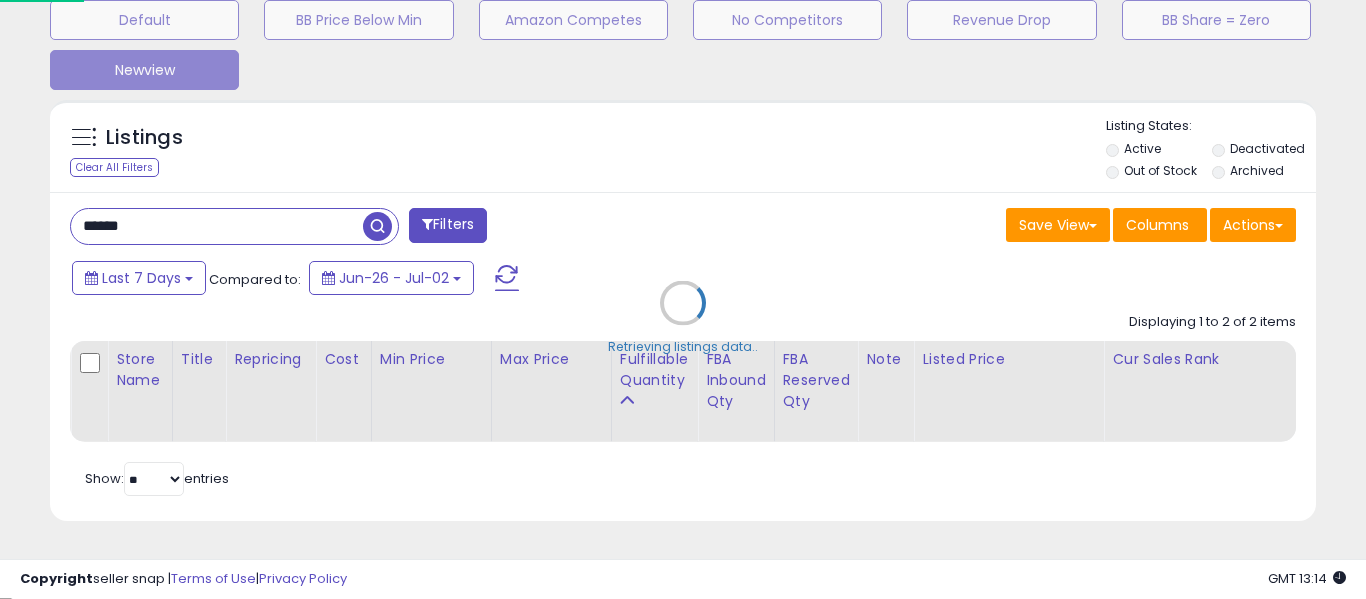 scroll, scrollTop: 999590, scrollLeft: 999267, axis: both 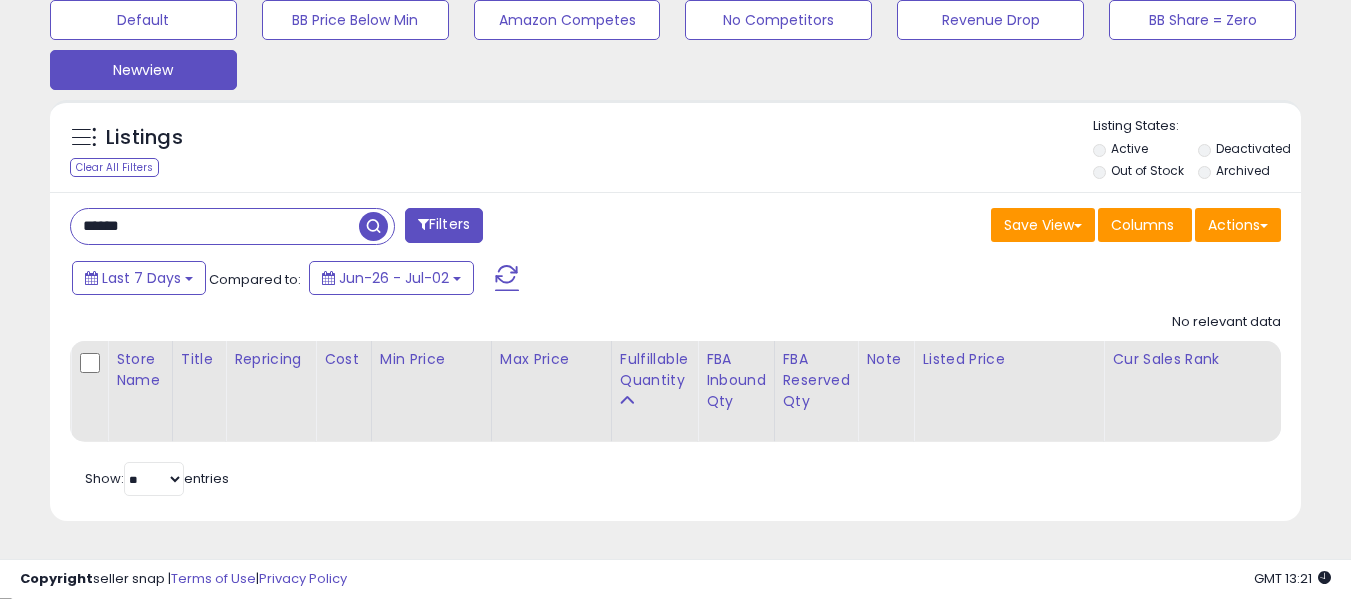 drag, startPoint x: 251, startPoint y: 224, endPoint x: 0, endPoint y: 228, distance: 251.03188 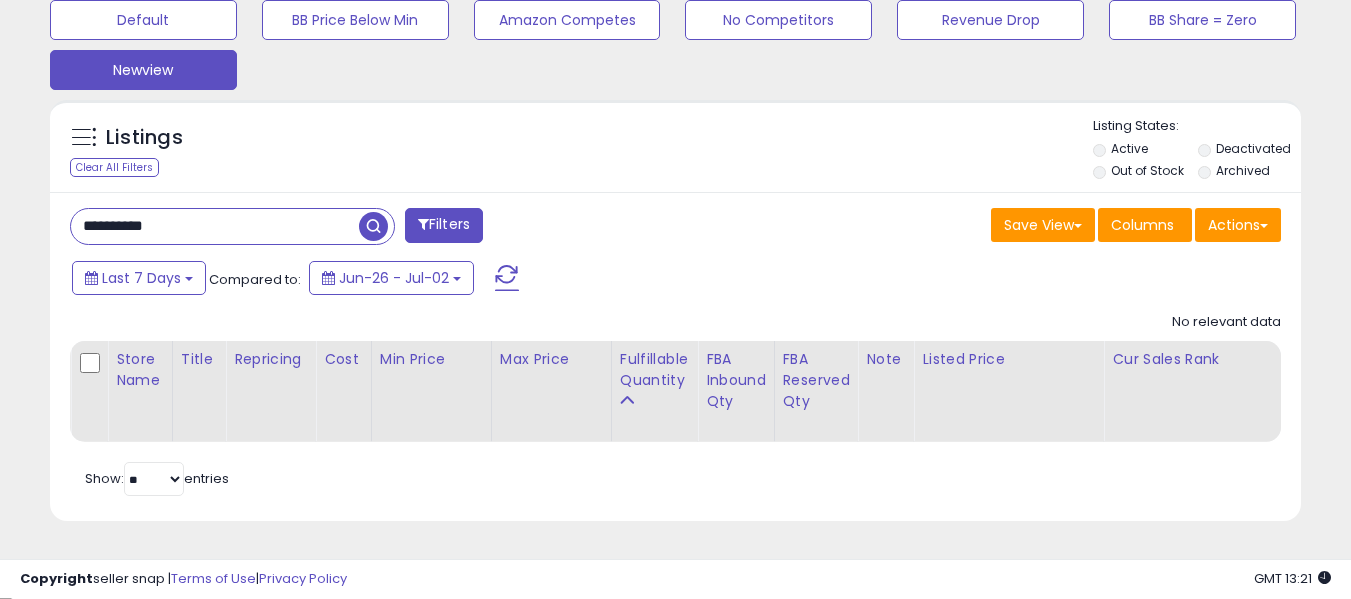 type on "**********" 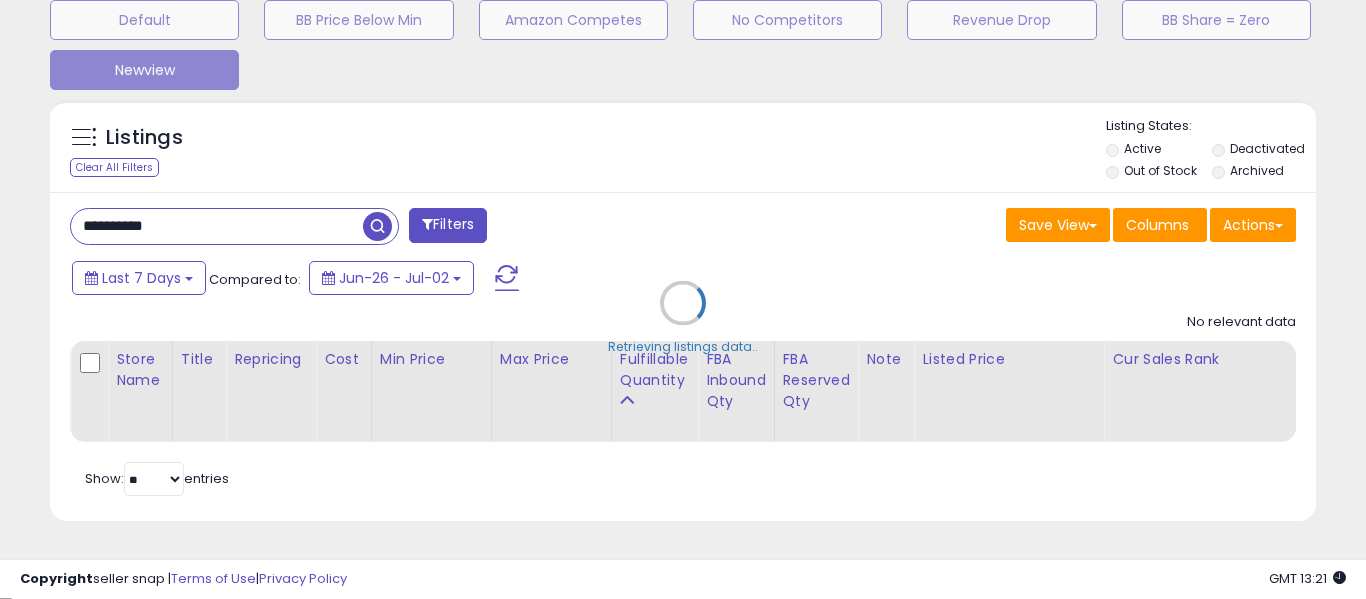 scroll, scrollTop: 999590, scrollLeft: 999267, axis: both 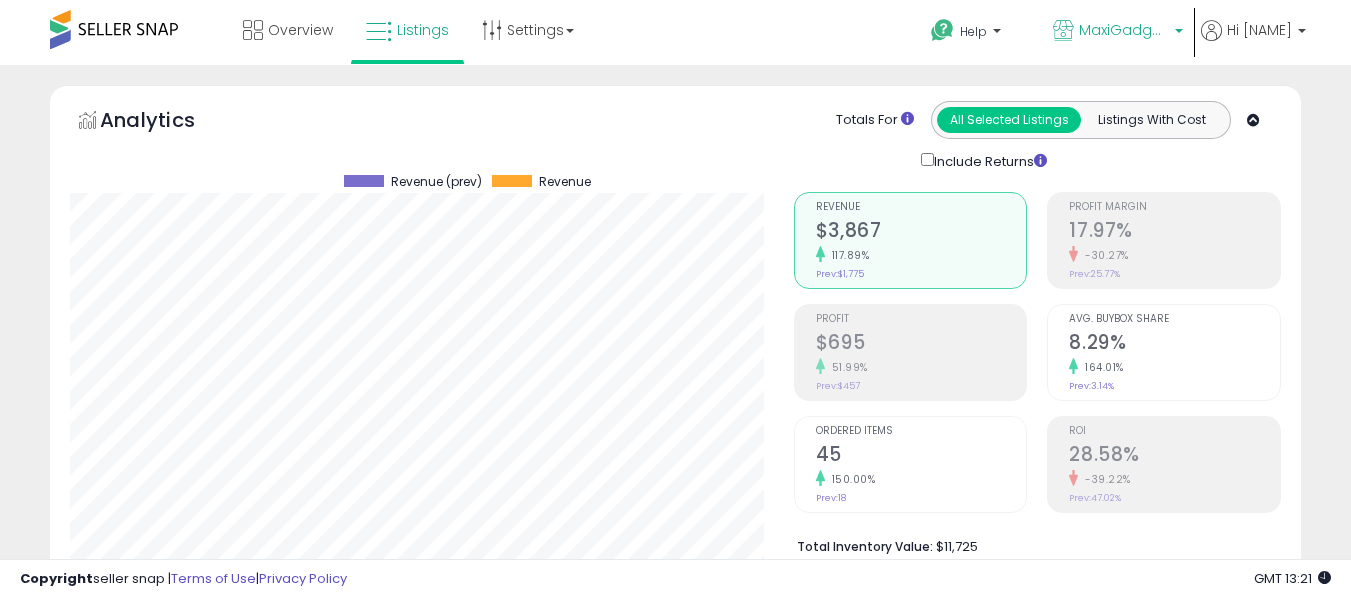 click on "MaxiGadgets, Inc US" at bounding box center (1118, 32) 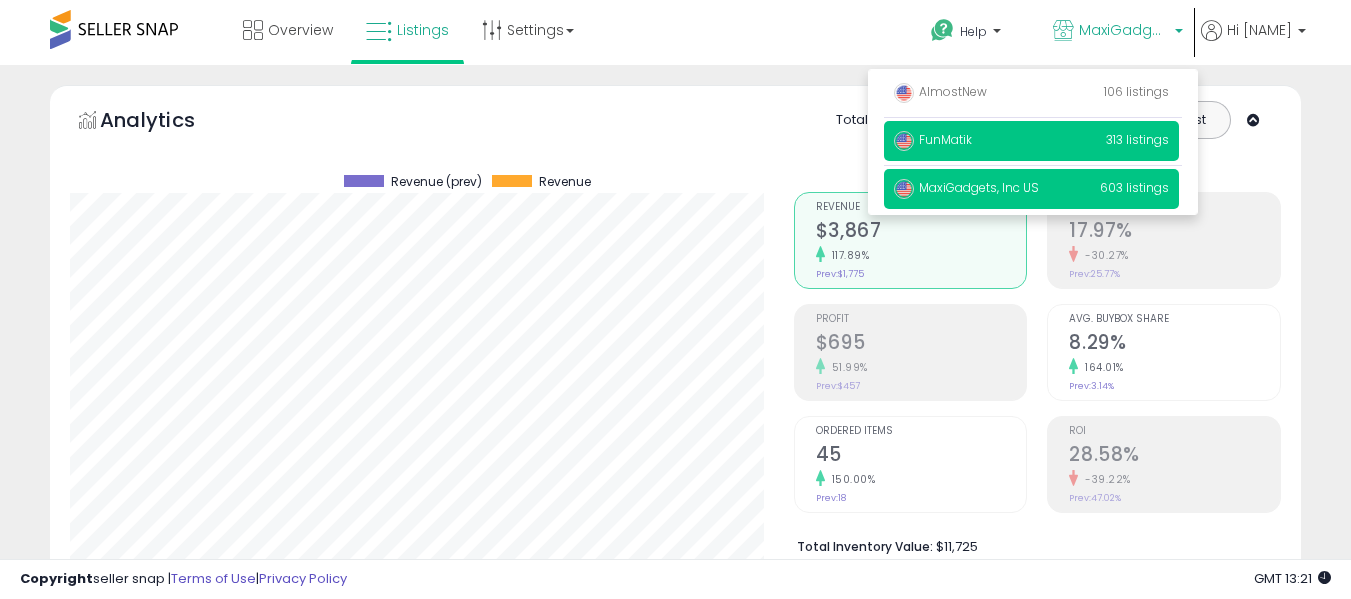 click on "FunMatik
313
listings" at bounding box center [1031, 141] 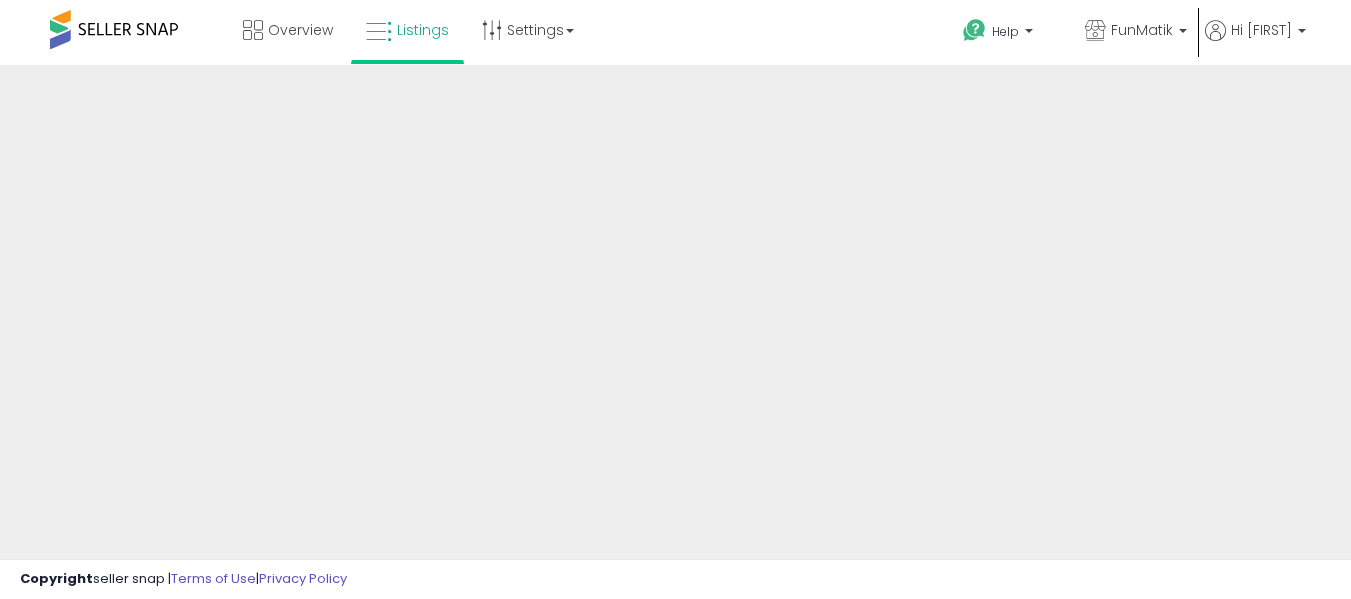 scroll, scrollTop: 0, scrollLeft: 0, axis: both 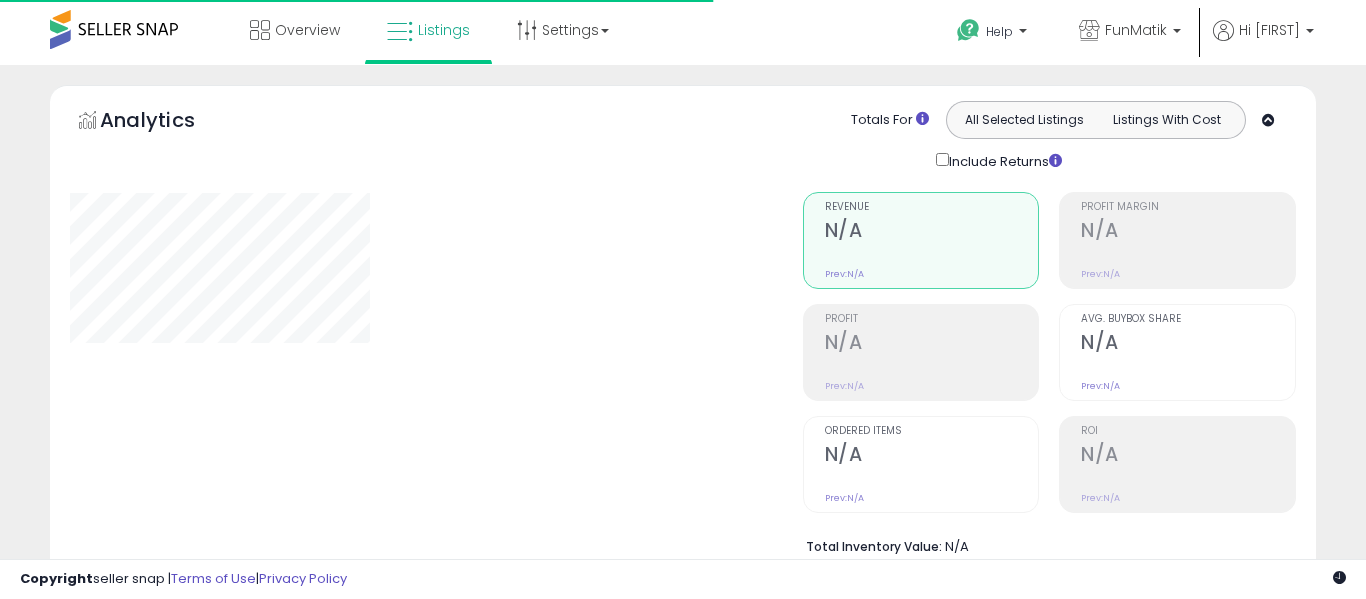 type on "**********" 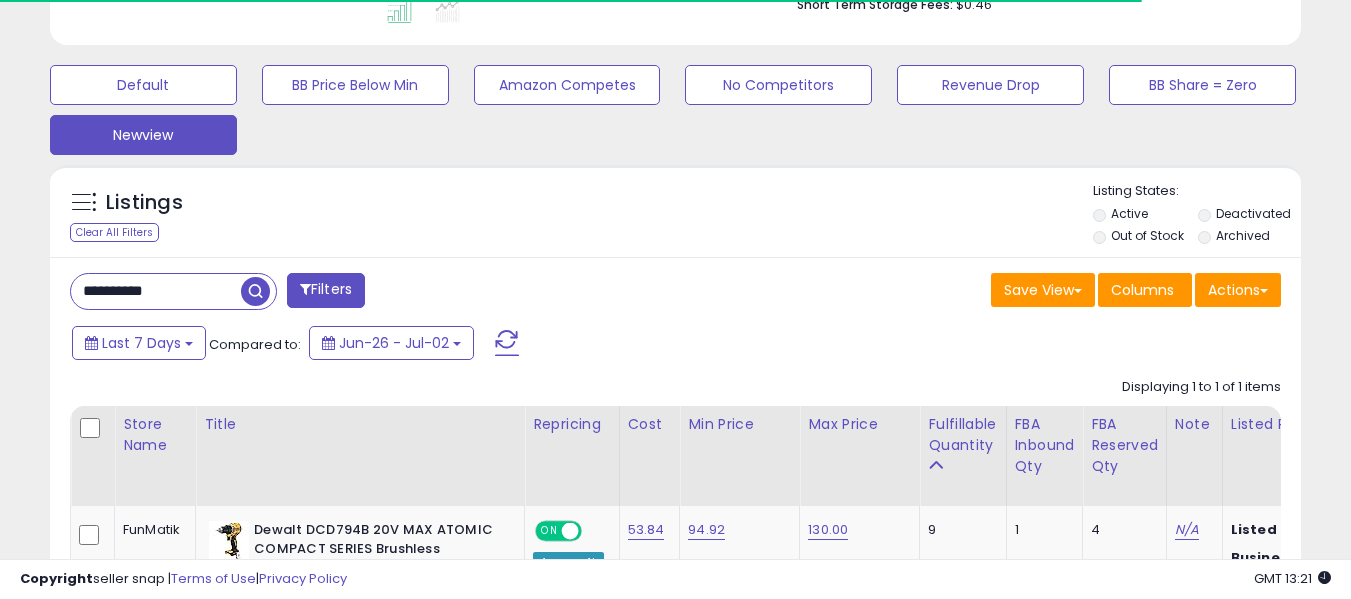 scroll, scrollTop: 567, scrollLeft: 0, axis: vertical 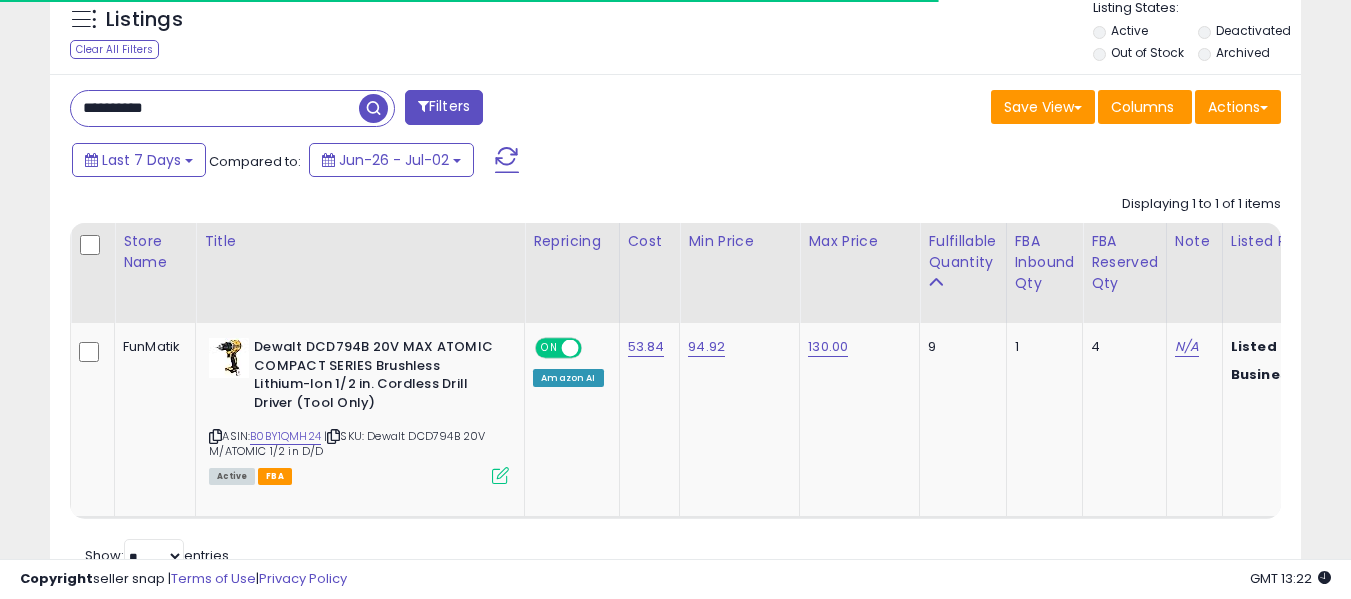 drag, startPoint x: 200, startPoint y: 115, endPoint x: 0, endPoint y: 93, distance: 201.20636 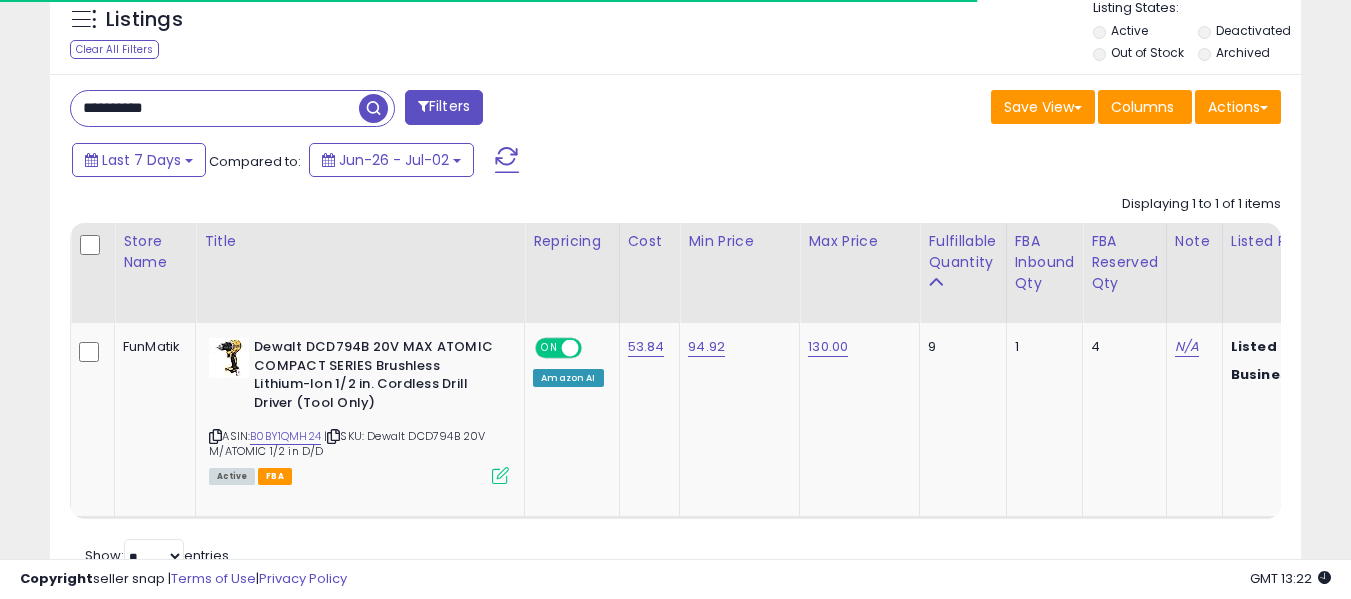 paste 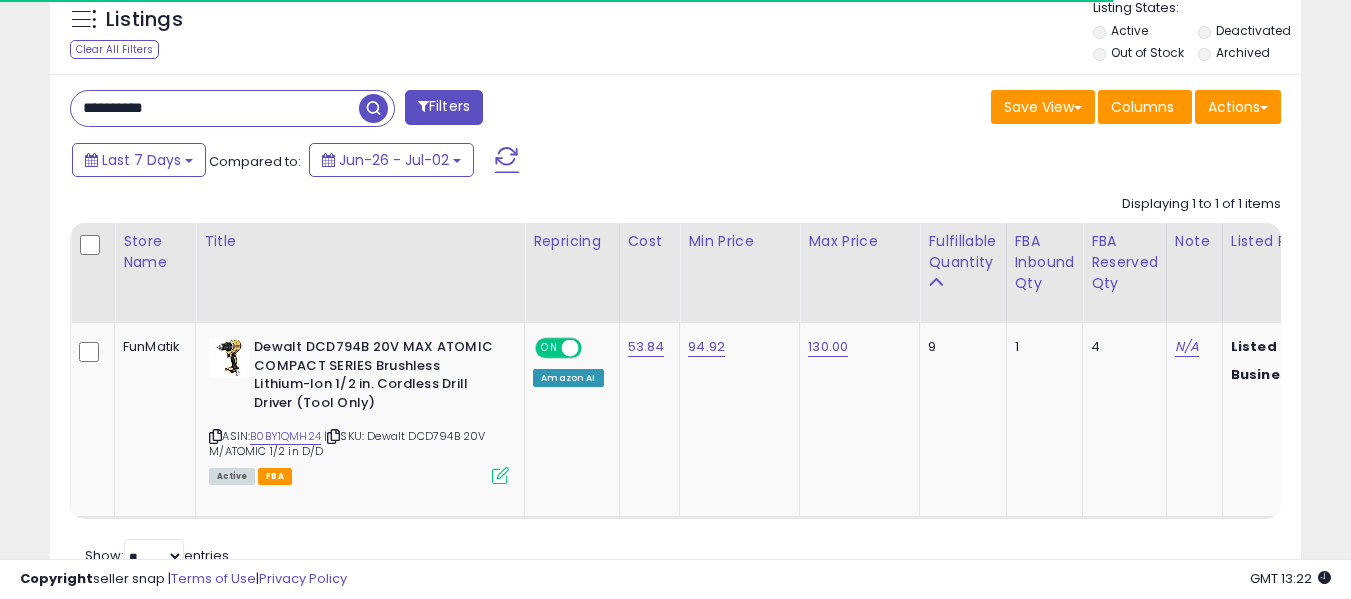 type on "**********" 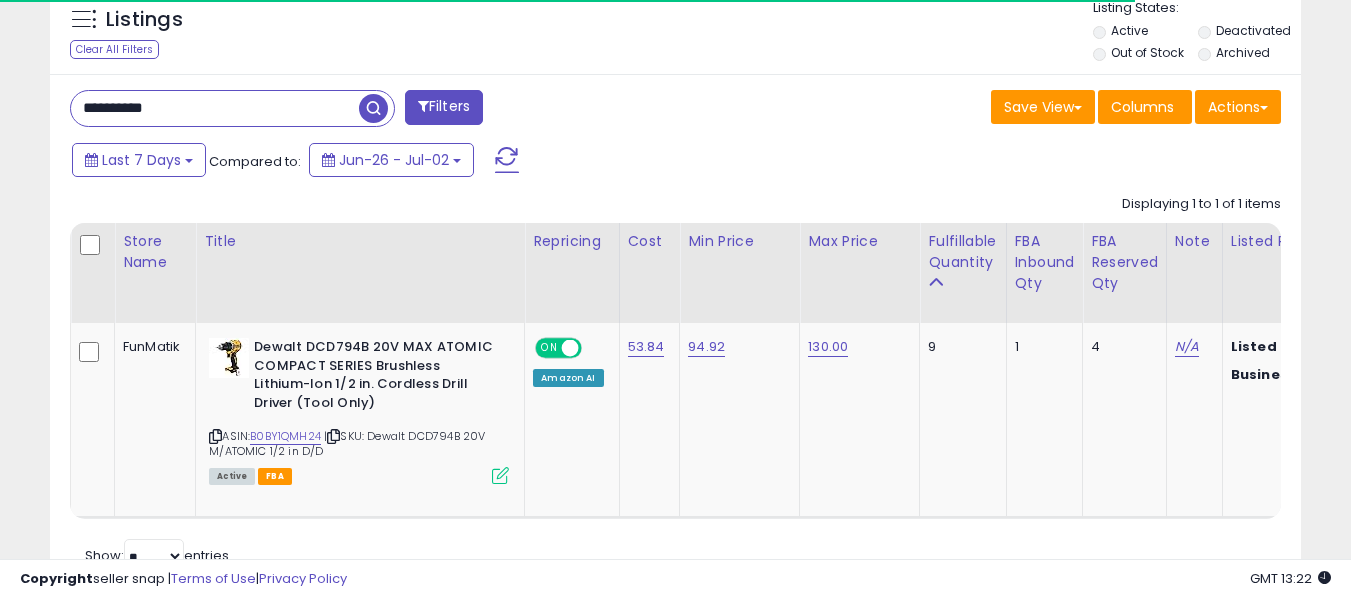 click at bounding box center (373, 108) 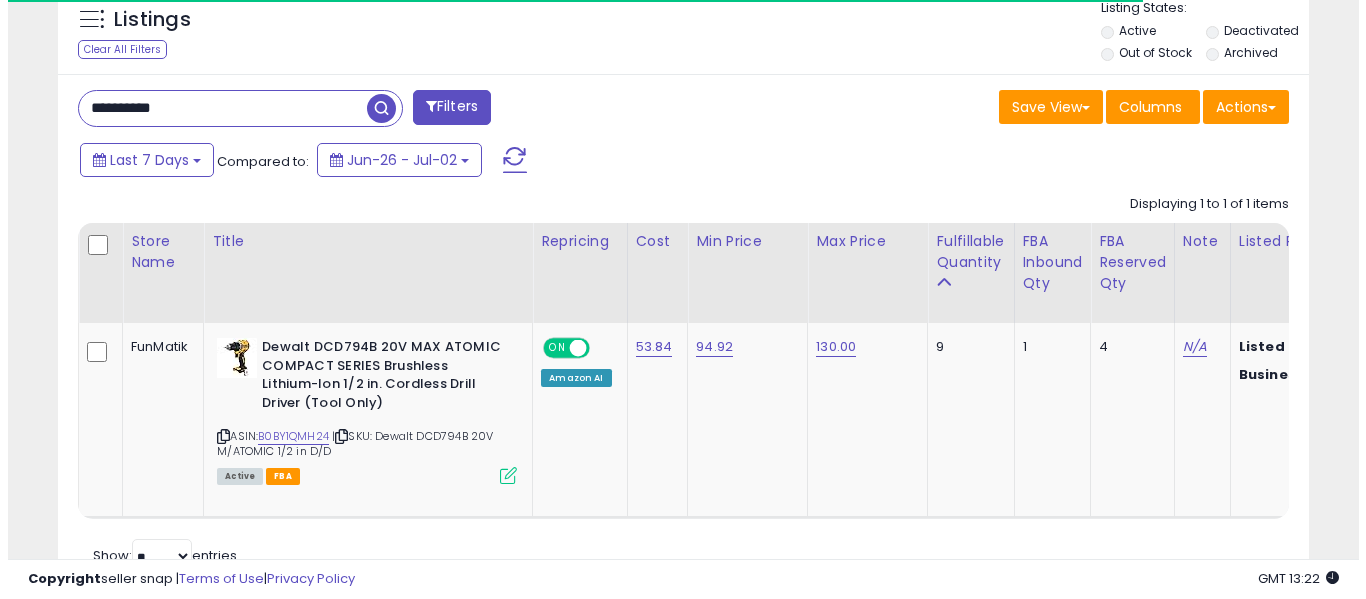 scroll, scrollTop: 642, scrollLeft: 0, axis: vertical 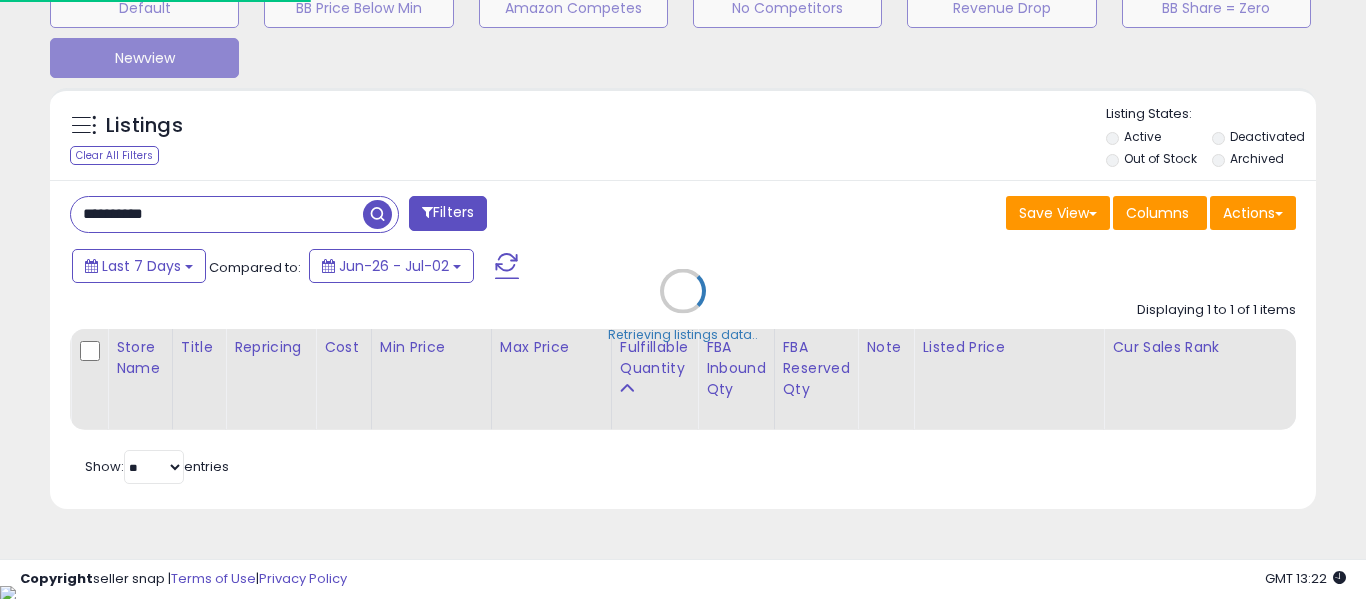 click on "Retrieving listings data.." at bounding box center (683, 306) 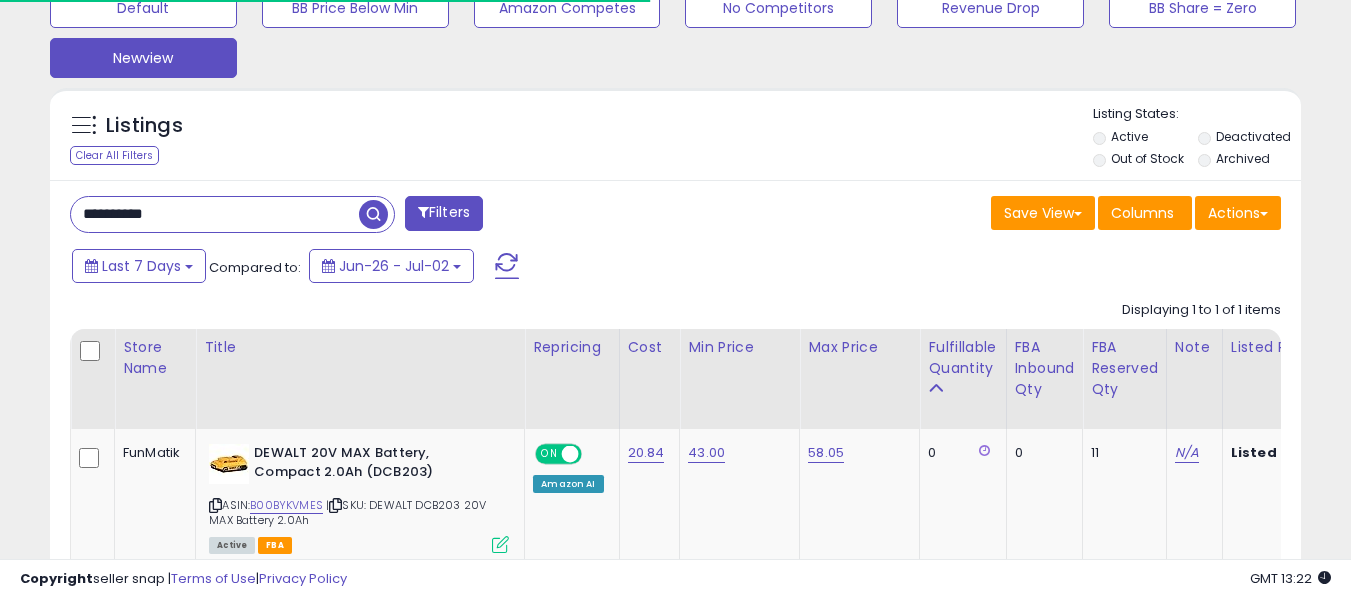scroll, scrollTop: 410, scrollLeft: 724, axis: both 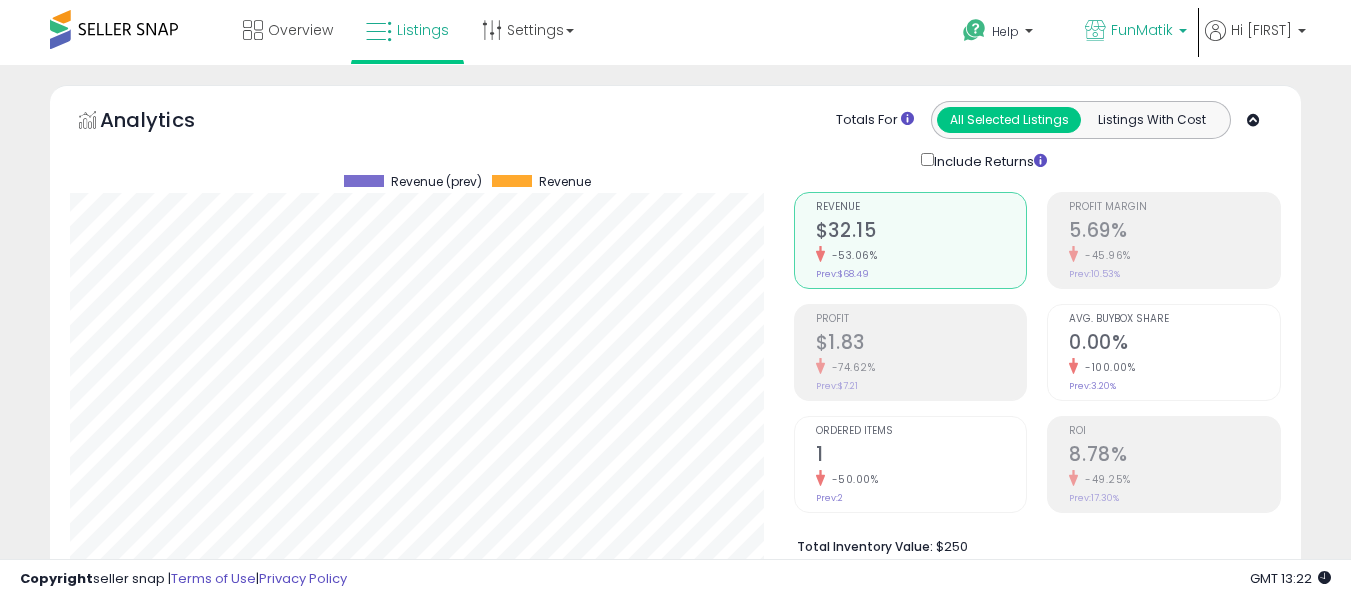 click on "FunMatik" at bounding box center [1142, 30] 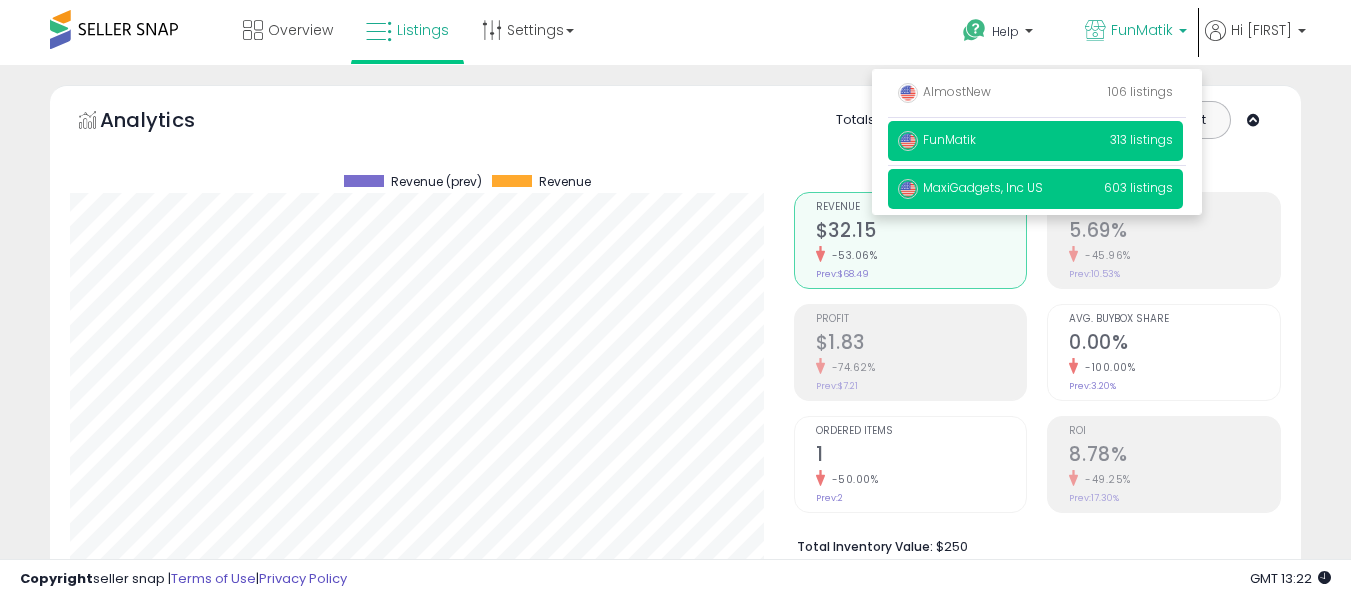click on "MaxiGadgets, Inc US" at bounding box center (970, 187) 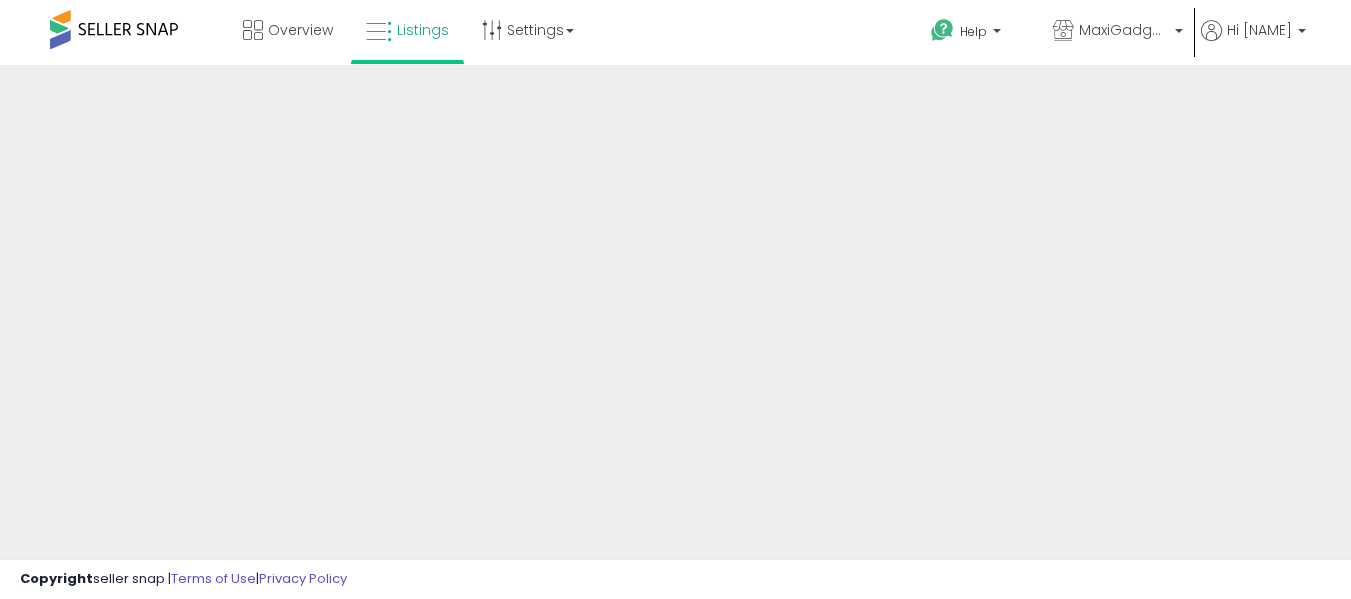scroll, scrollTop: 0, scrollLeft: 0, axis: both 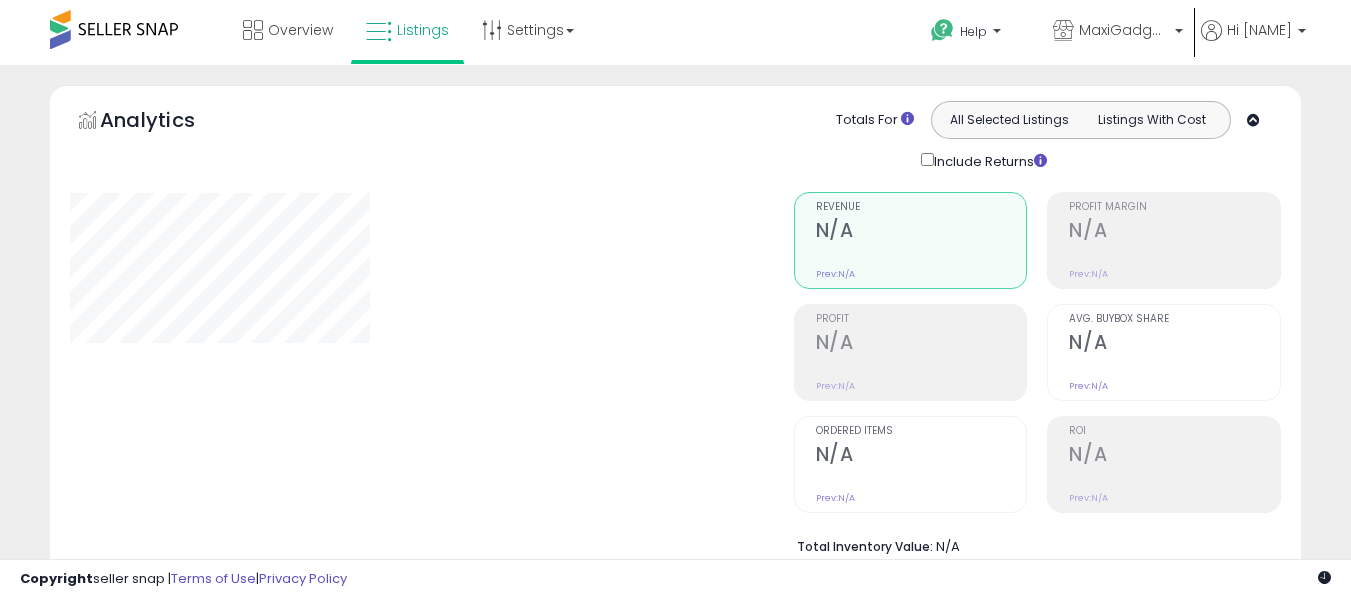 type on "**********" 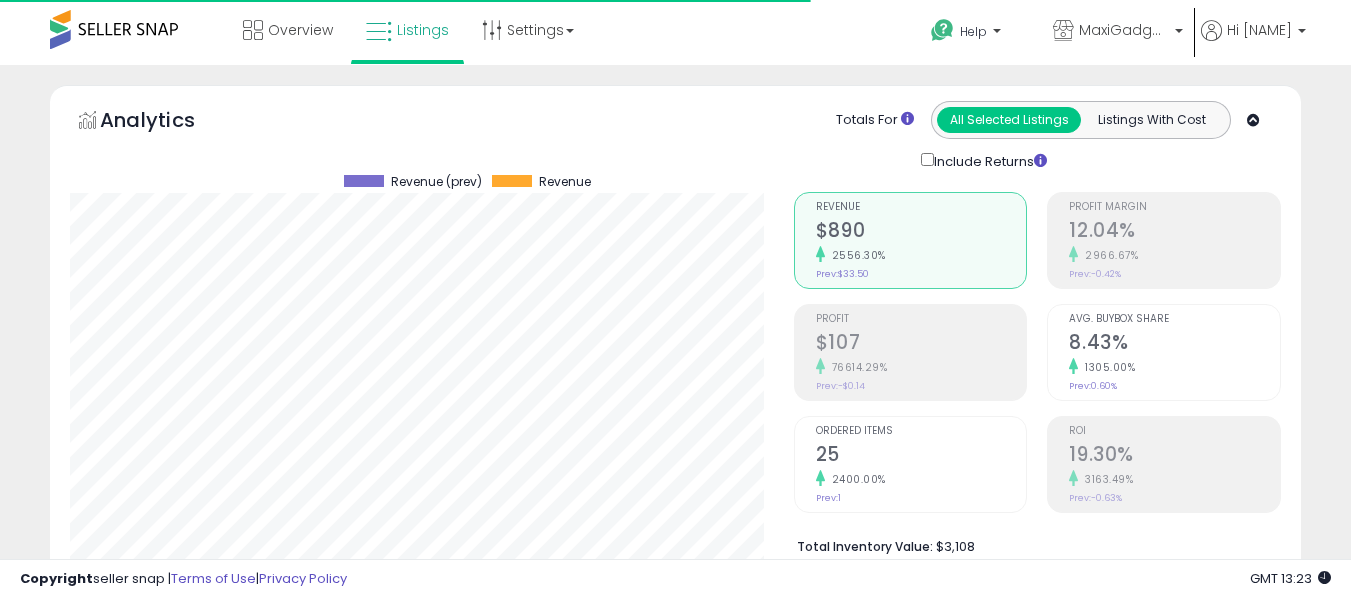 scroll, scrollTop: 999590, scrollLeft: 999276, axis: both 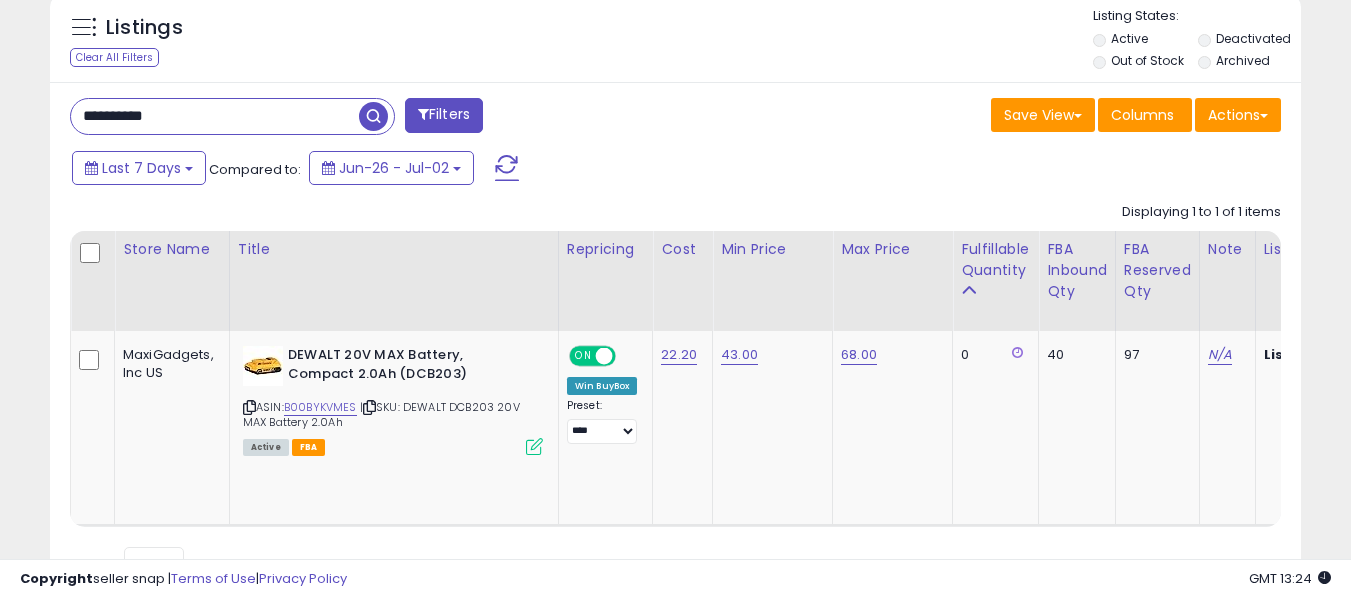 drag, startPoint x: 232, startPoint y: 118, endPoint x: 0, endPoint y: 113, distance: 232.05388 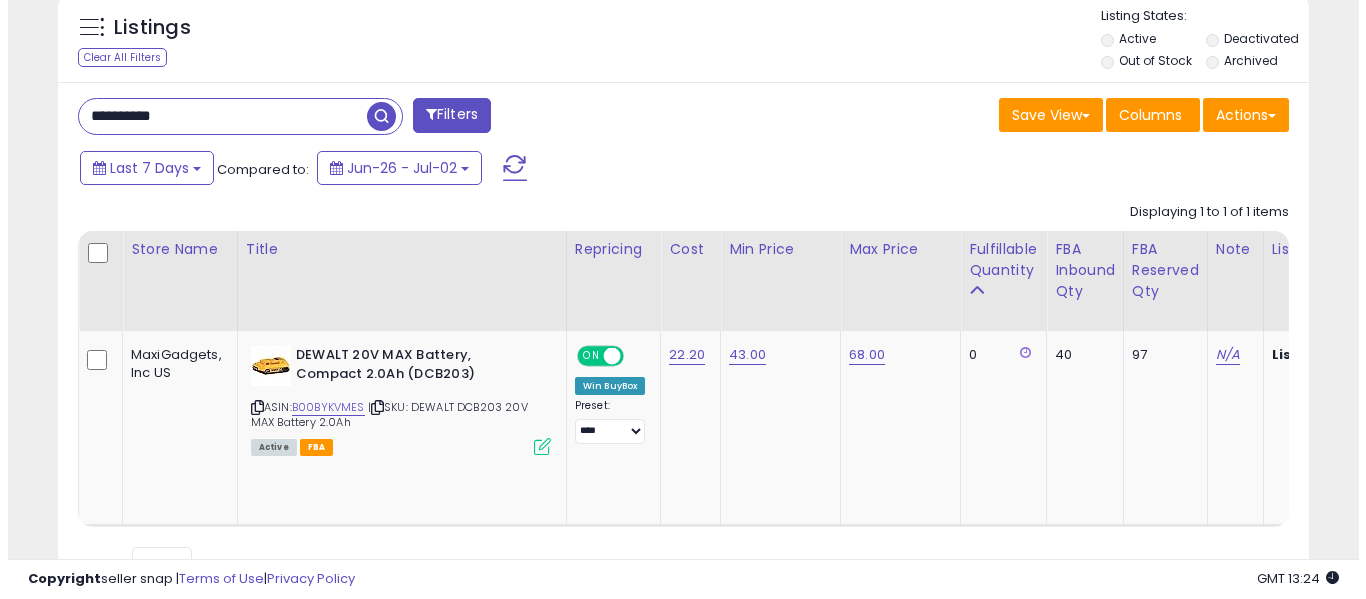 scroll, scrollTop: 642, scrollLeft: 0, axis: vertical 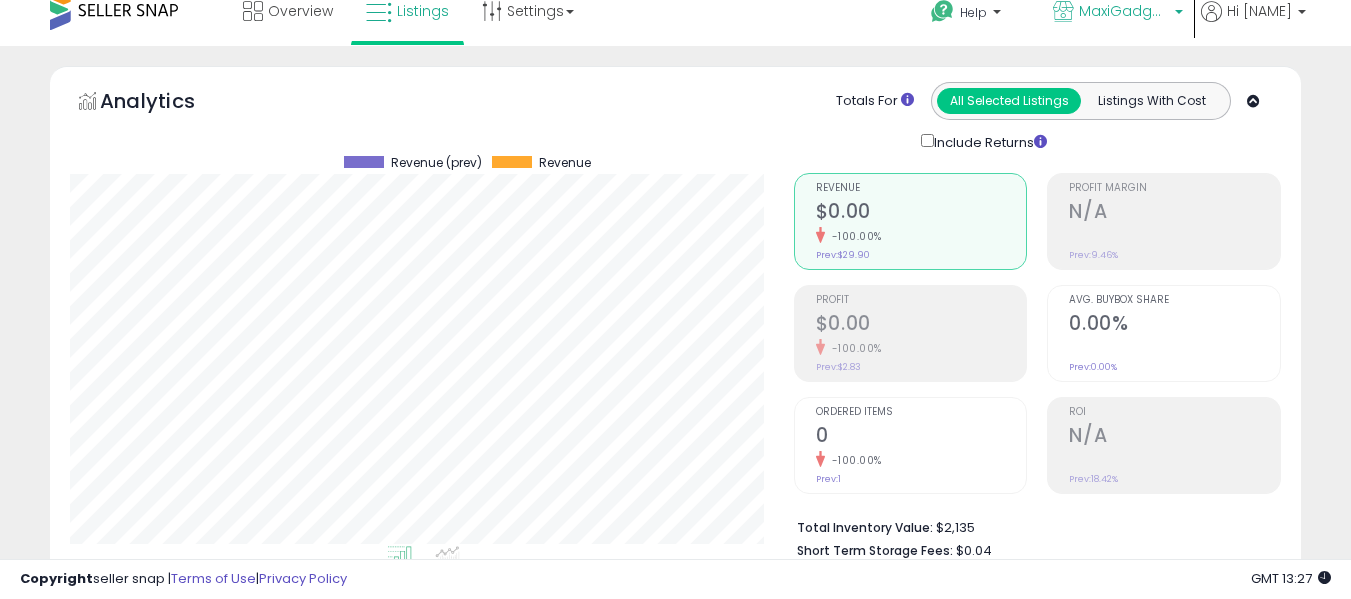 click on "MaxiGadgets, Inc US" at bounding box center [1124, 11] 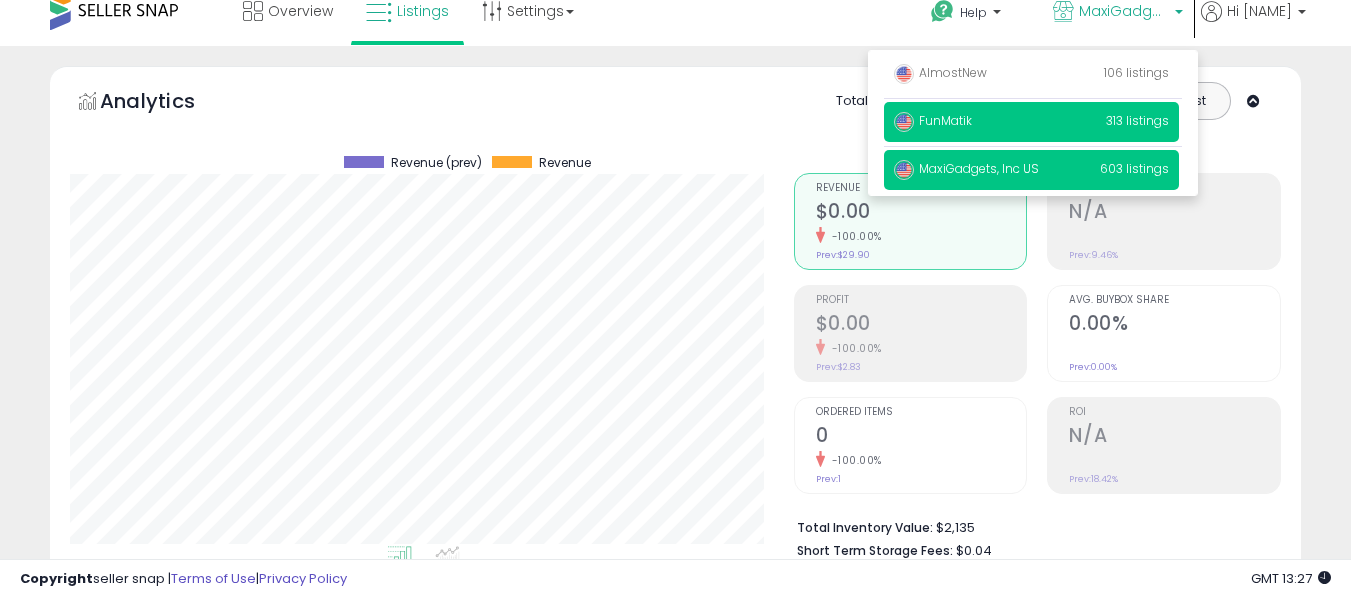 click on "FunMatik
313
listings" at bounding box center (1031, 122) 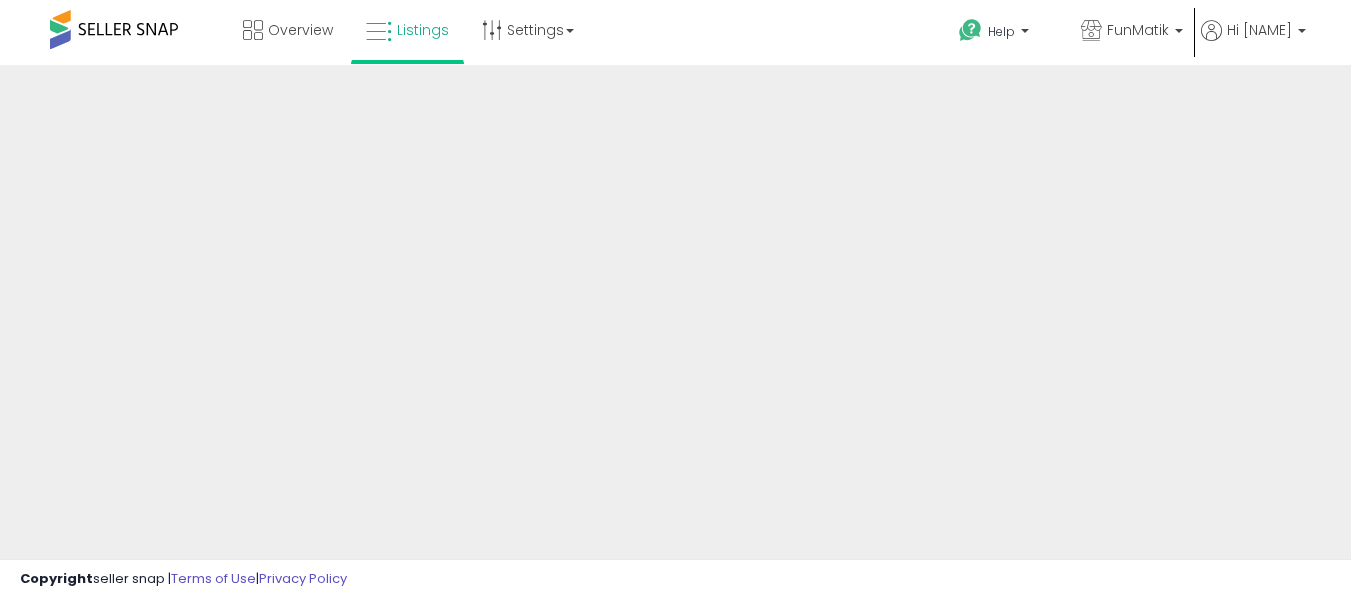 scroll, scrollTop: 0, scrollLeft: 0, axis: both 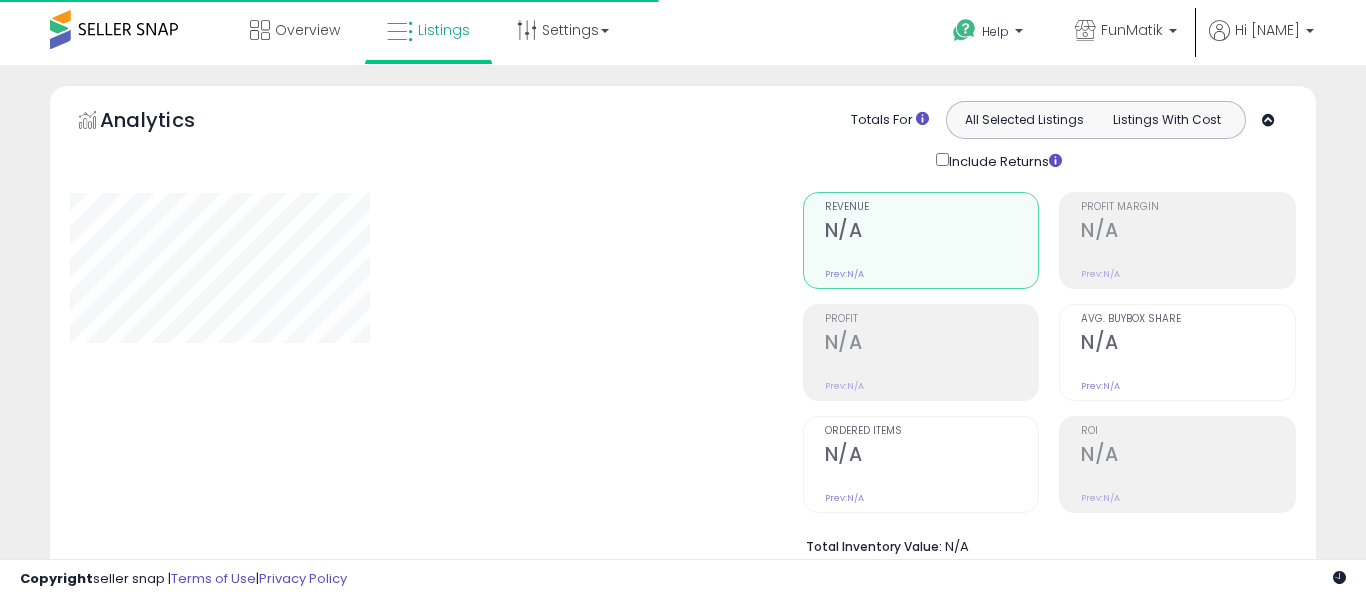 type on "**********" 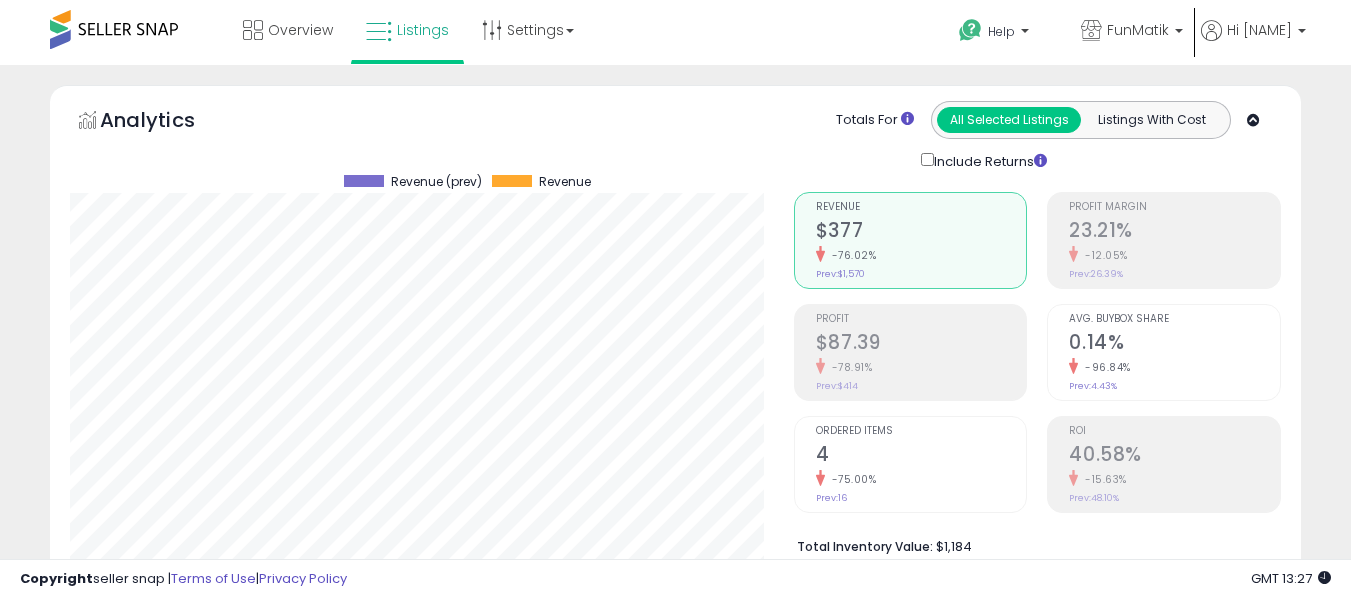 scroll, scrollTop: 999590, scrollLeft: 999276, axis: both 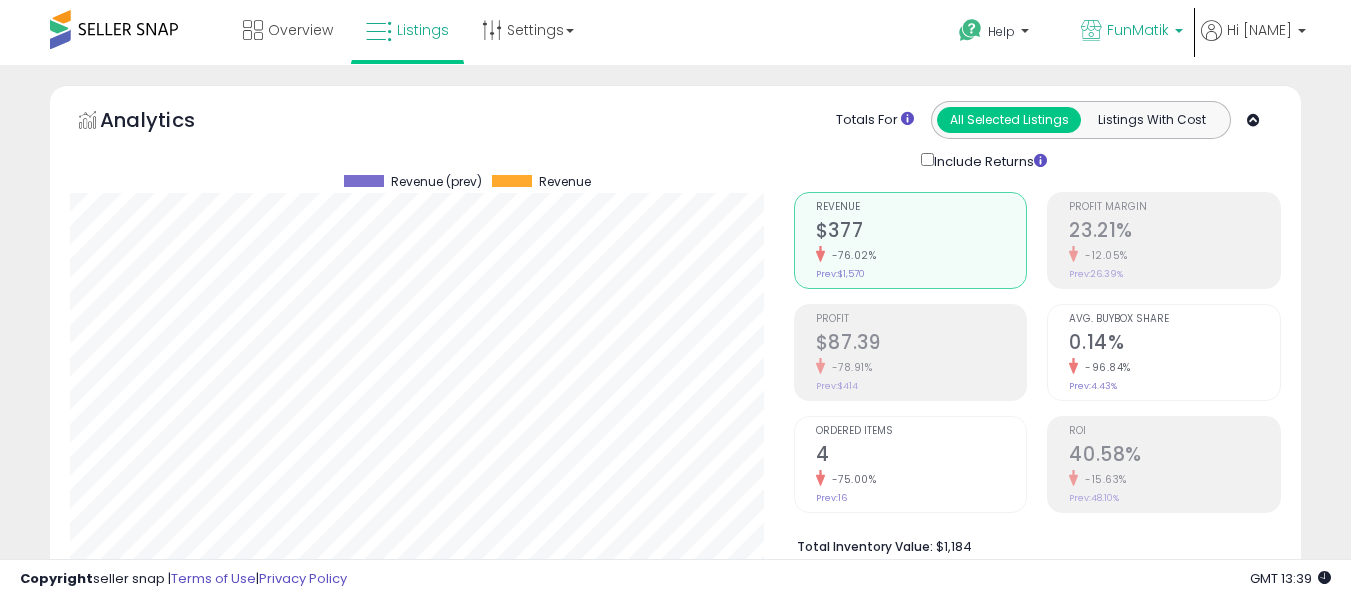 click on "FunMatik" at bounding box center [1132, 32] 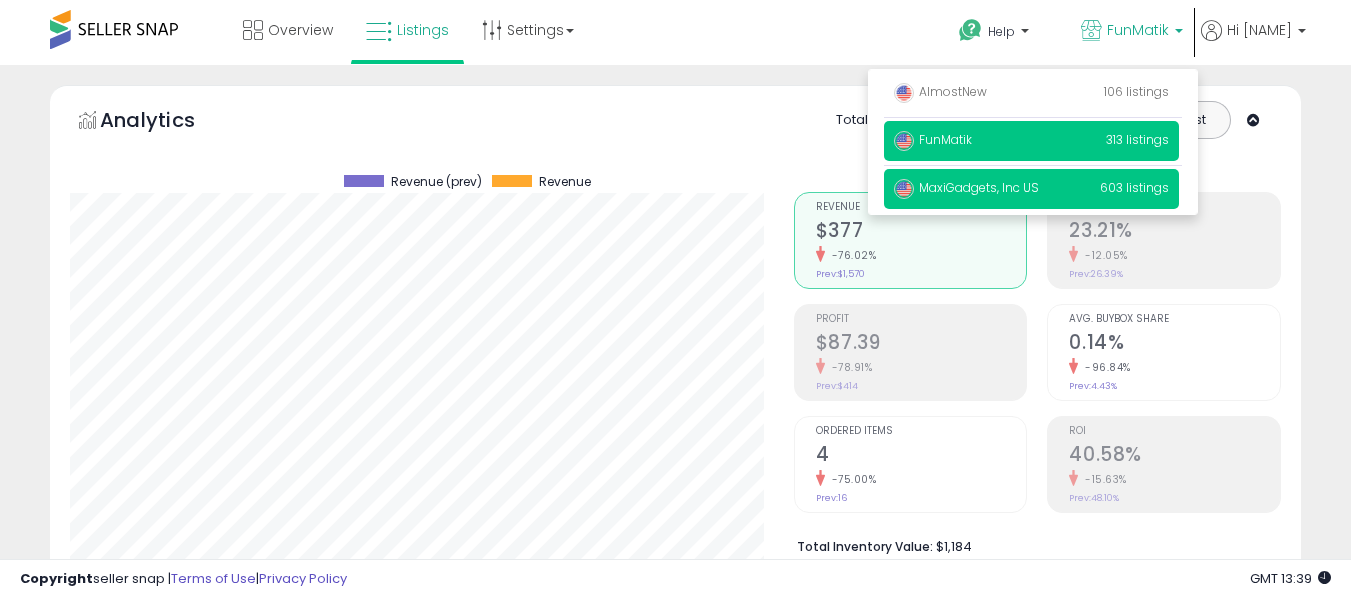 click on "MaxiGadgets, Inc US
603
listings" at bounding box center [1031, 189] 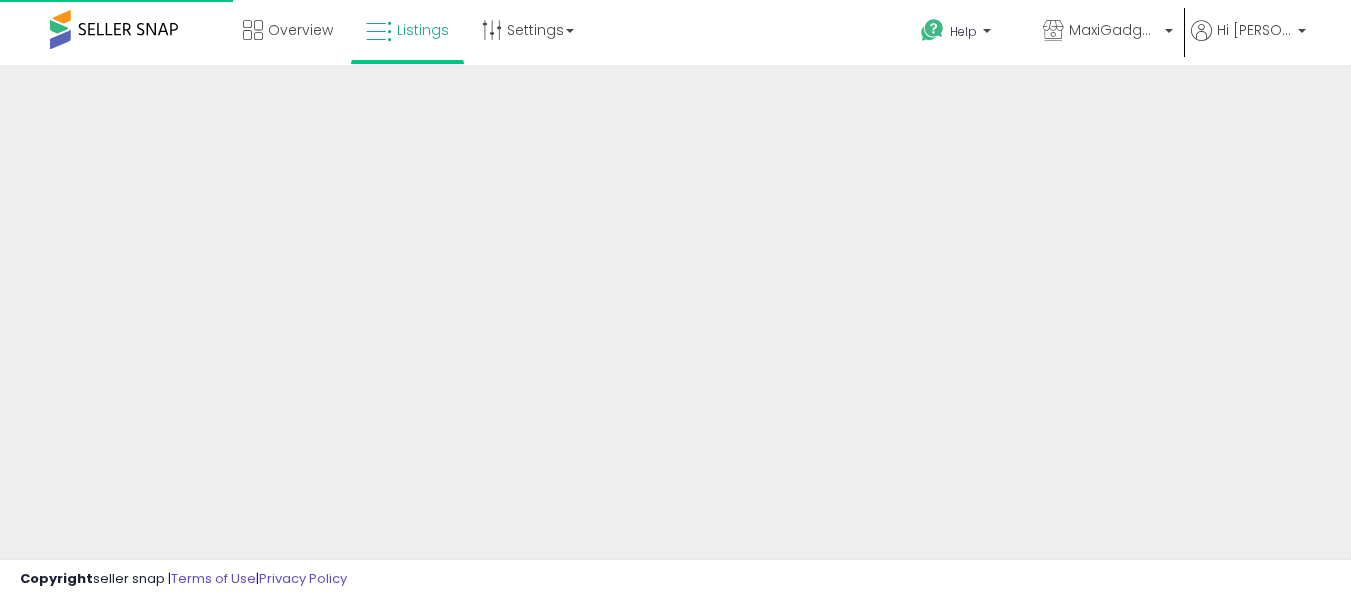 scroll, scrollTop: 0, scrollLeft: 0, axis: both 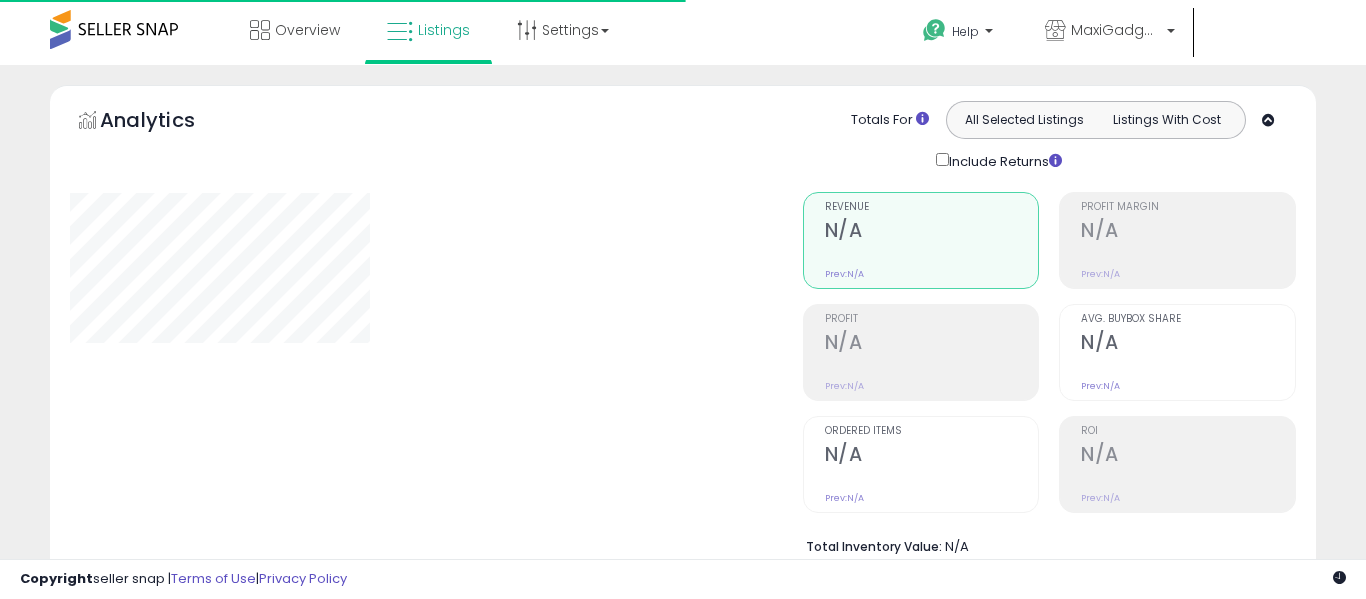 type on "**********" 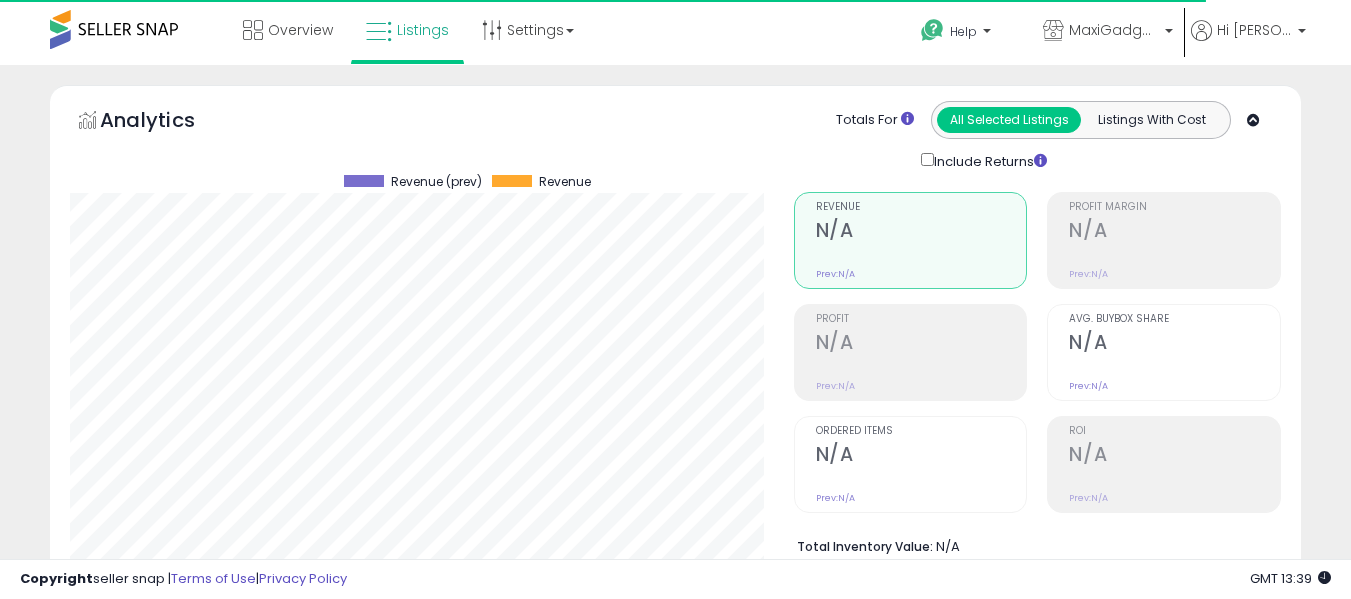 scroll, scrollTop: 999590, scrollLeft: 999276, axis: both 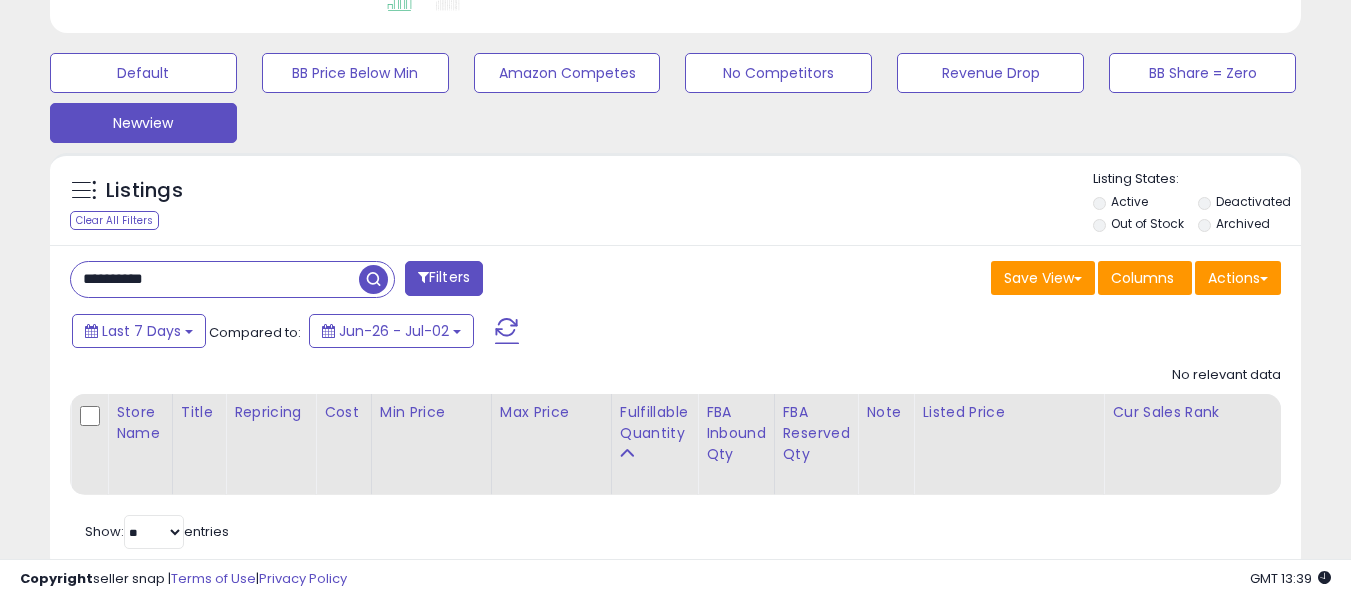 drag, startPoint x: 198, startPoint y: 272, endPoint x: 0, endPoint y: 265, distance: 198.1237 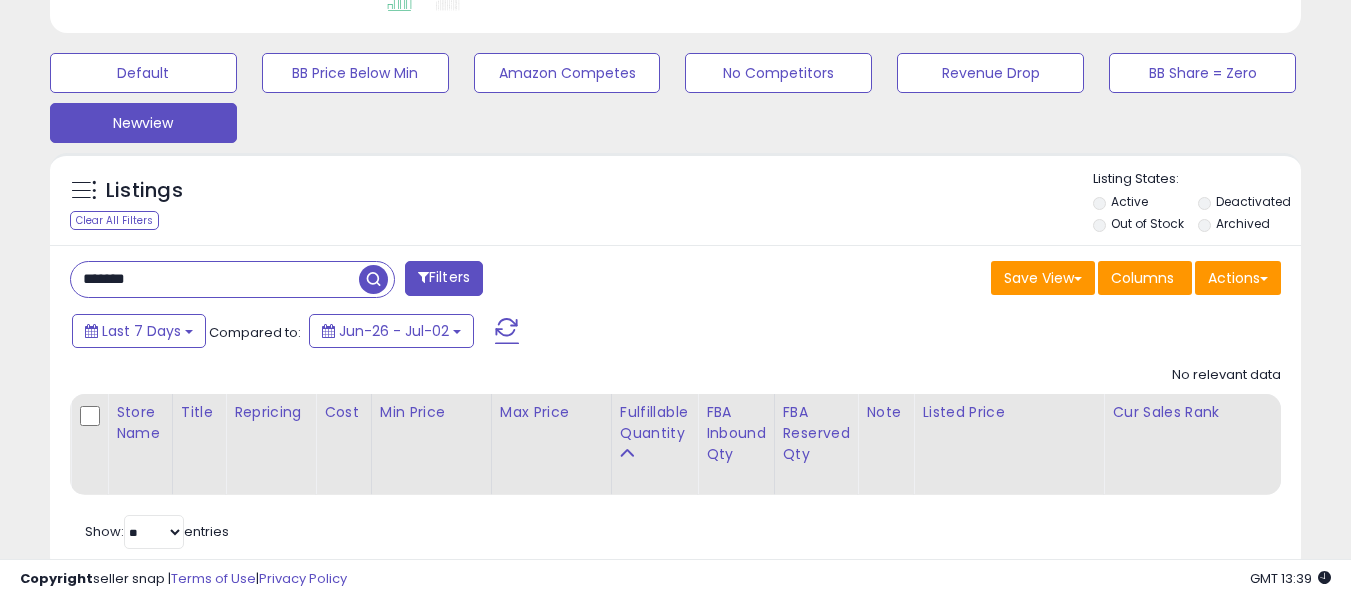 click at bounding box center [373, 279] 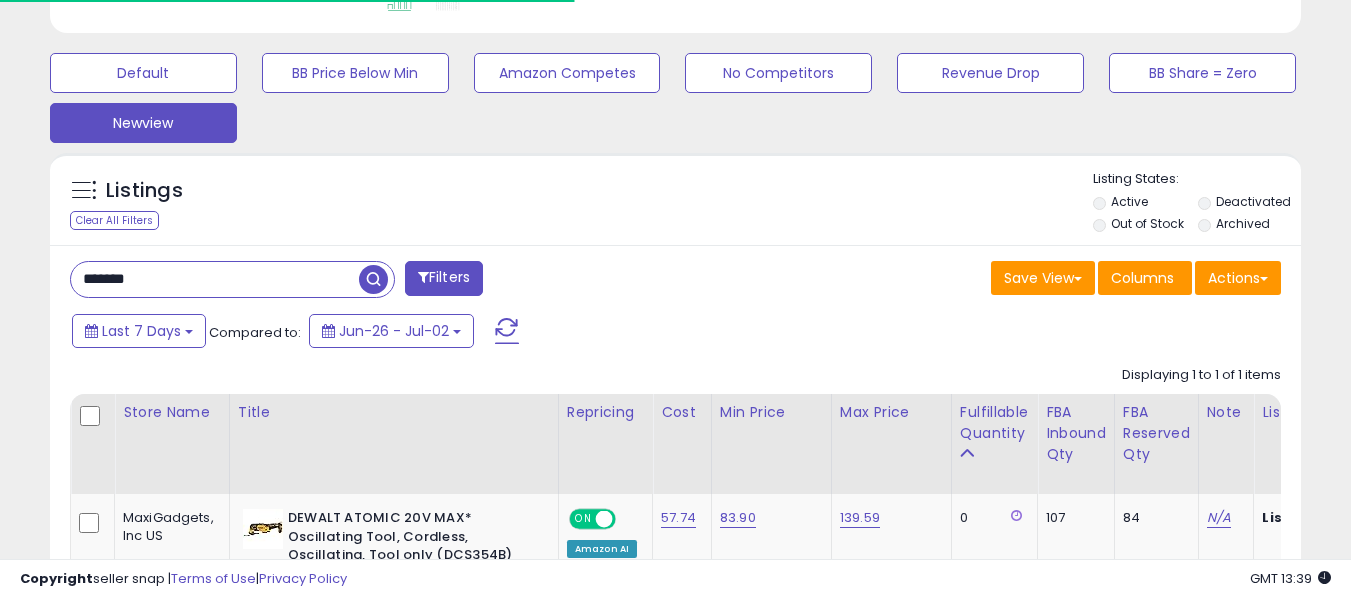 scroll, scrollTop: 410, scrollLeft: 724, axis: both 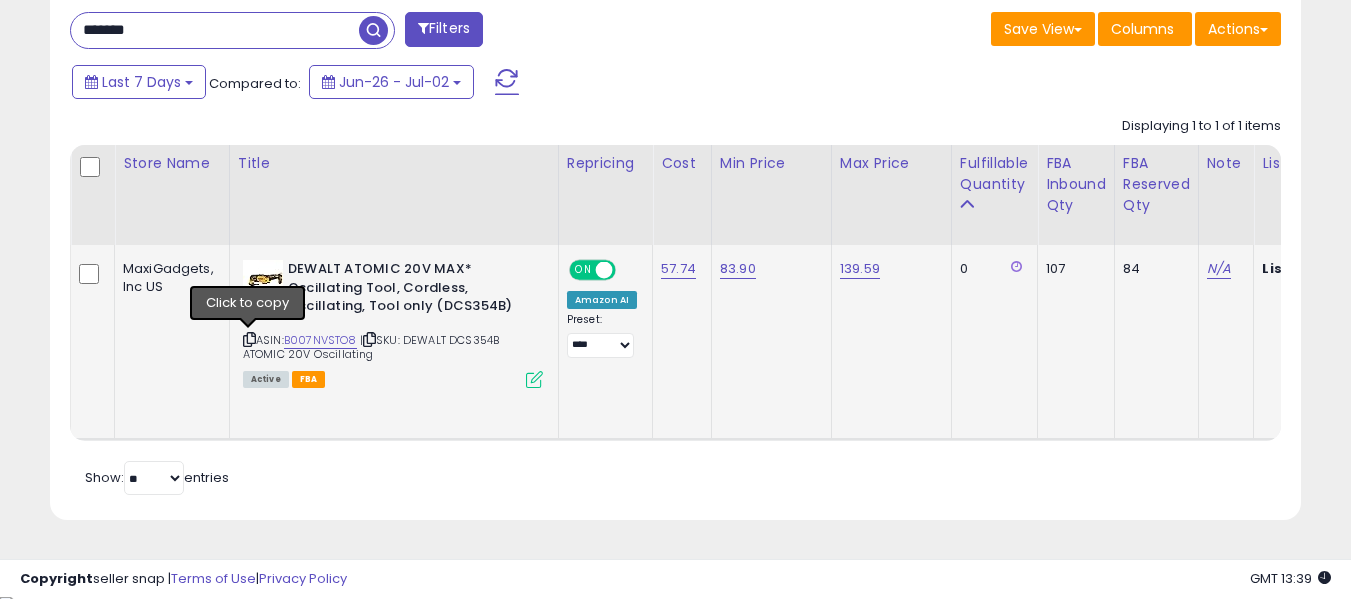 click at bounding box center (249, 339) 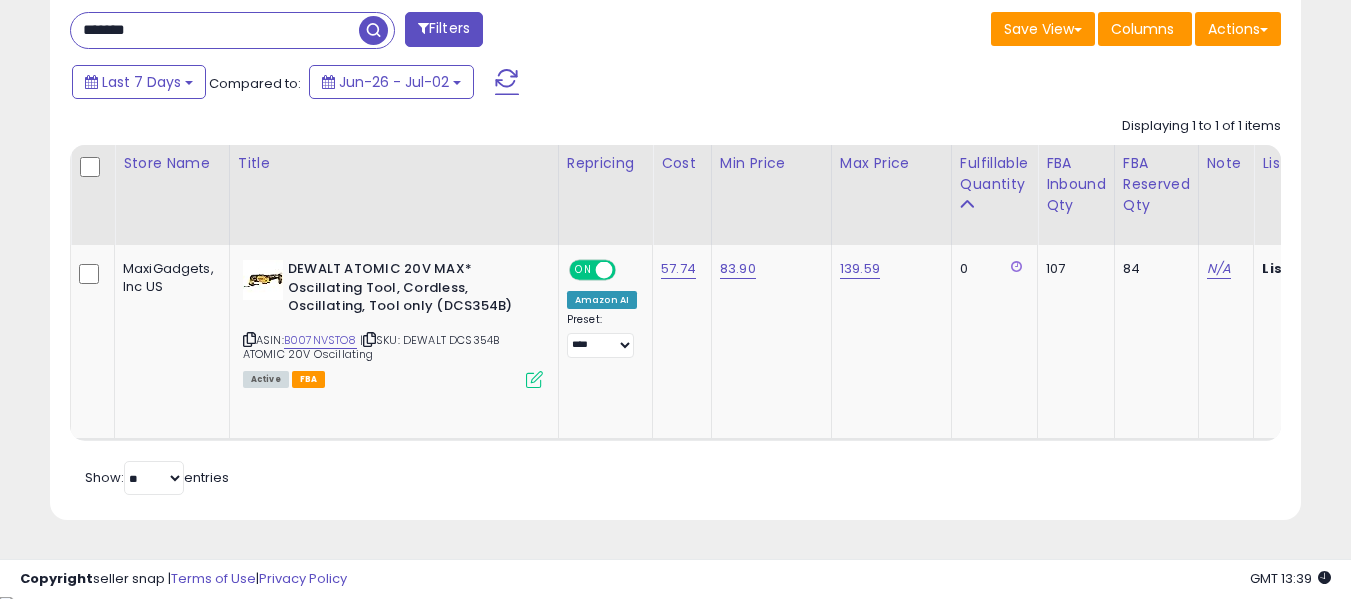 drag, startPoint x: 163, startPoint y: 27, endPoint x: 0, endPoint y: 38, distance: 163.37074 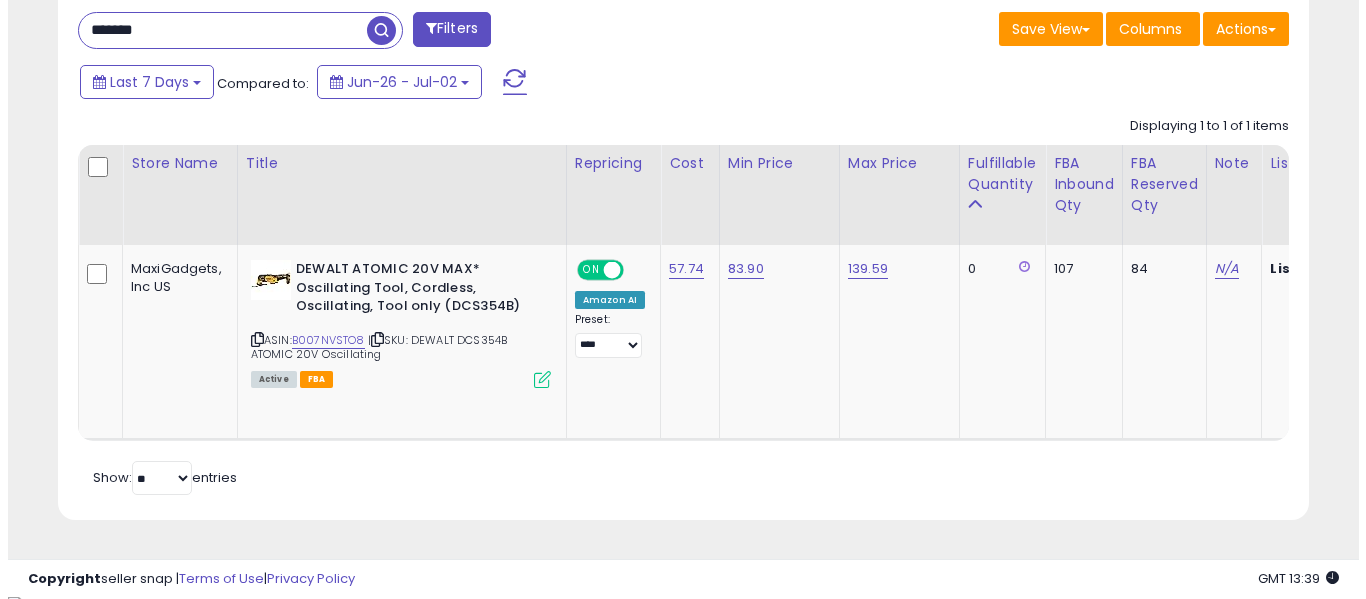 scroll, scrollTop: 642, scrollLeft: 0, axis: vertical 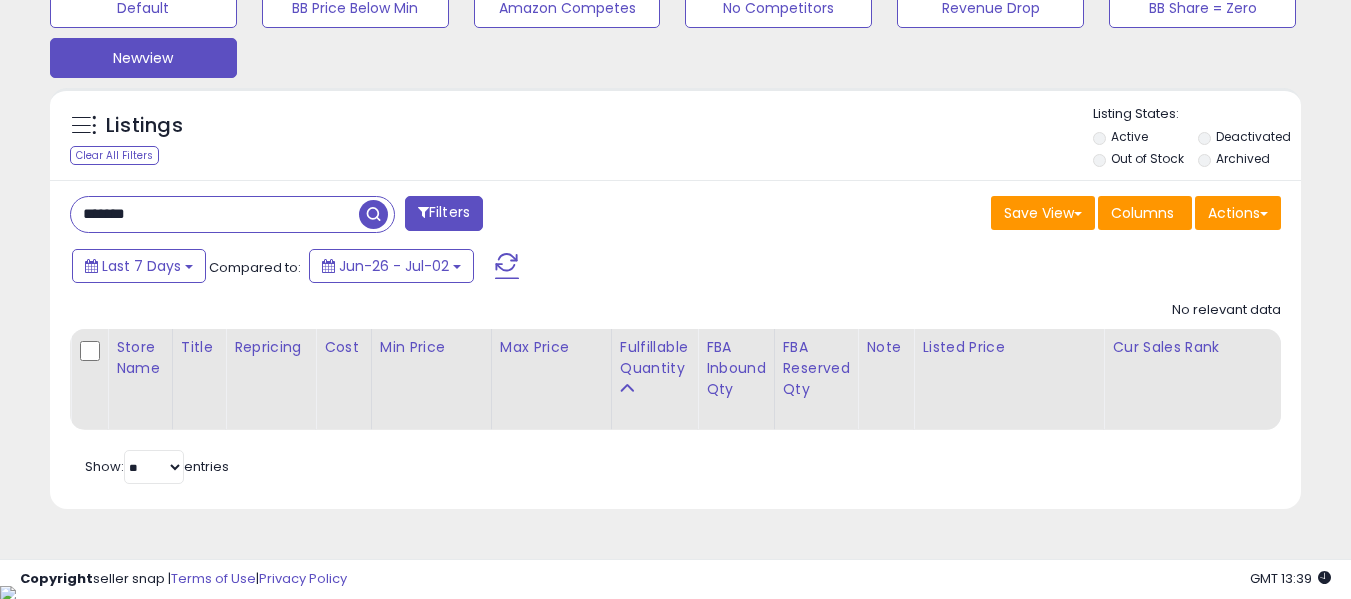 drag, startPoint x: 184, startPoint y: 215, endPoint x: 0, endPoint y: 206, distance: 184.21997 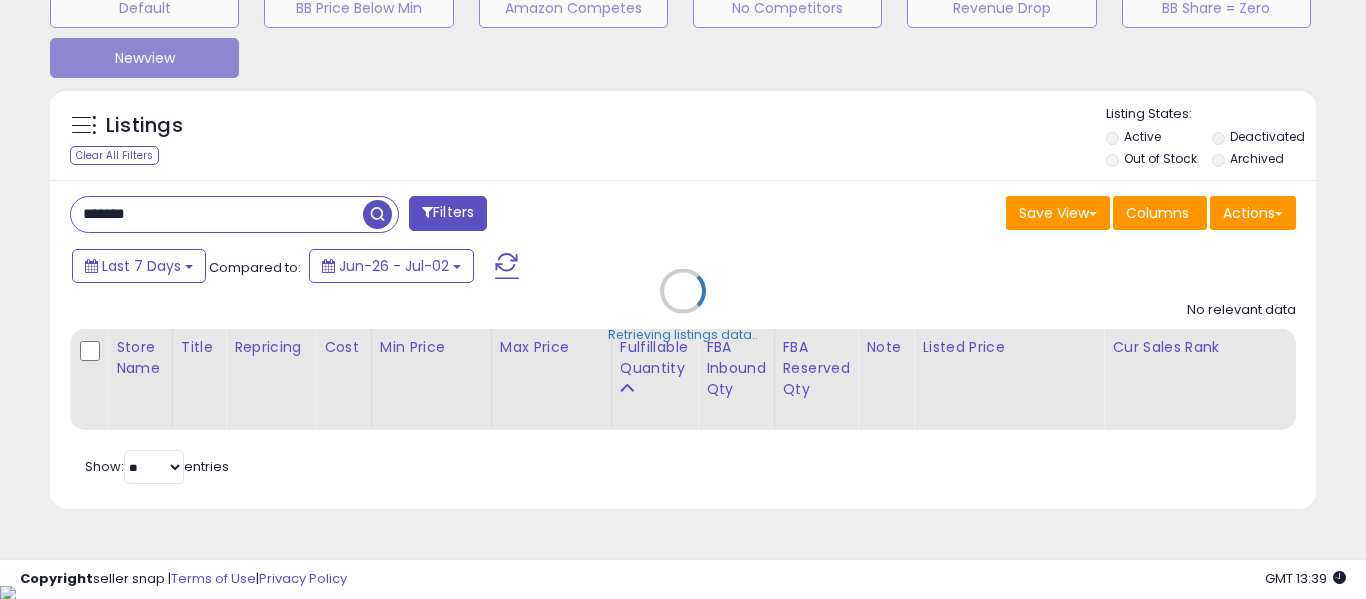scroll, scrollTop: 999590, scrollLeft: 999267, axis: both 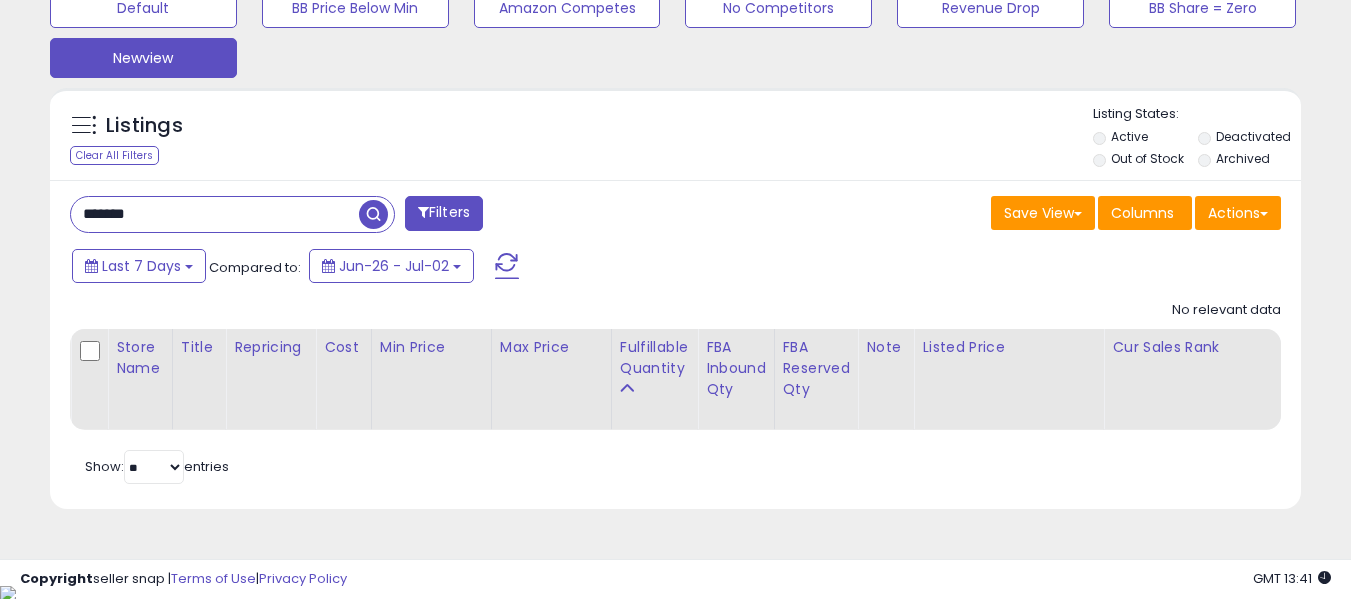 drag, startPoint x: 173, startPoint y: 214, endPoint x: 0, endPoint y: 124, distance: 195.01025 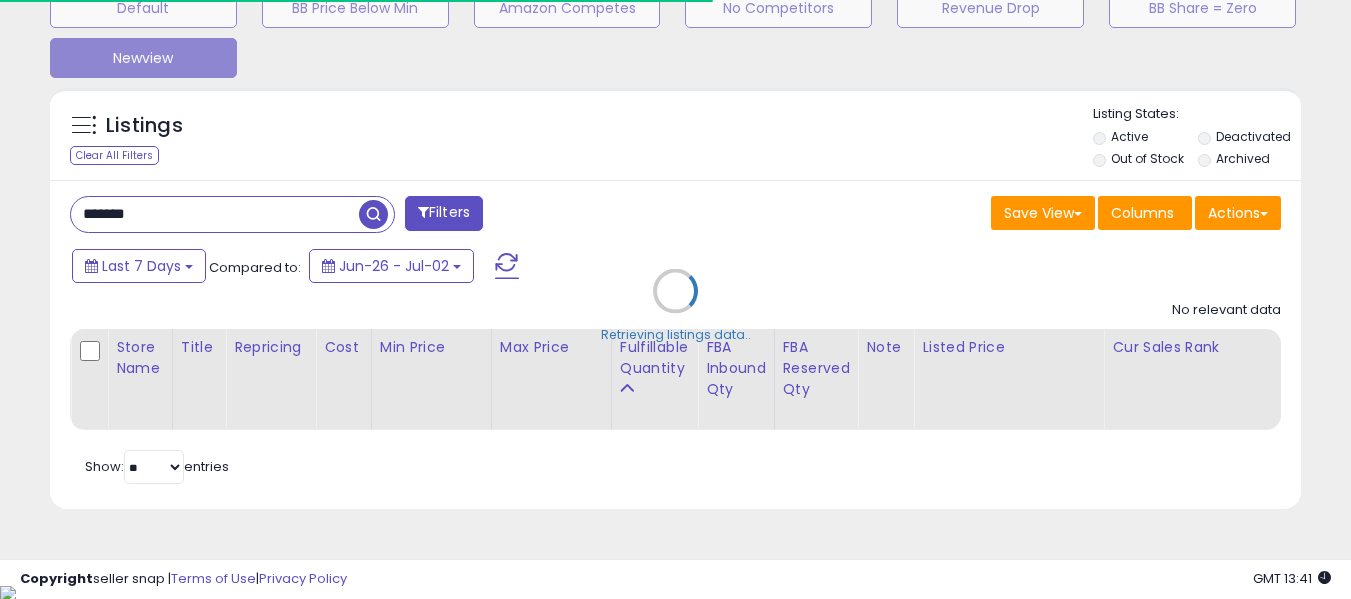 scroll, scrollTop: 410, scrollLeft: 724, axis: both 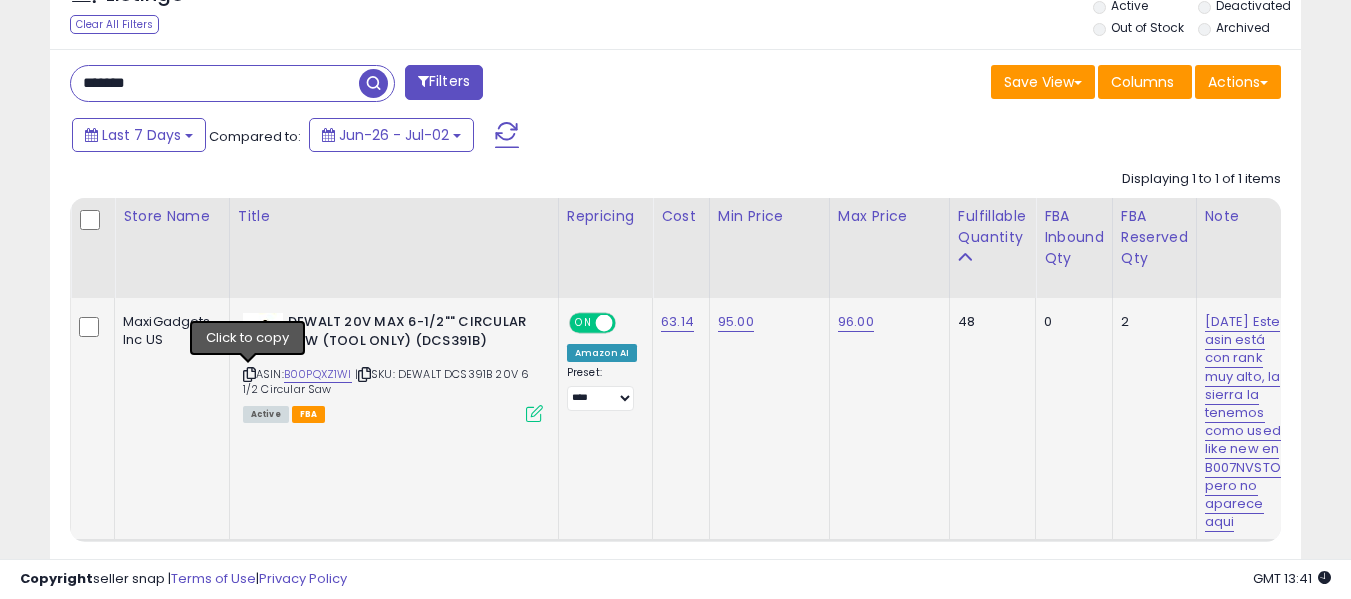 click at bounding box center [249, 374] 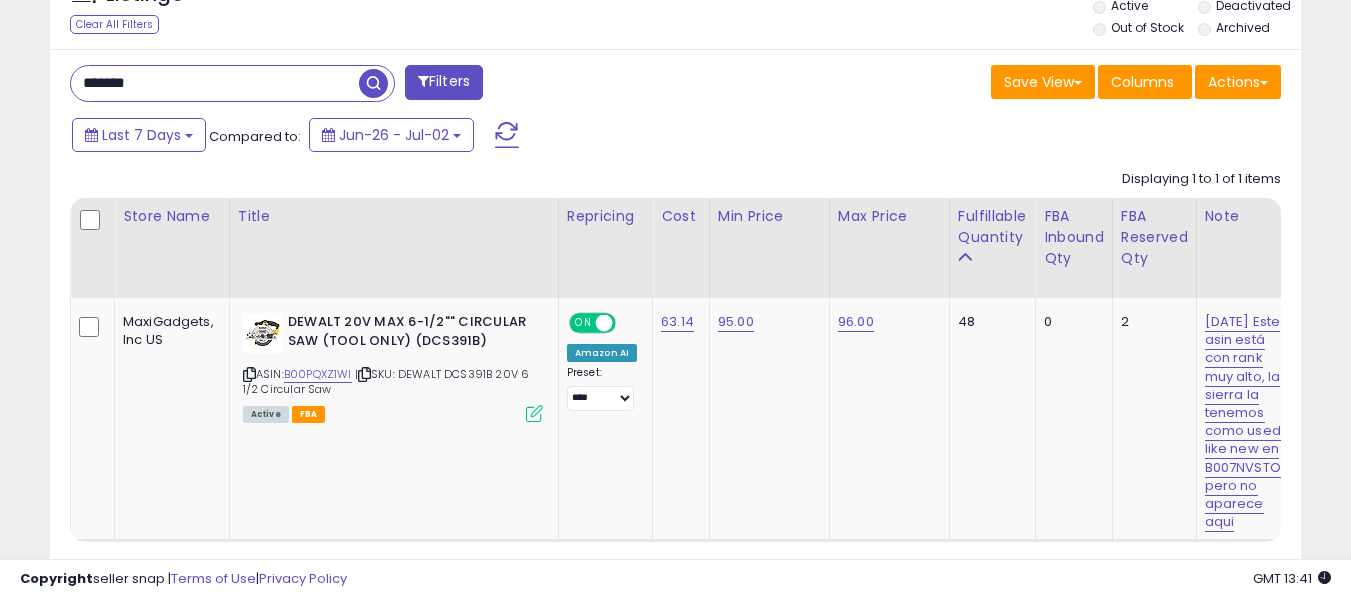 drag, startPoint x: 194, startPoint y: 87, endPoint x: 0, endPoint y: -57, distance: 241.60298 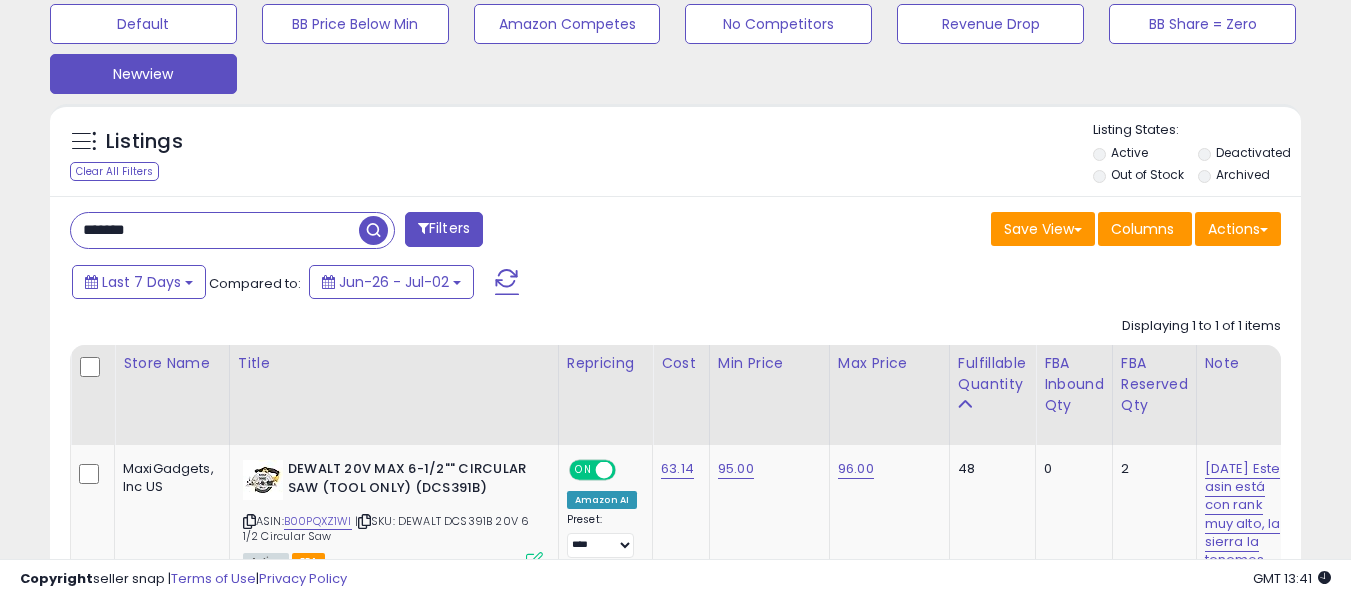 paste 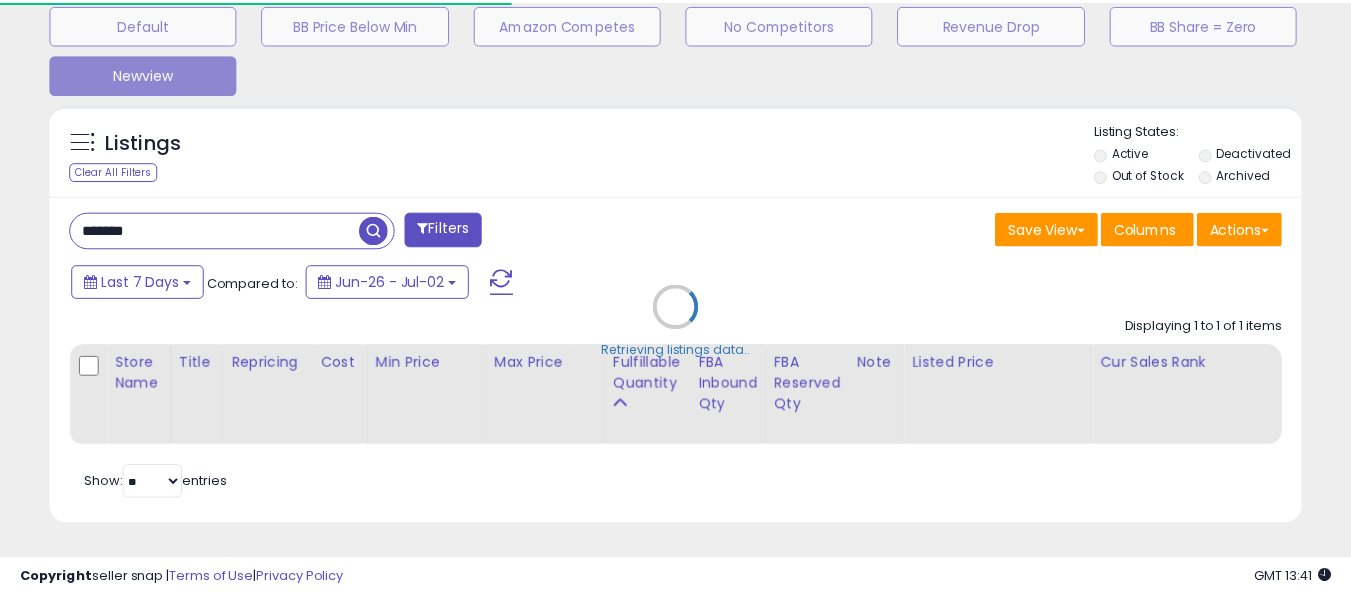 scroll, scrollTop: 410, scrollLeft: 724, axis: both 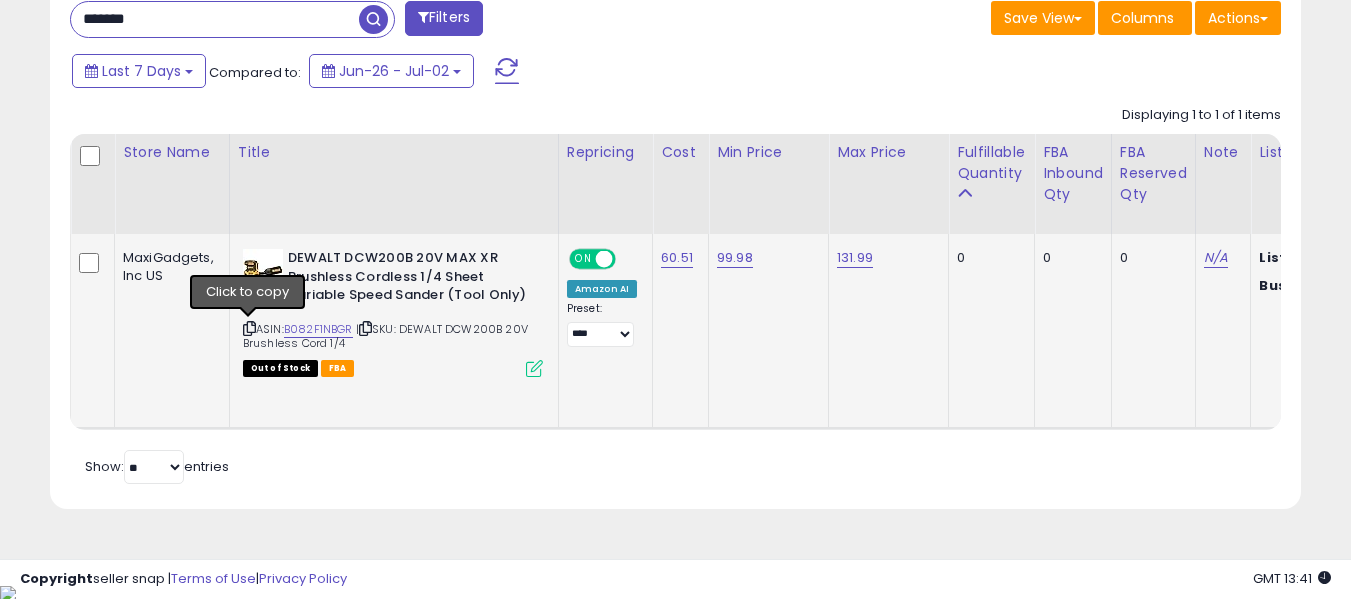 click at bounding box center [249, 328] 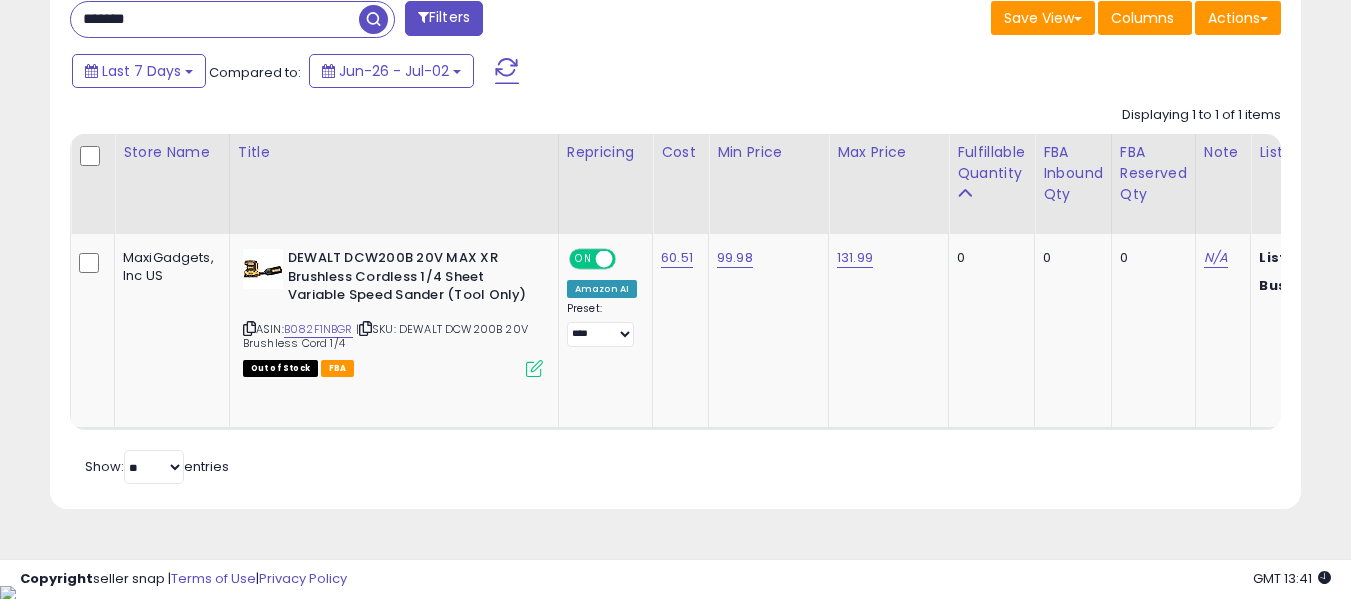 scroll, scrollTop: 828, scrollLeft: 0, axis: vertical 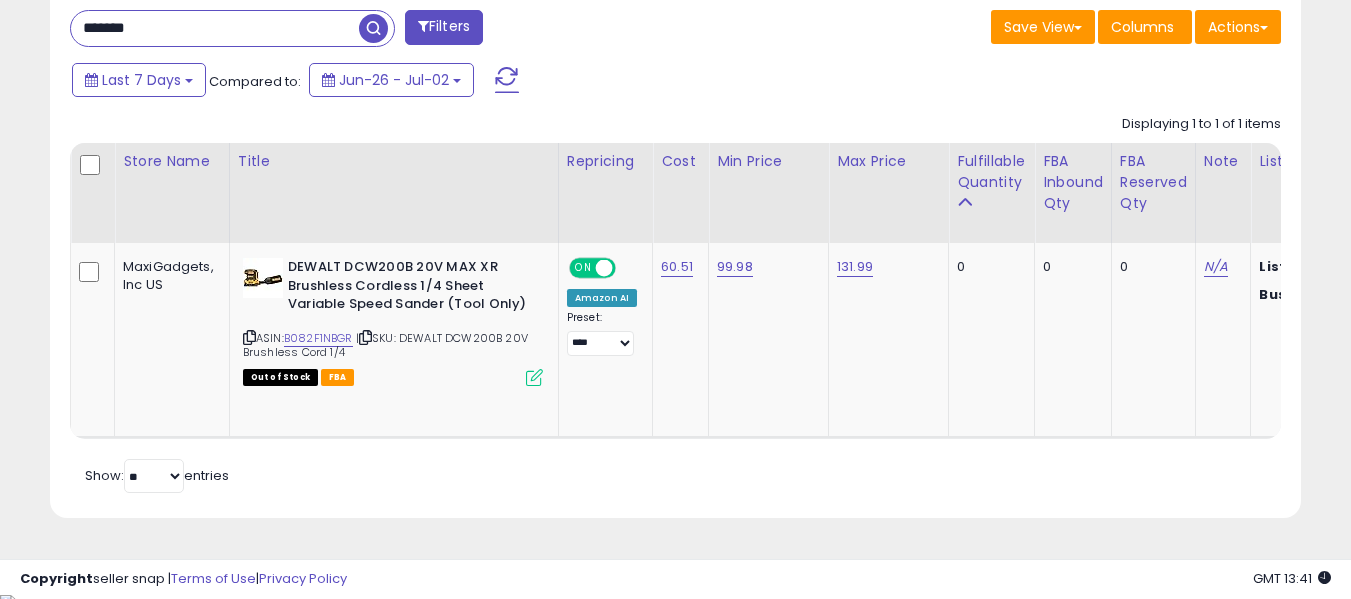 drag, startPoint x: 294, startPoint y: 16, endPoint x: 0, endPoint y: 12, distance: 294.02722 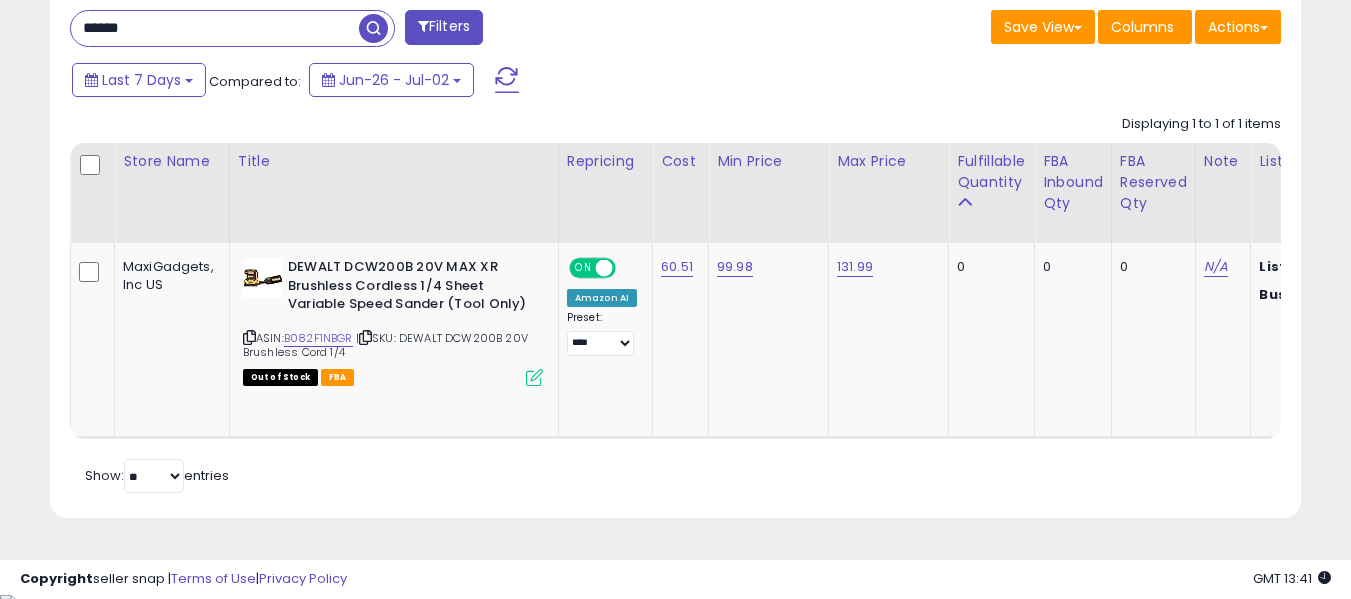 type on "******" 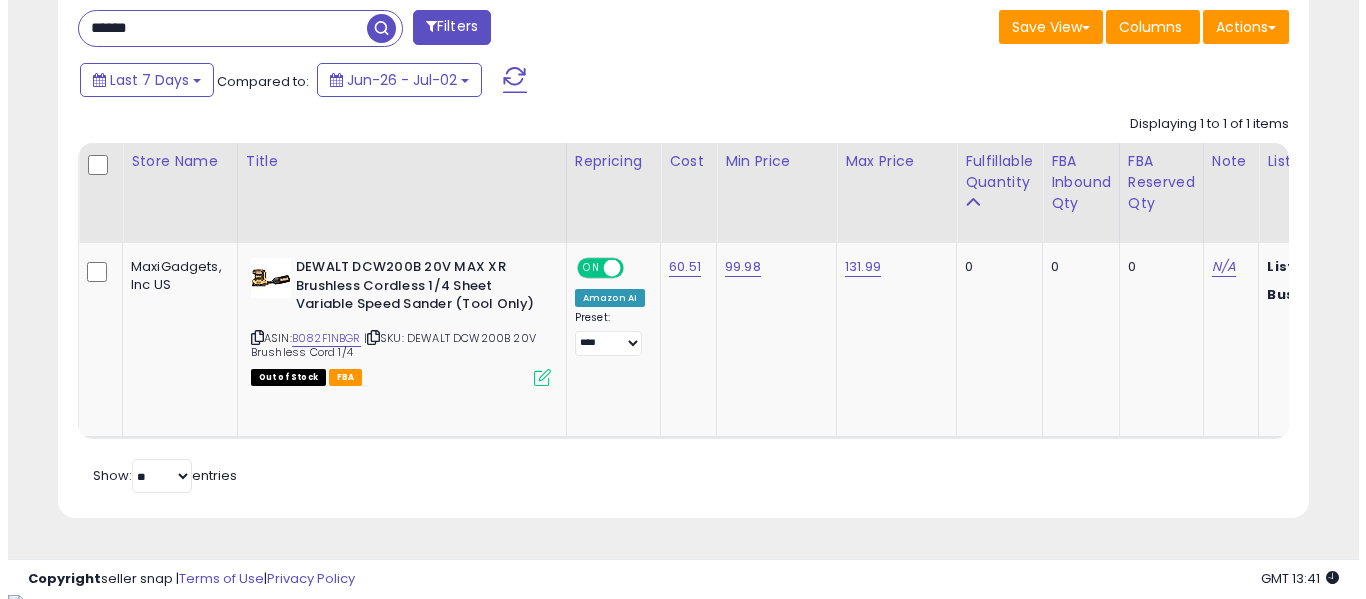 scroll, scrollTop: 642, scrollLeft: 0, axis: vertical 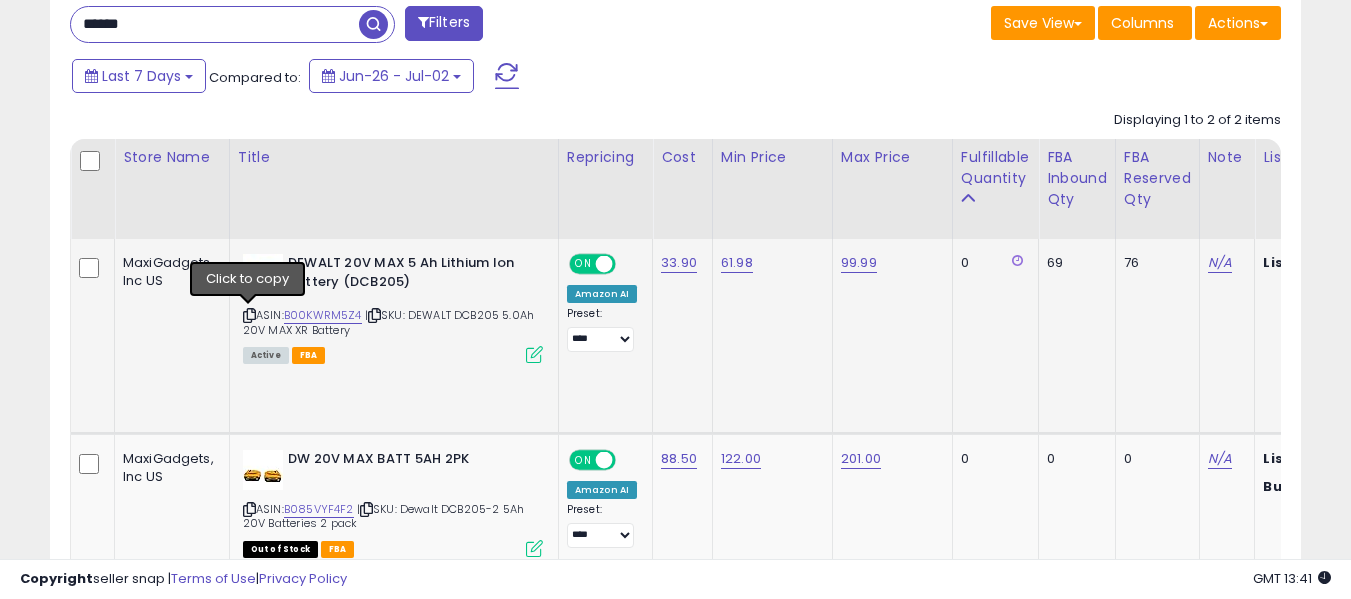 click at bounding box center [249, 315] 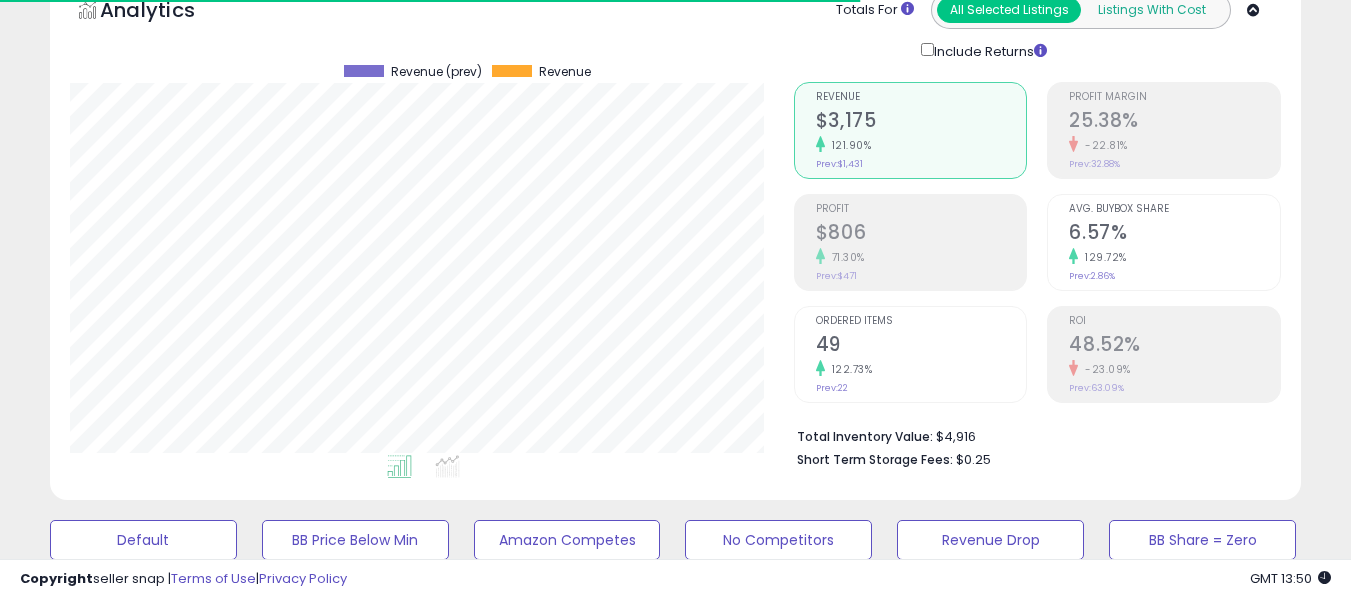 scroll, scrollTop: 0, scrollLeft: 0, axis: both 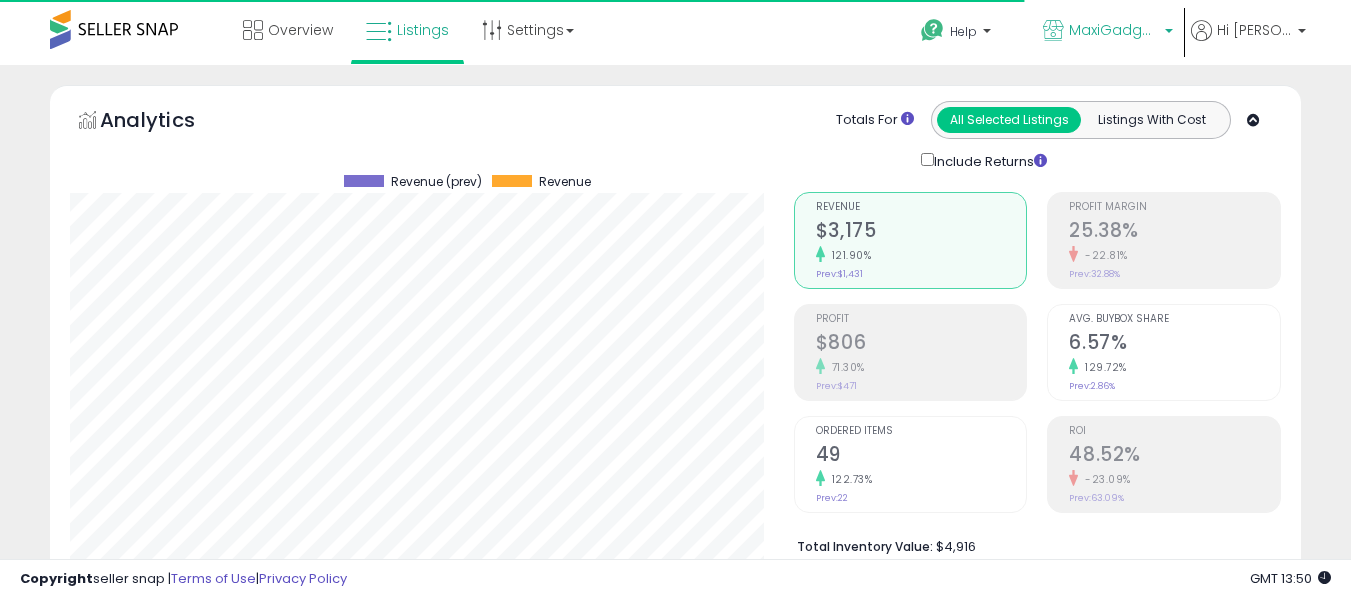 click on "MaxiGadgets, Inc US" at bounding box center [1108, 32] 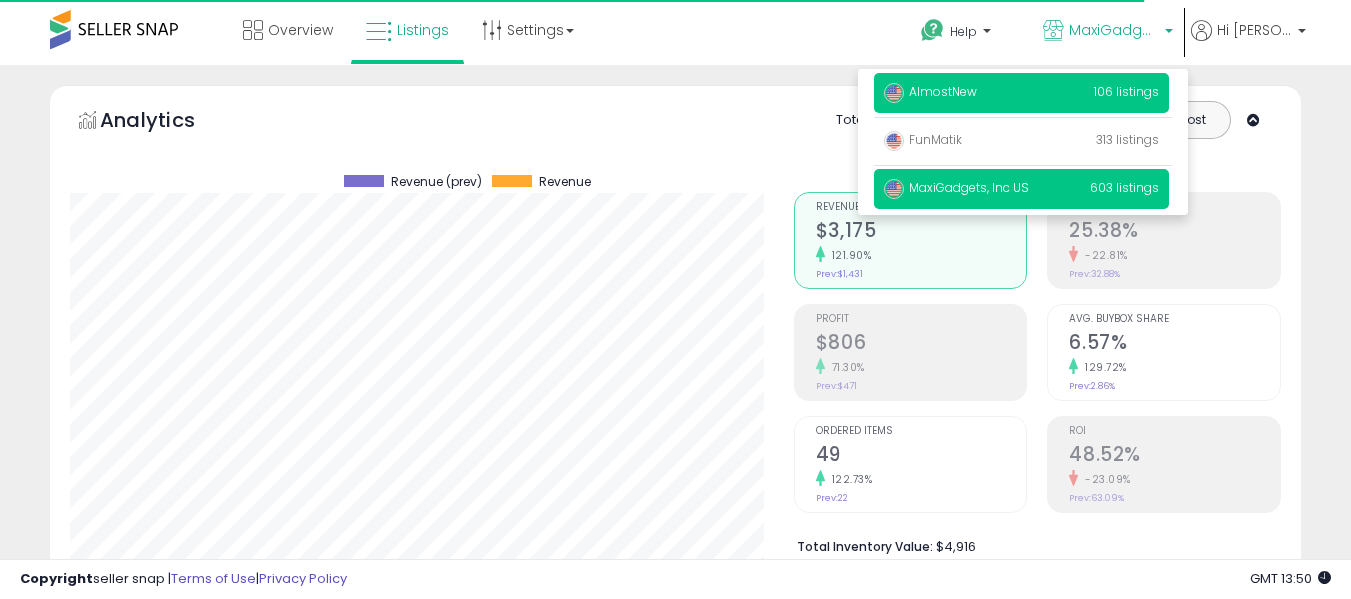 click on "AlmostNew" at bounding box center (930, 91) 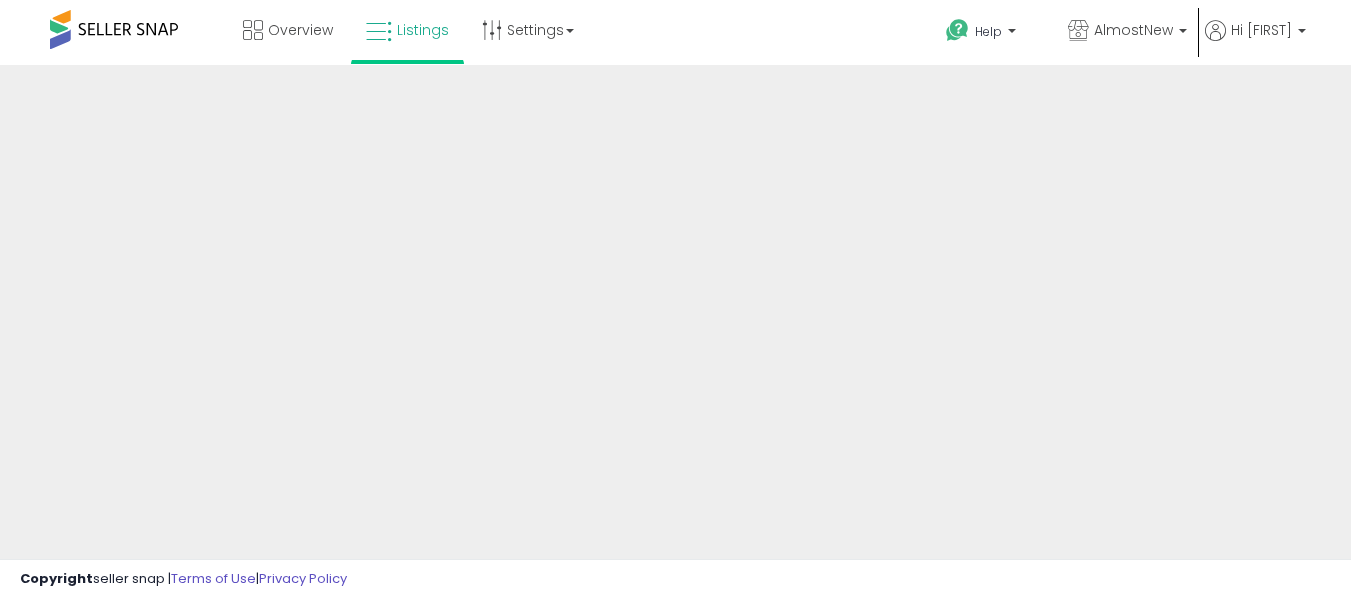 scroll, scrollTop: 0, scrollLeft: 0, axis: both 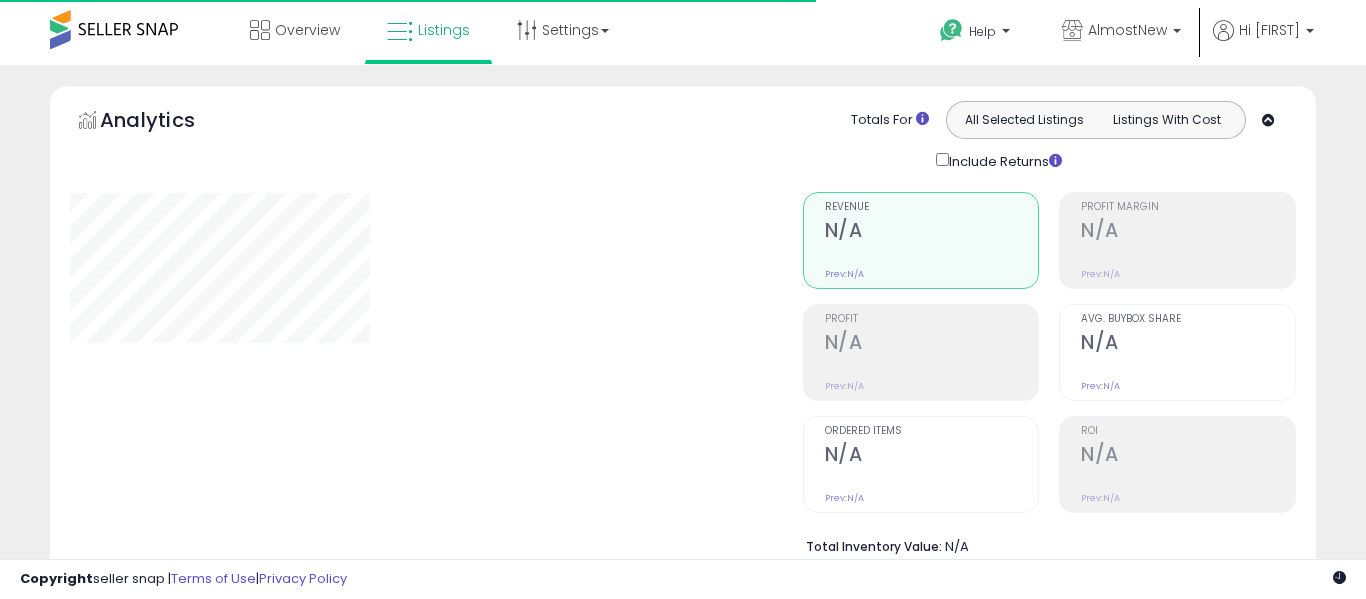 type on "******" 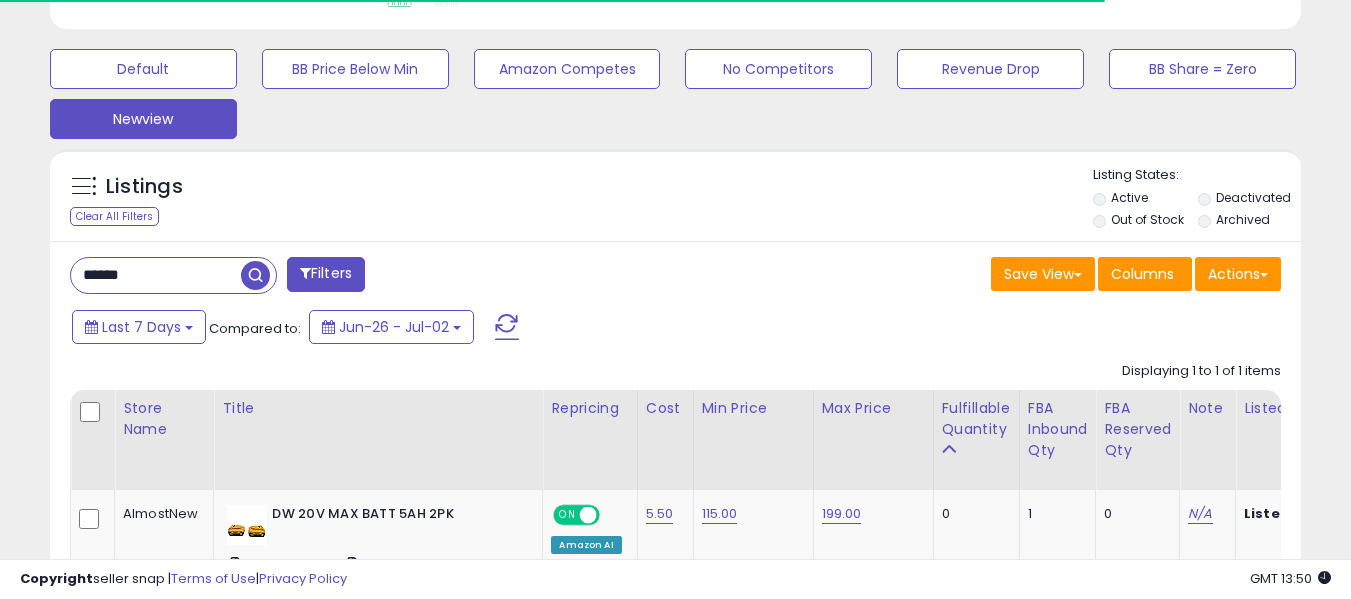 scroll, scrollTop: 584, scrollLeft: 0, axis: vertical 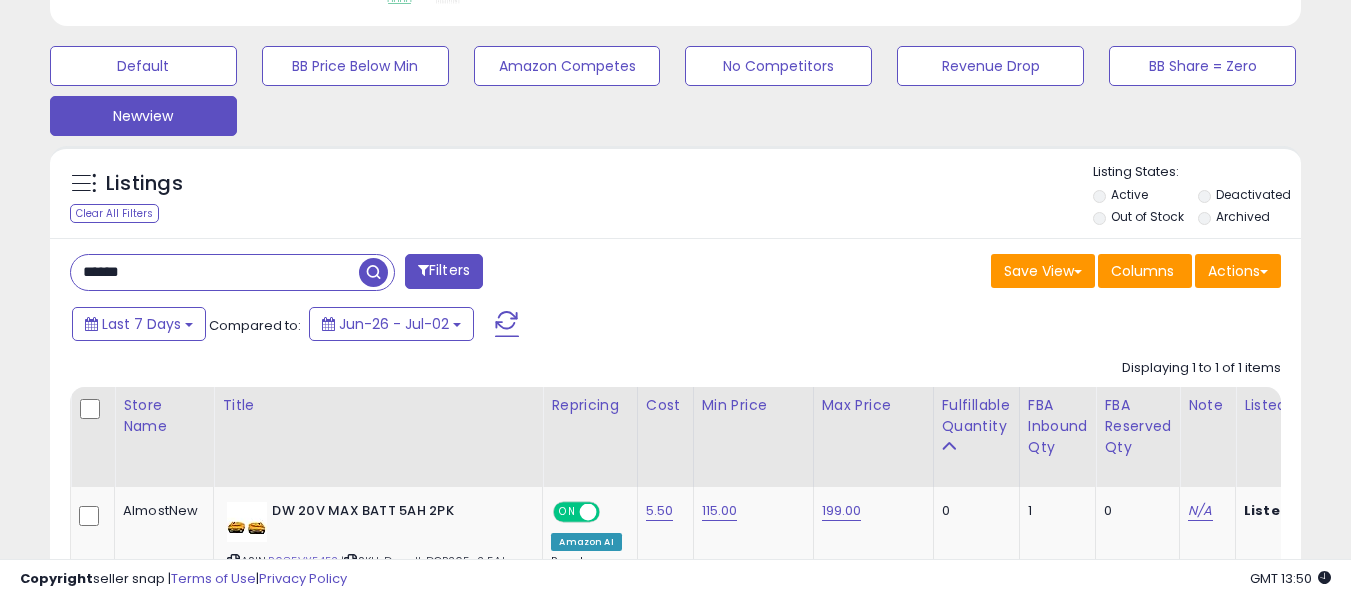 drag, startPoint x: 160, startPoint y: 269, endPoint x: 0, endPoint y: 267, distance: 160.0125 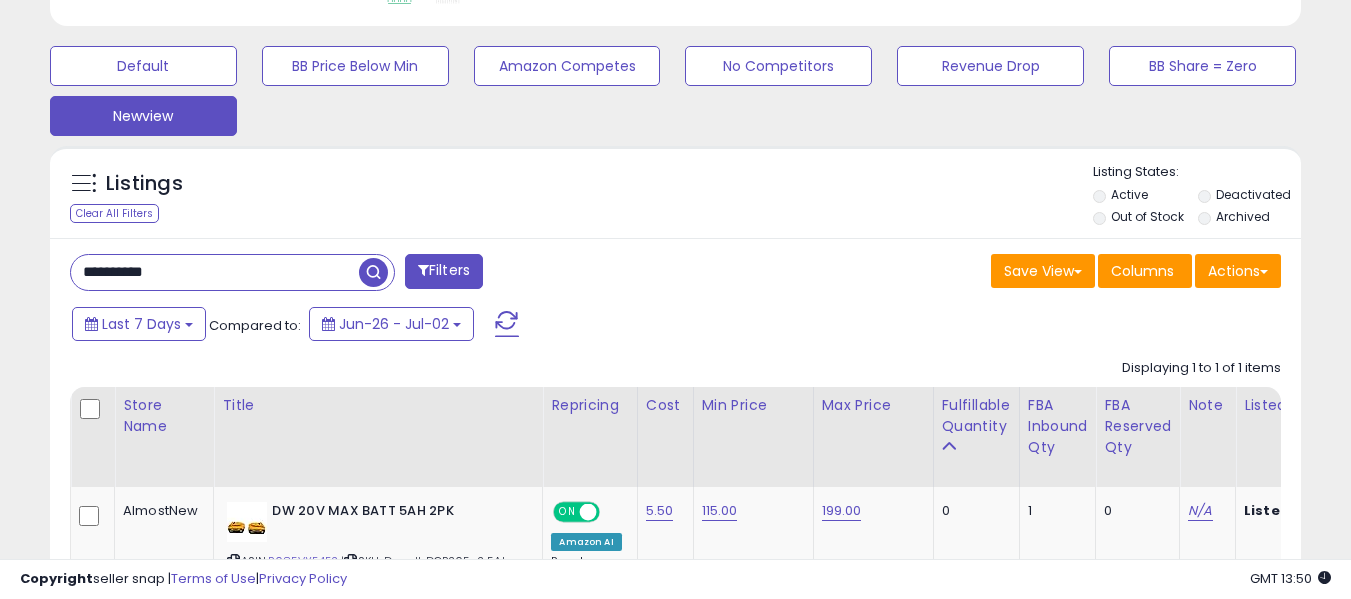 type on "**********" 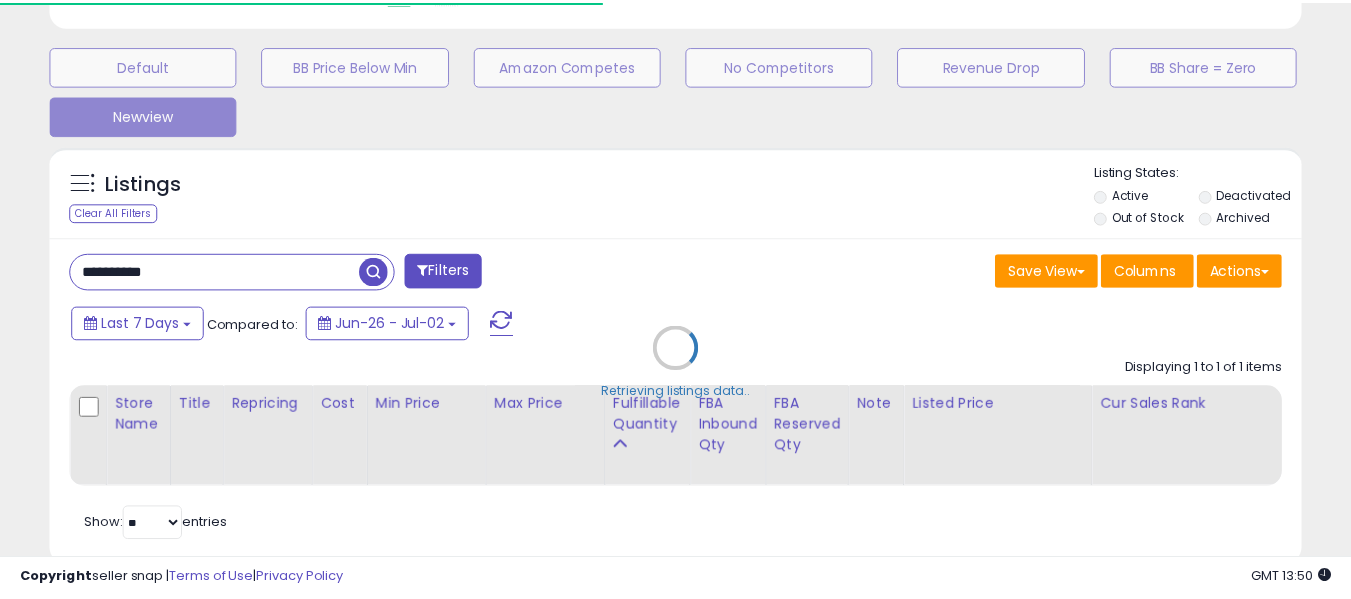 scroll, scrollTop: 410, scrollLeft: 724, axis: both 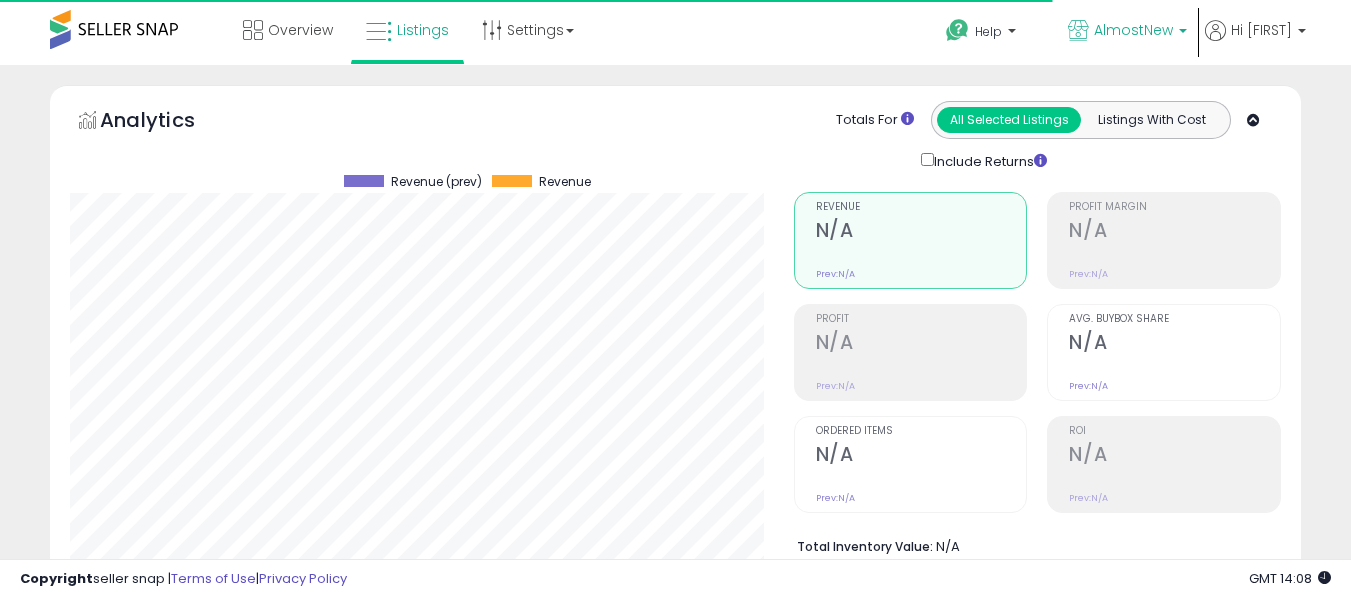 click on "AlmostNew" at bounding box center (1127, 32) 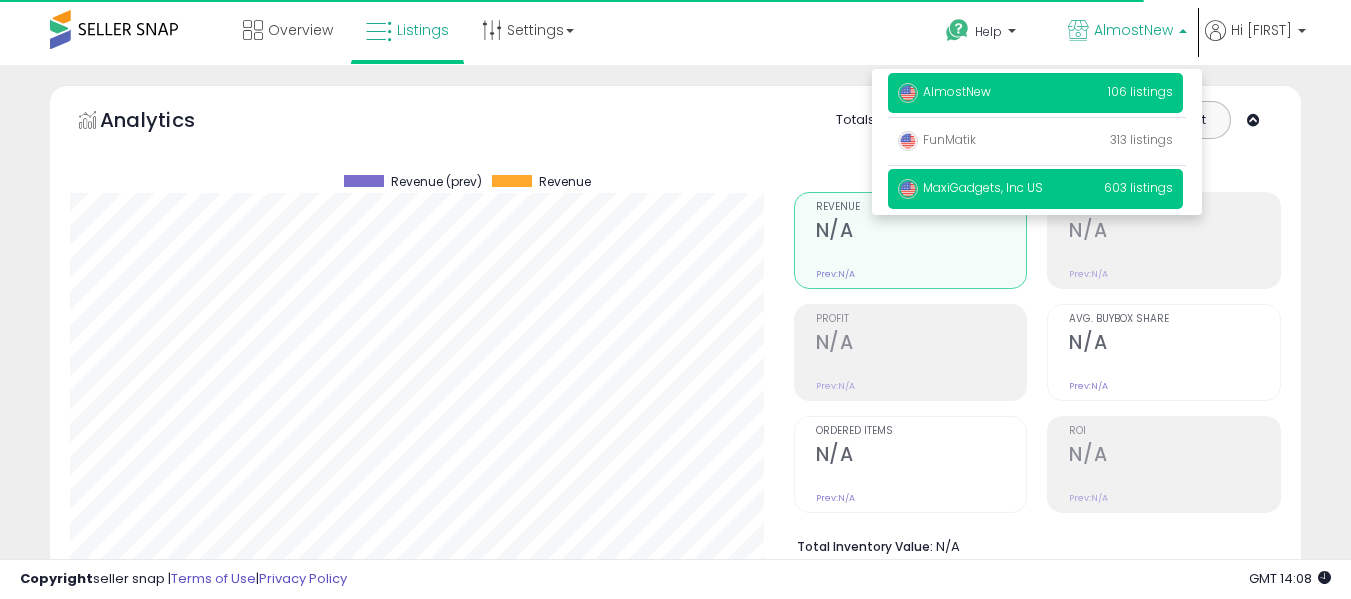 click on "MaxiGadgets, Inc US" at bounding box center [970, 187] 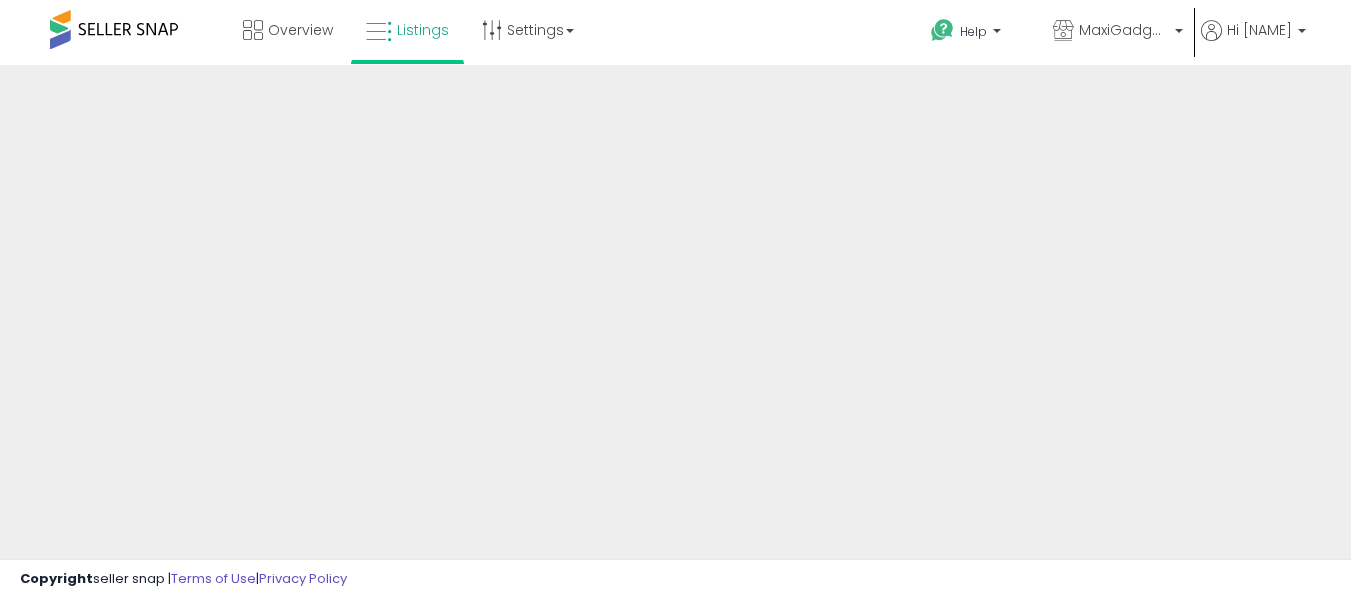 scroll, scrollTop: 0, scrollLeft: 0, axis: both 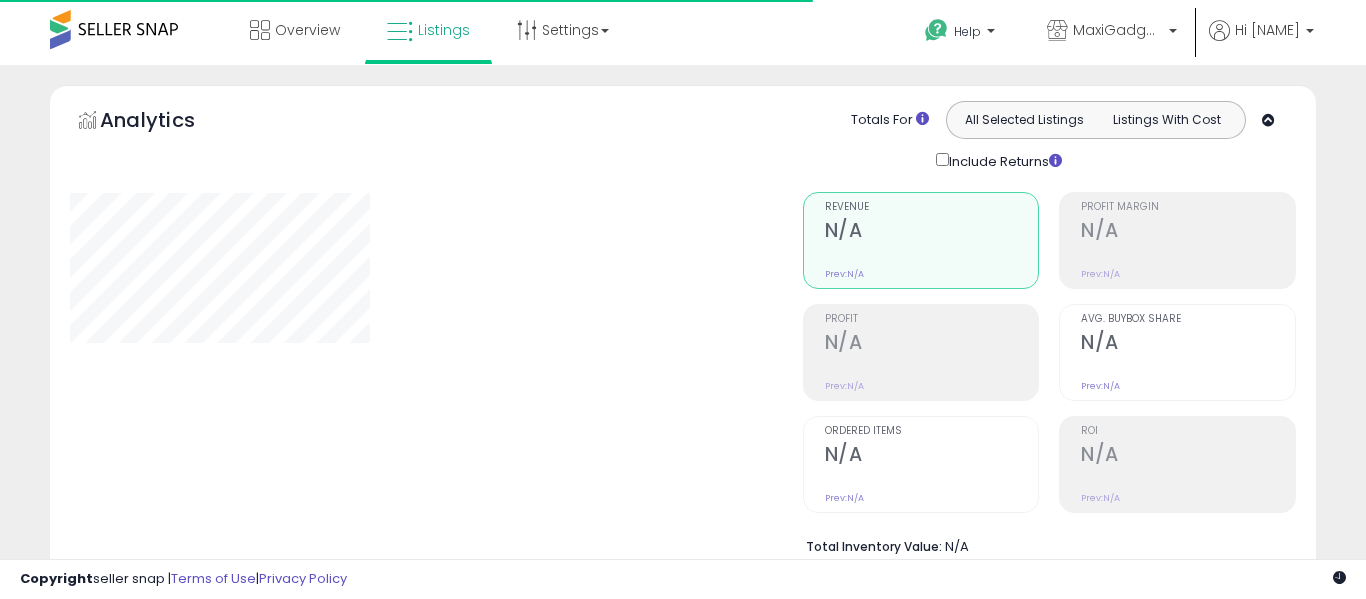 type on "**********" 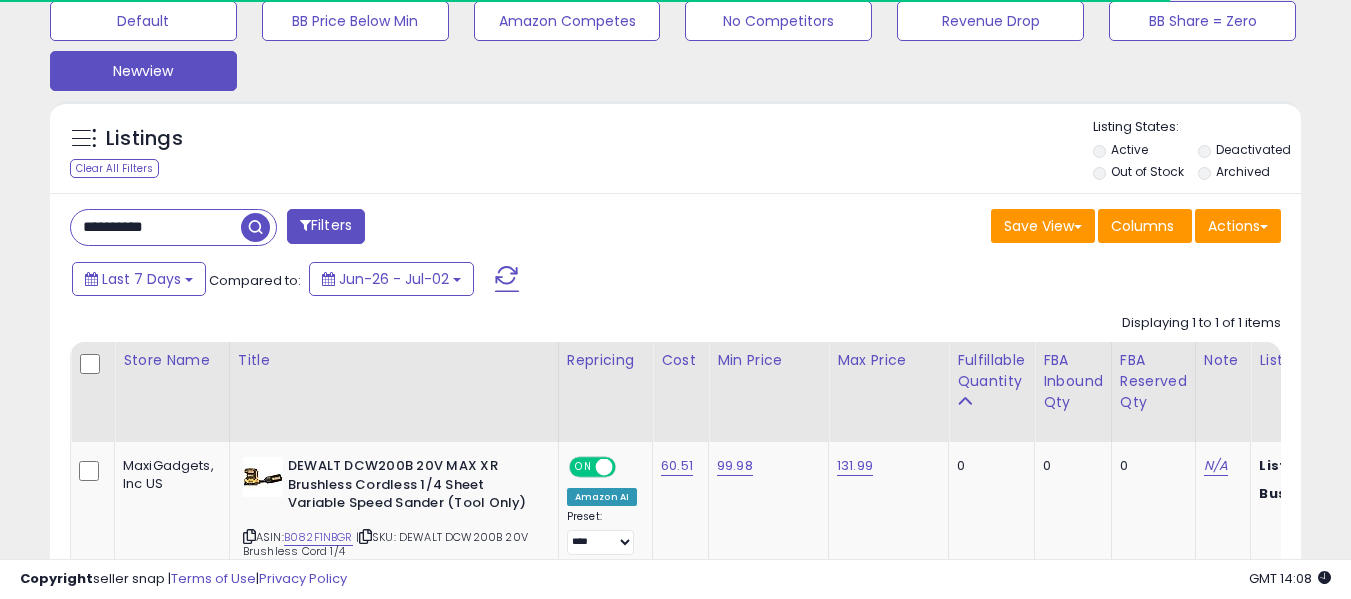 scroll, scrollTop: 630, scrollLeft: 0, axis: vertical 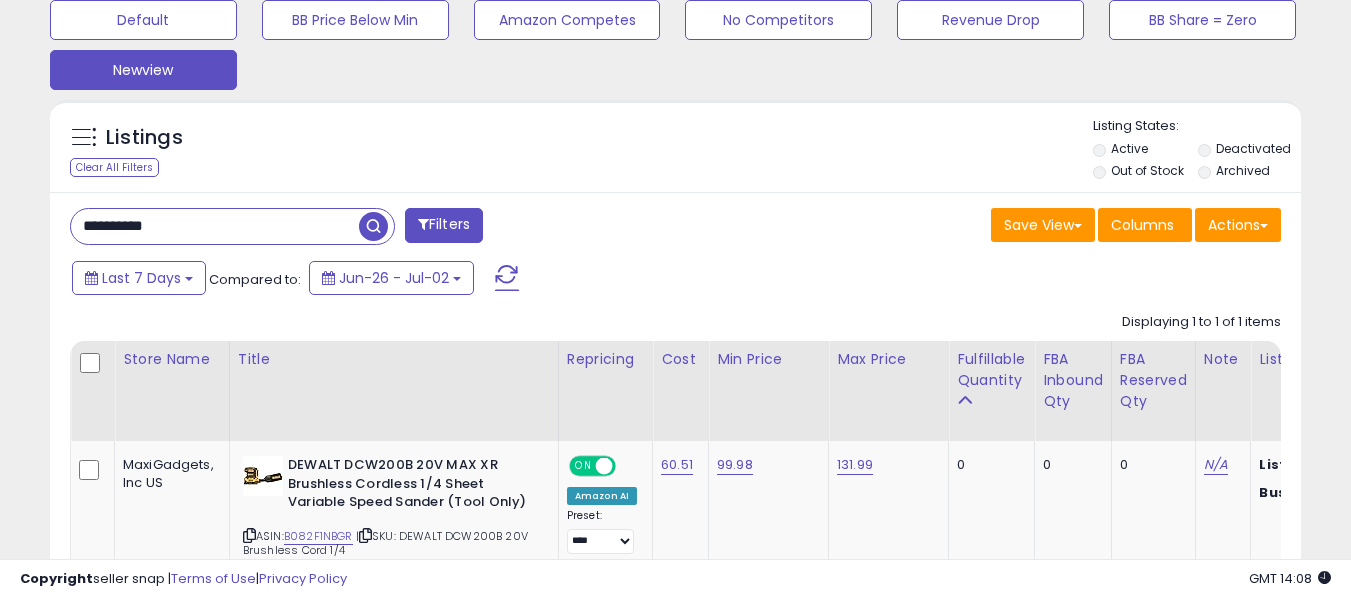 drag, startPoint x: 205, startPoint y: 229, endPoint x: 0, endPoint y: 203, distance: 206.6422 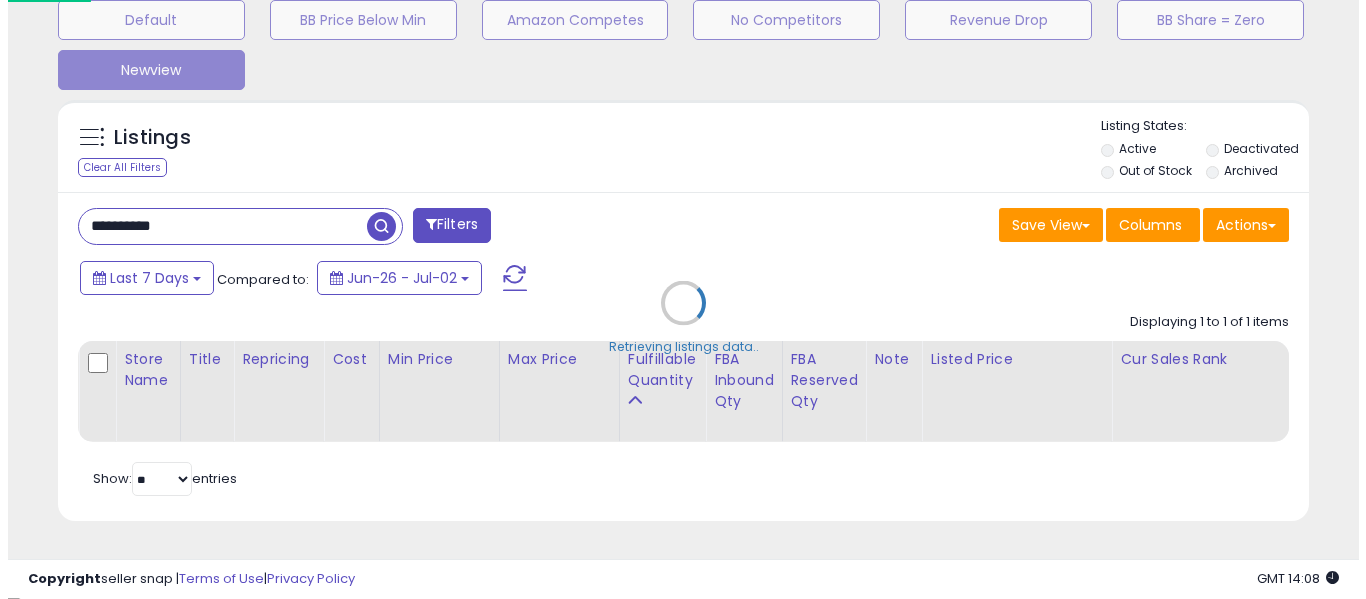 scroll, scrollTop: 999590, scrollLeft: 999267, axis: both 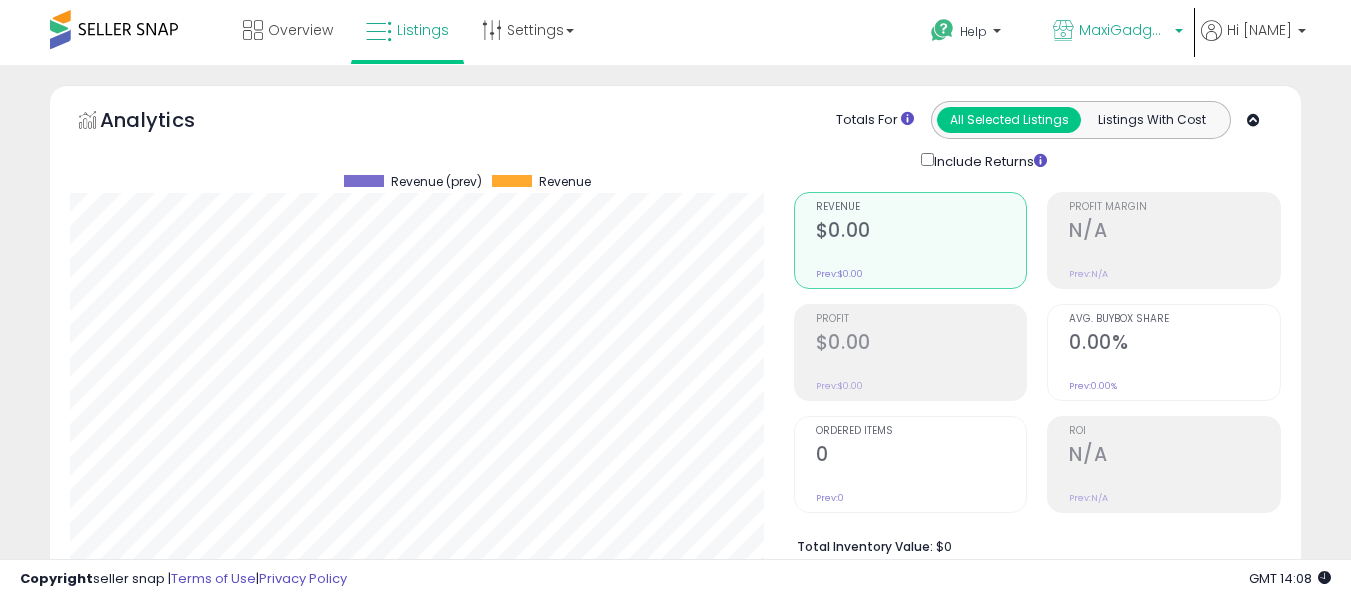 click on "MaxiGadgets, Inc US" at bounding box center [1124, 30] 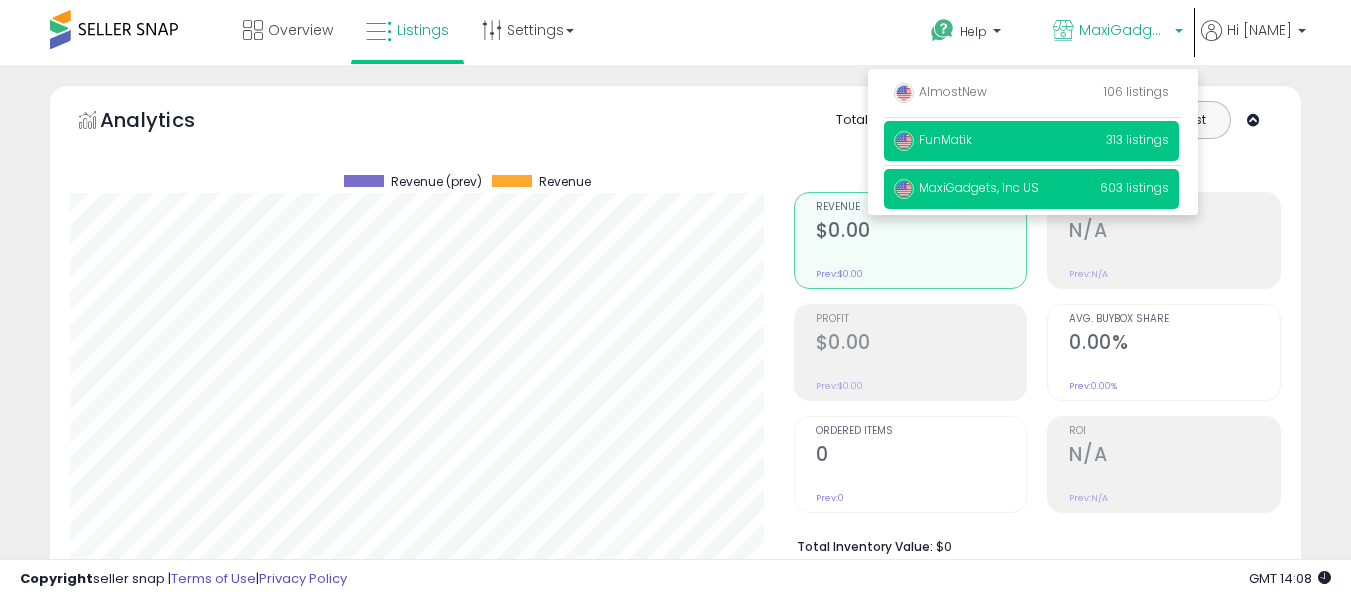 click on "FunMatik
313
listings" at bounding box center (1031, 141) 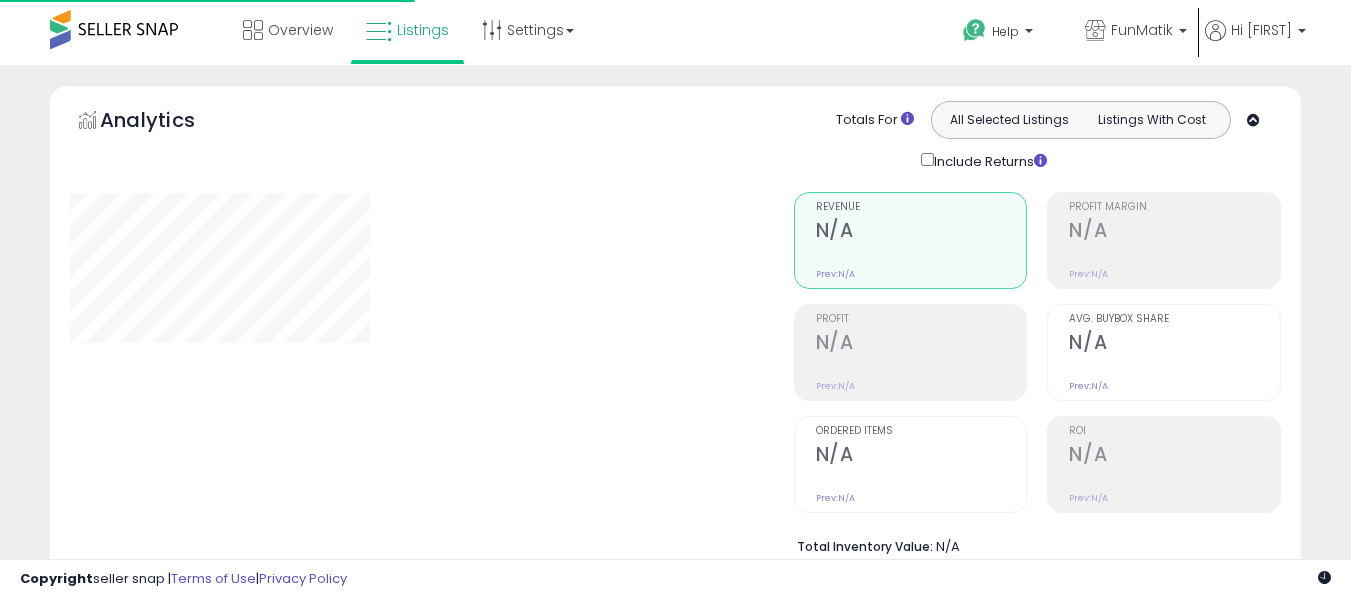 type on "**********" 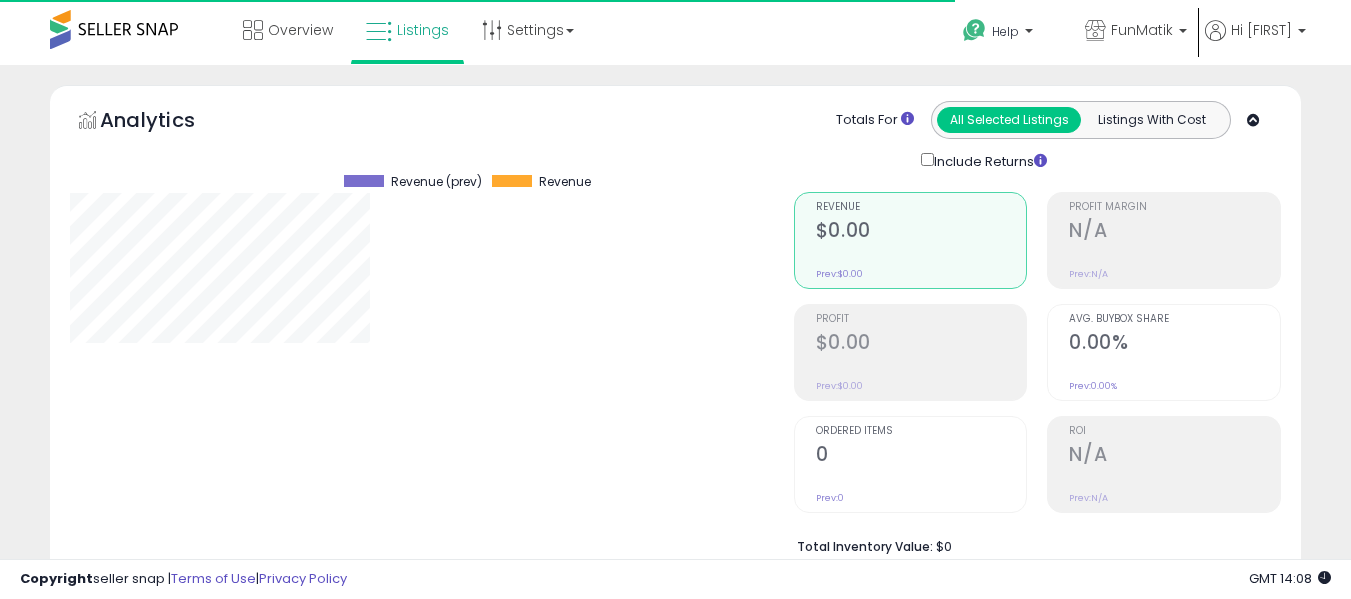 scroll, scrollTop: 0, scrollLeft: 0, axis: both 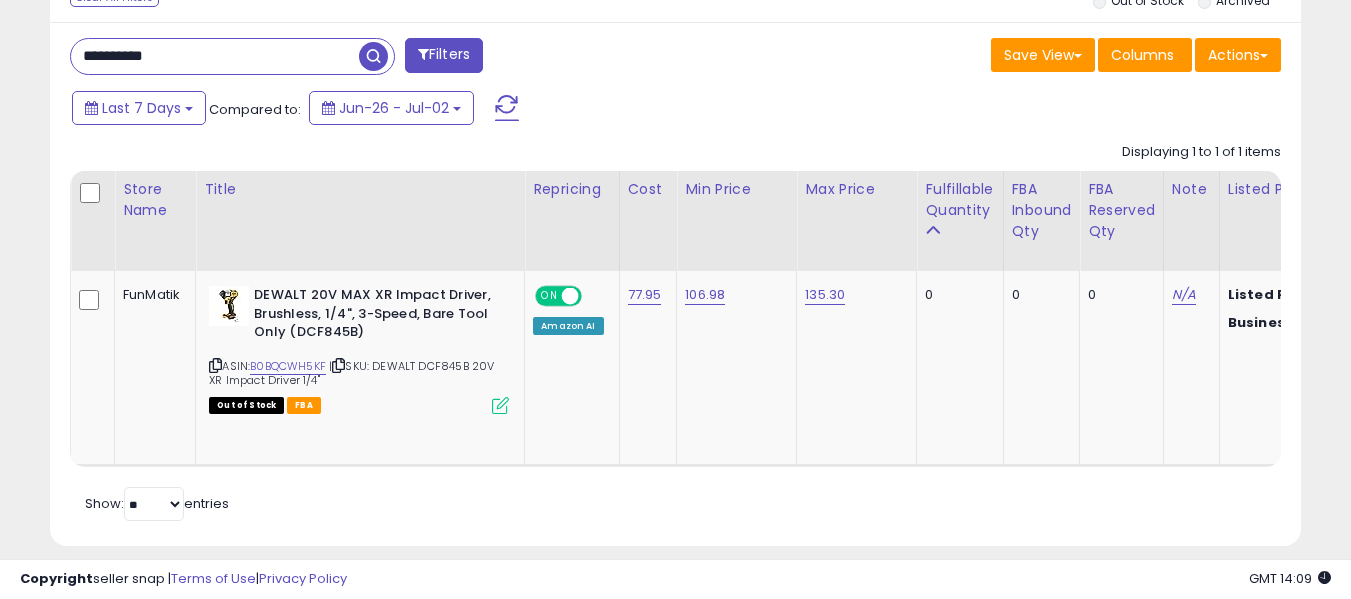 drag, startPoint x: 193, startPoint y: 65, endPoint x: 0, endPoint y: 75, distance: 193.2589 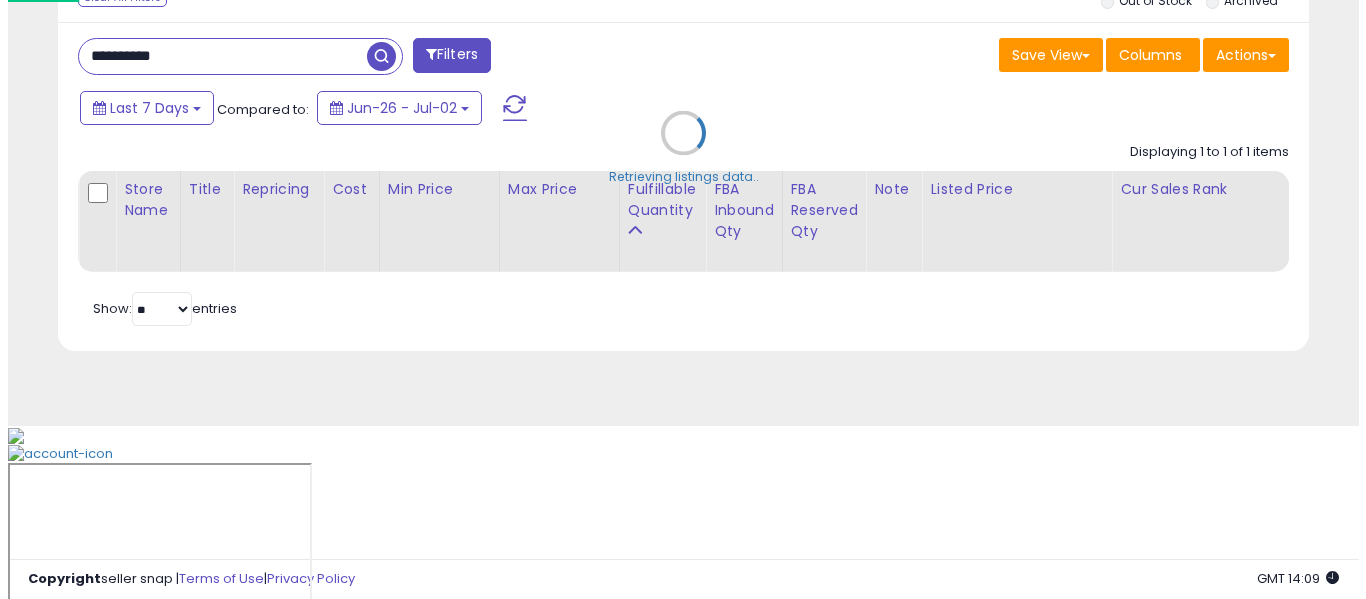 scroll, scrollTop: 642, scrollLeft: 0, axis: vertical 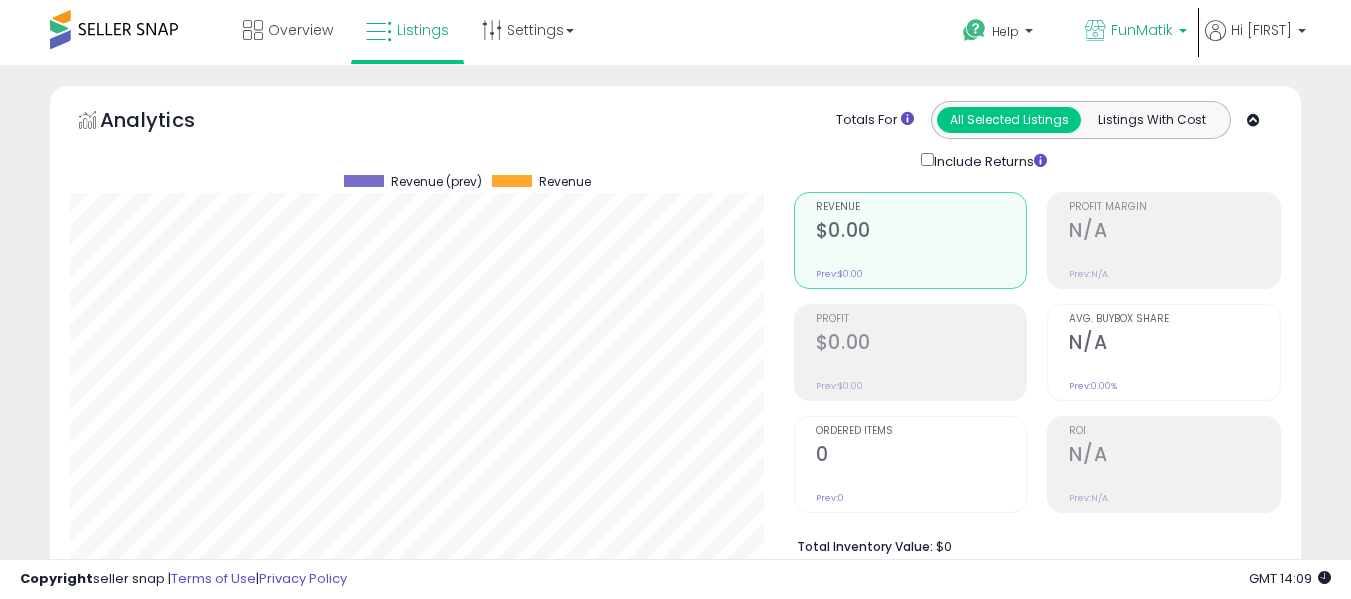 click on "FunMatik" at bounding box center [1142, 30] 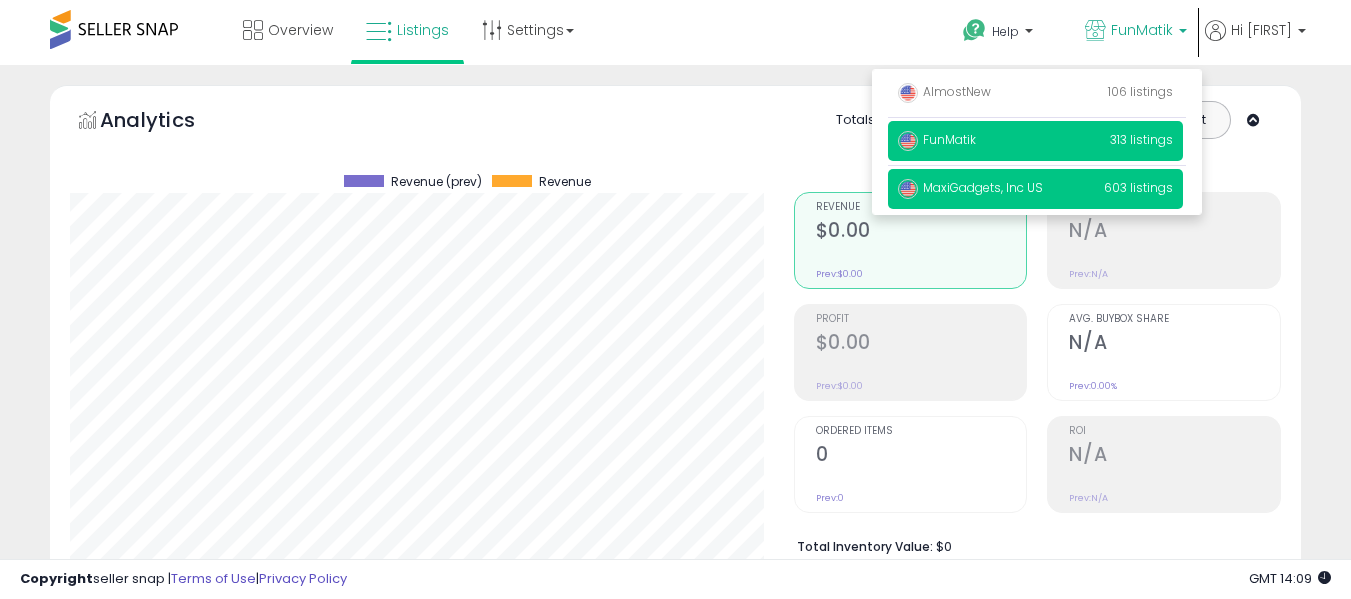 click on "MaxiGadgets, Inc US" at bounding box center (970, 187) 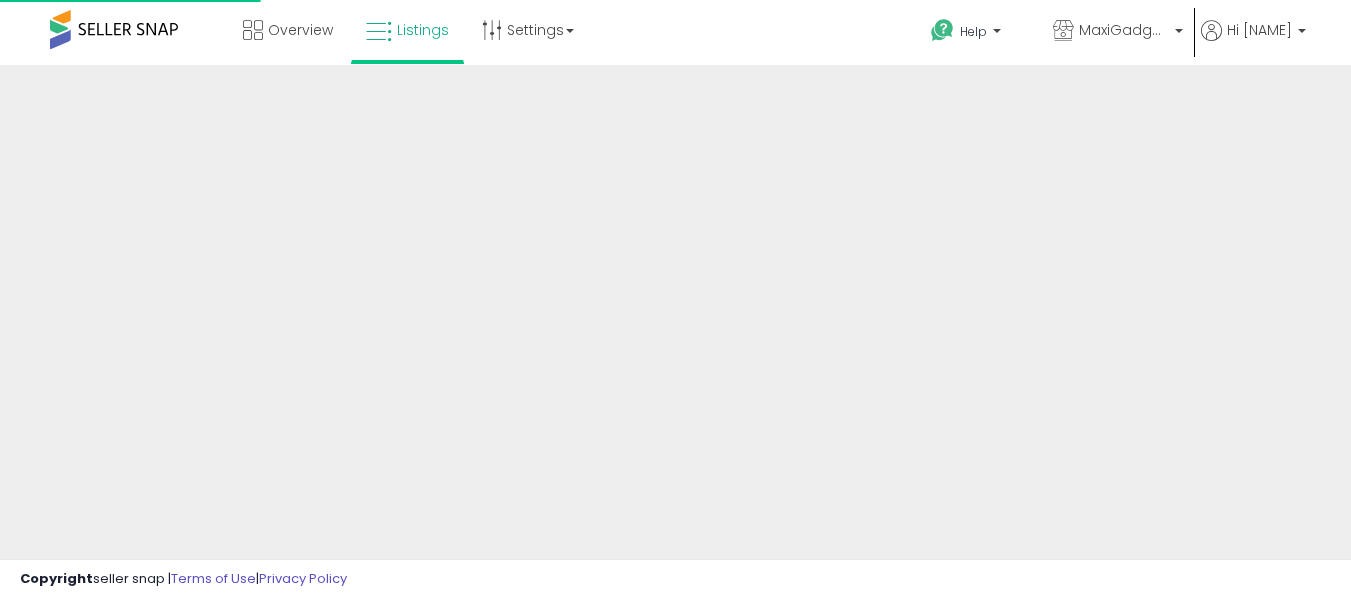 scroll, scrollTop: 0, scrollLeft: 0, axis: both 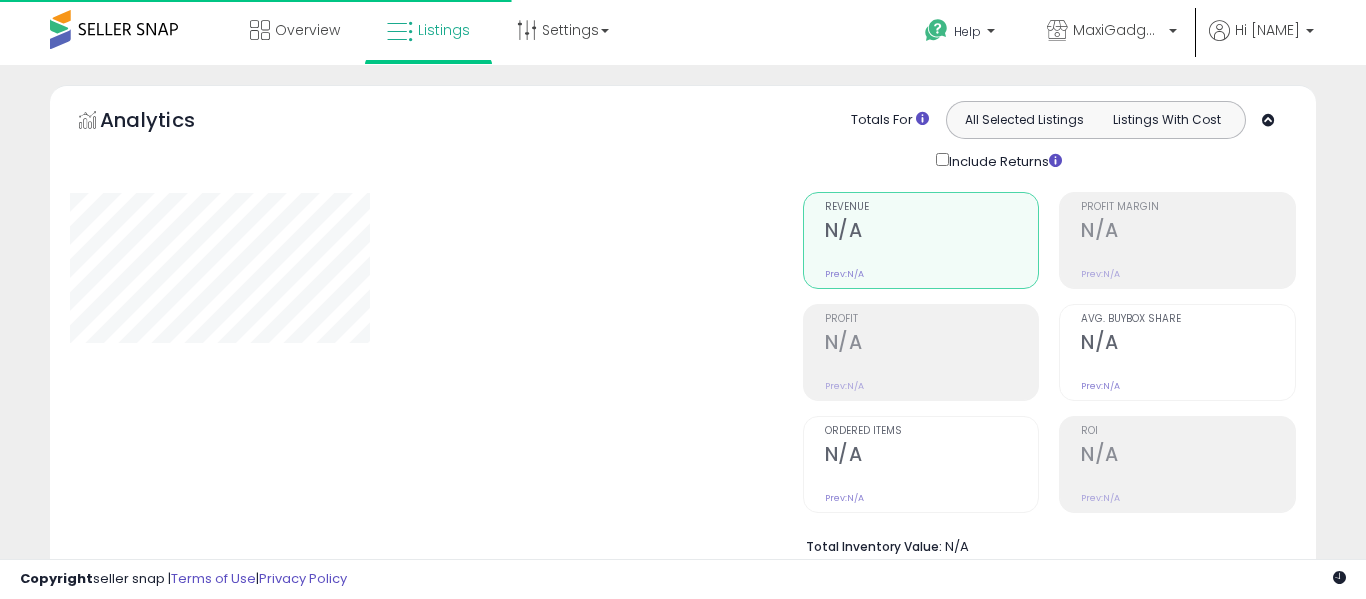 type on "**********" 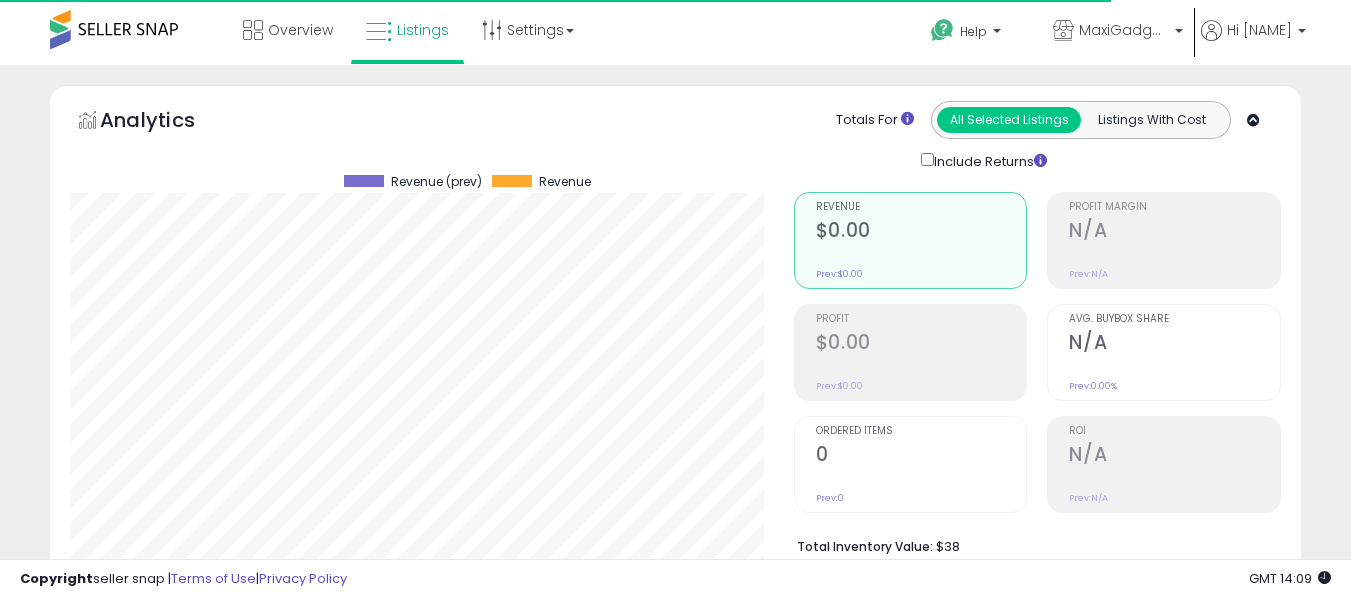 scroll, scrollTop: 999590, scrollLeft: 999276, axis: both 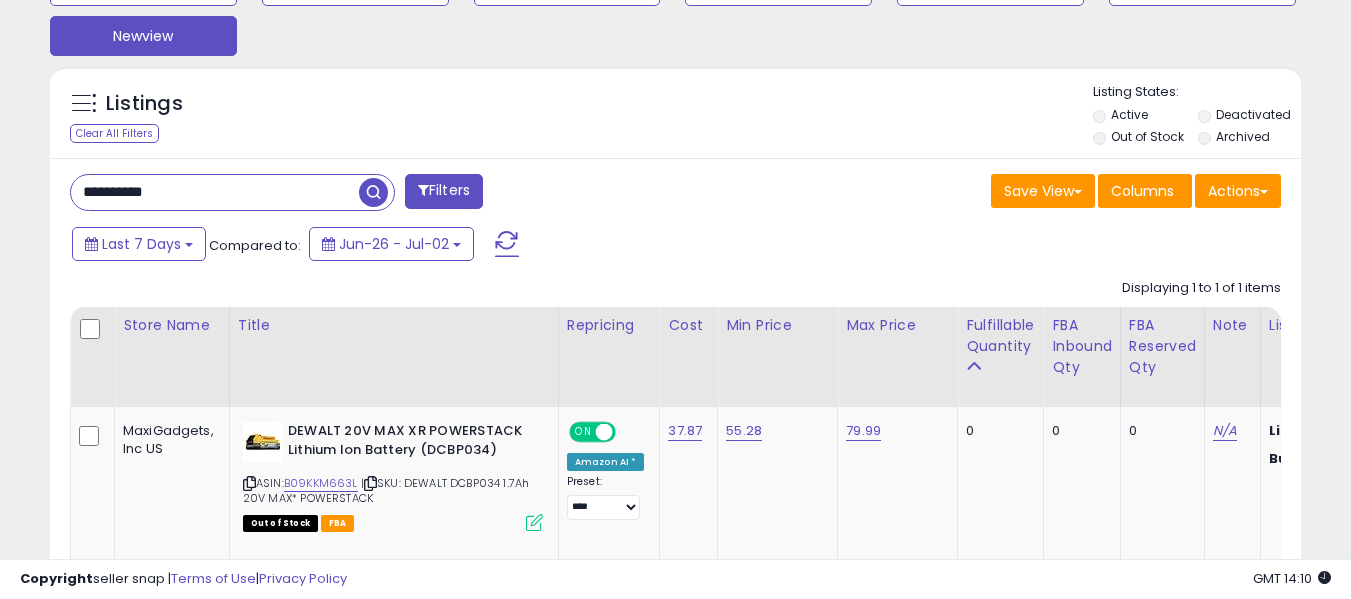 drag, startPoint x: 213, startPoint y: 192, endPoint x: 0, endPoint y: 162, distance: 215.1023 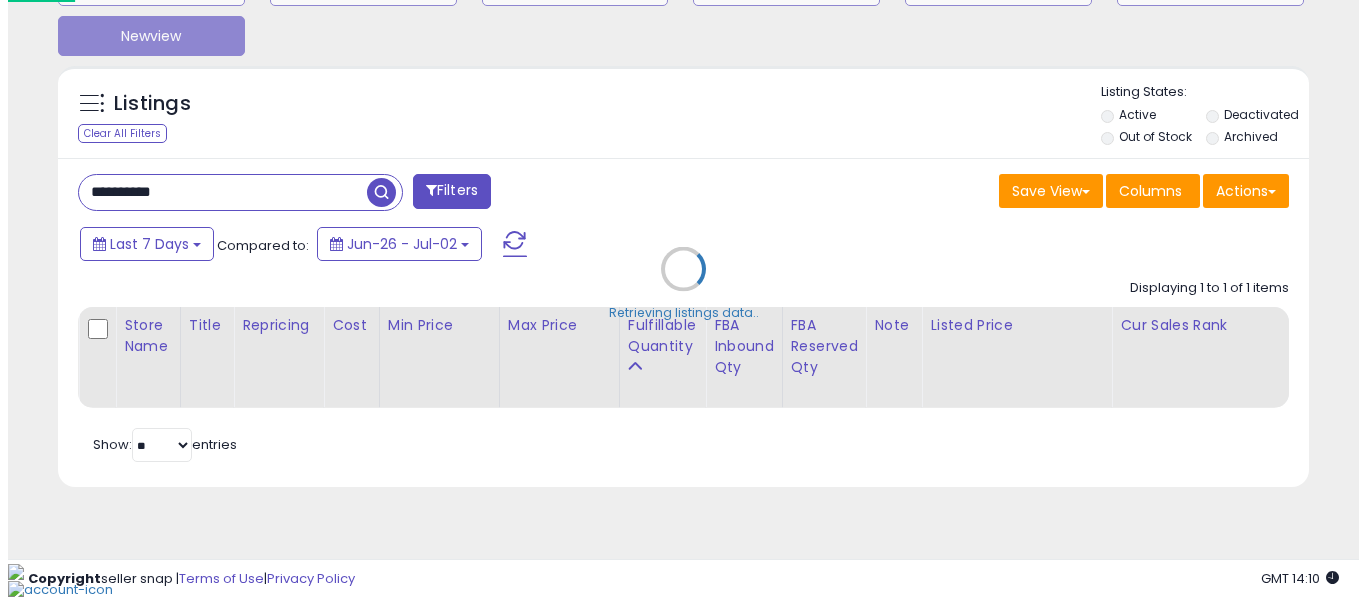 scroll, scrollTop: 642, scrollLeft: 0, axis: vertical 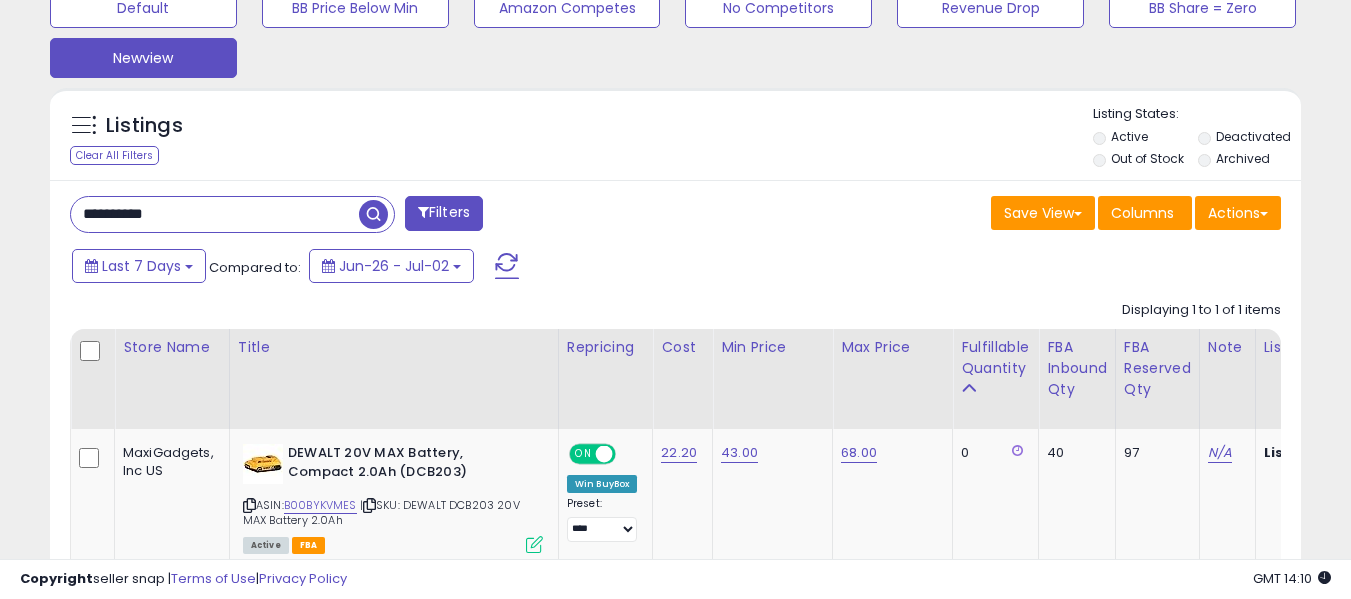 drag, startPoint x: 201, startPoint y: 234, endPoint x: 200, endPoint y: 219, distance: 15.033297 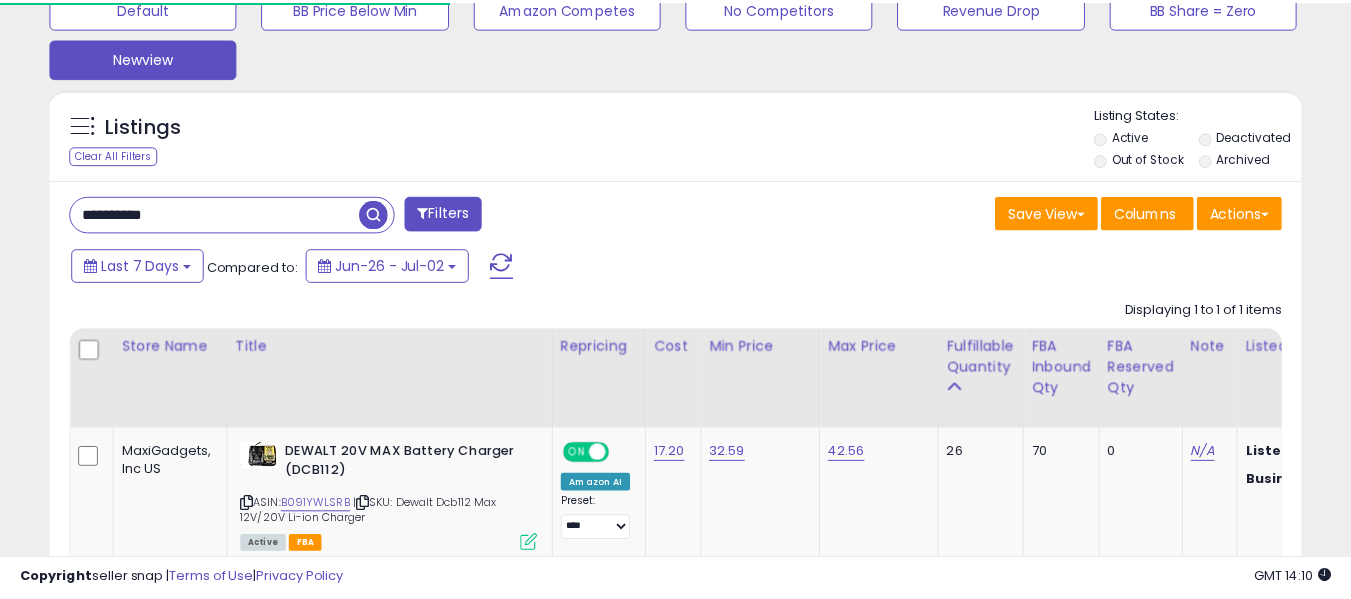 scroll, scrollTop: 410, scrollLeft: 724, axis: both 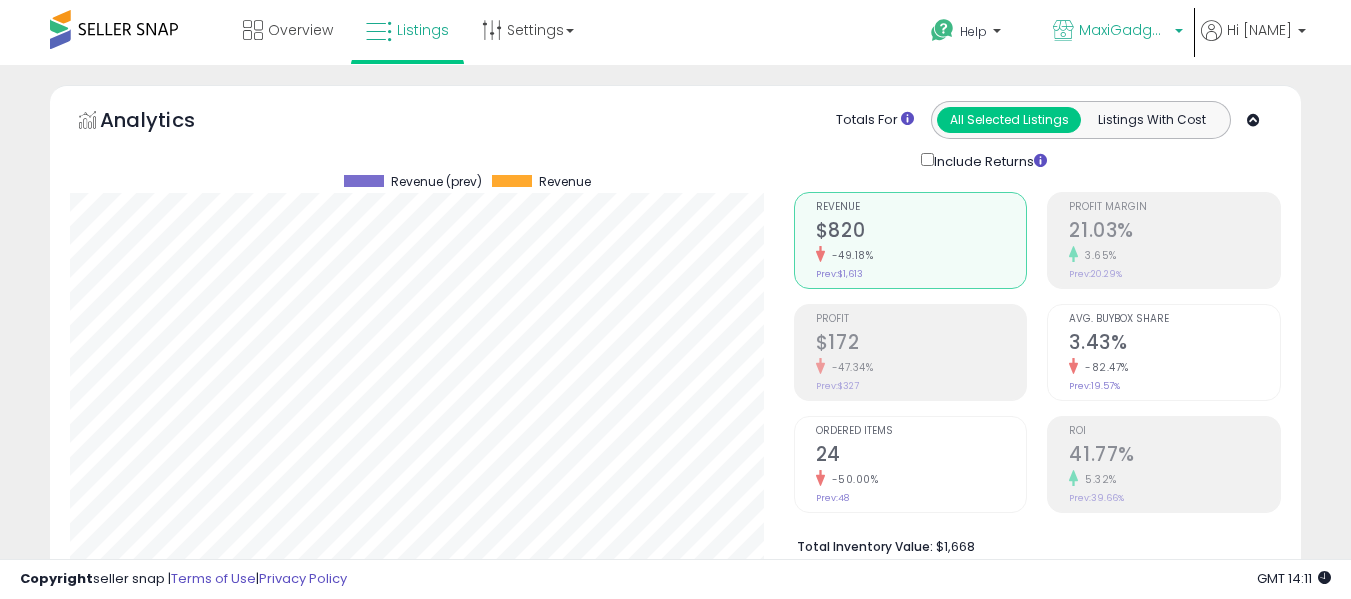 click on "MaxiGadgets, Inc US" at bounding box center (1124, 30) 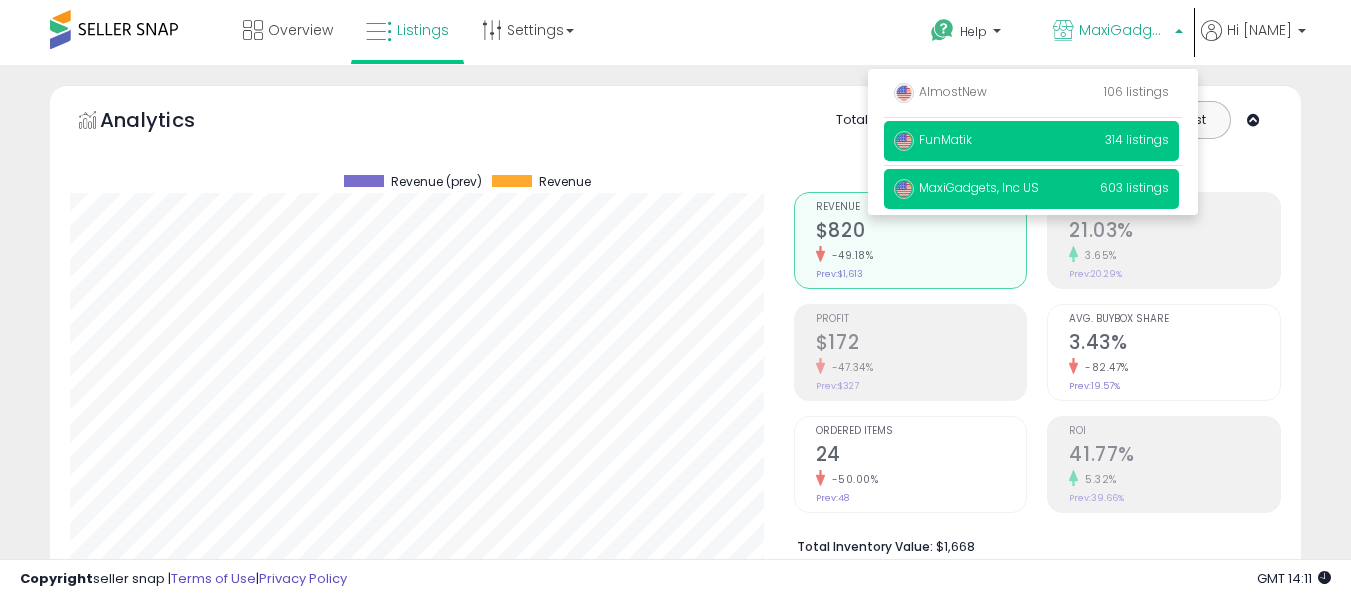 click on "FunMatik" at bounding box center [933, 139] 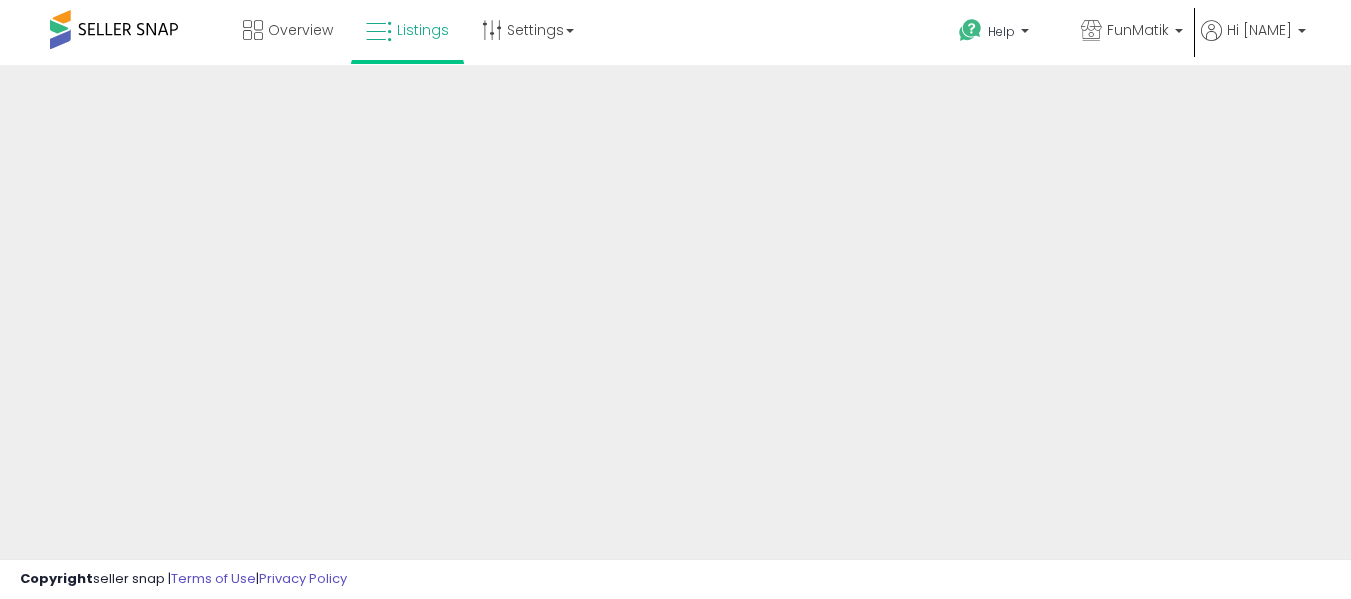 scroll, scrollTop: 0, scrollLeft: 0, axis: both 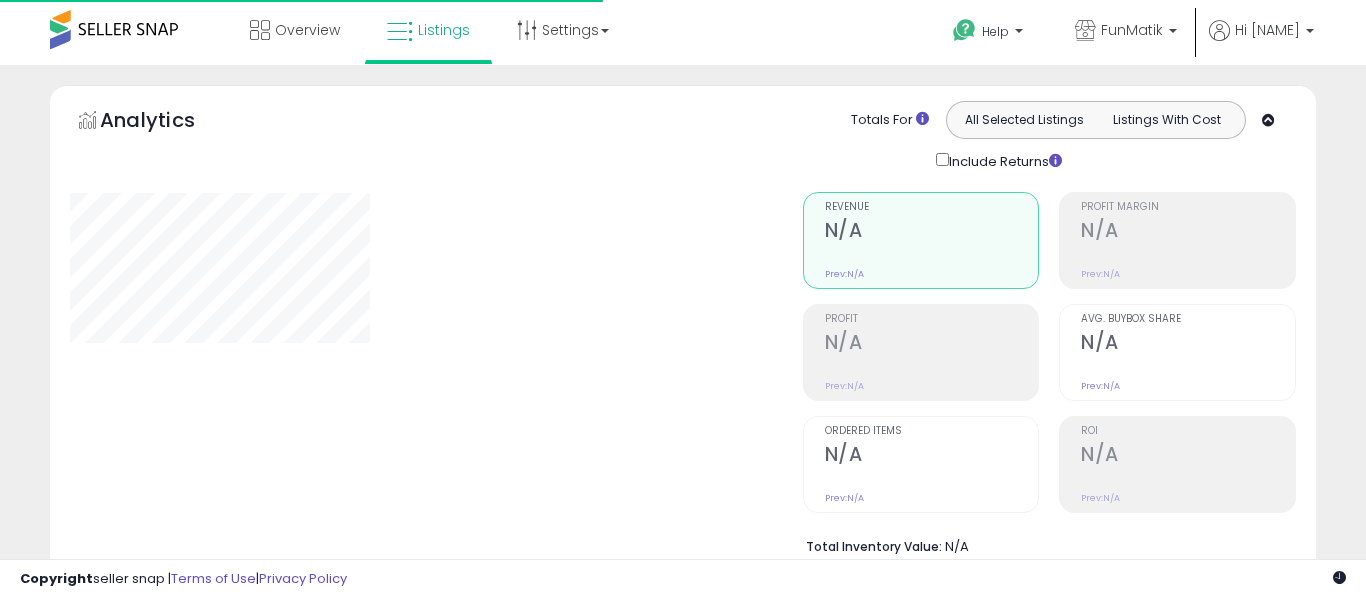 type on "**********" 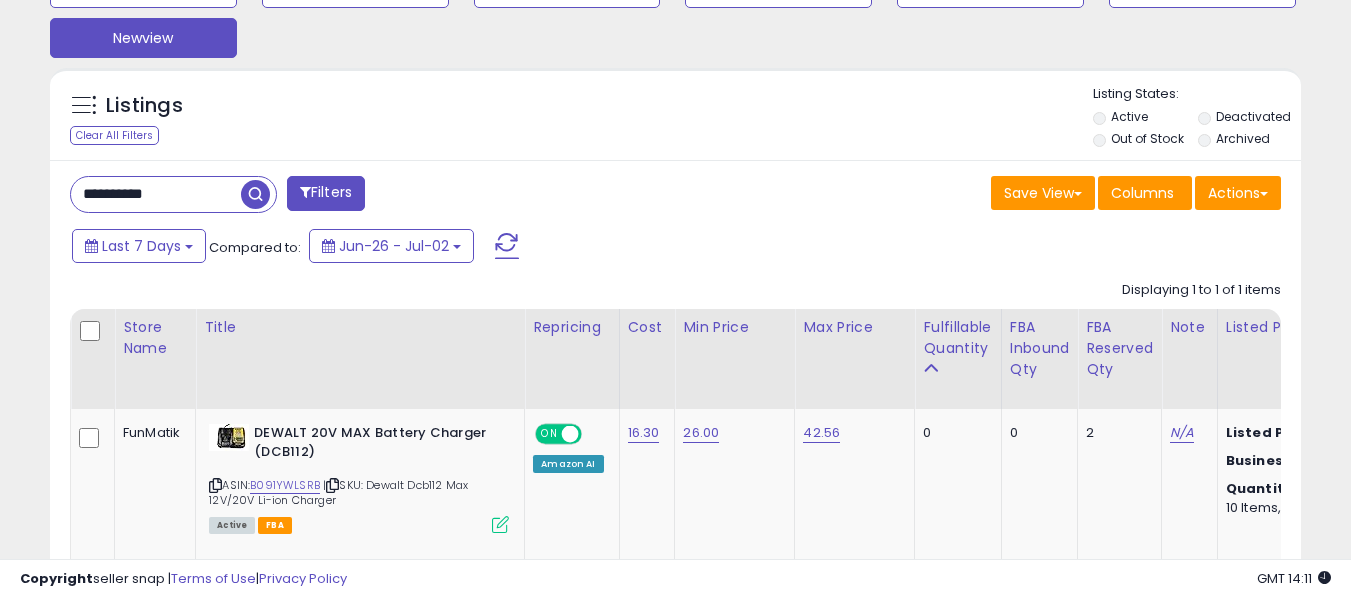 scroll, scrollTop: 792, scrollLeft: 0, axis: vertical 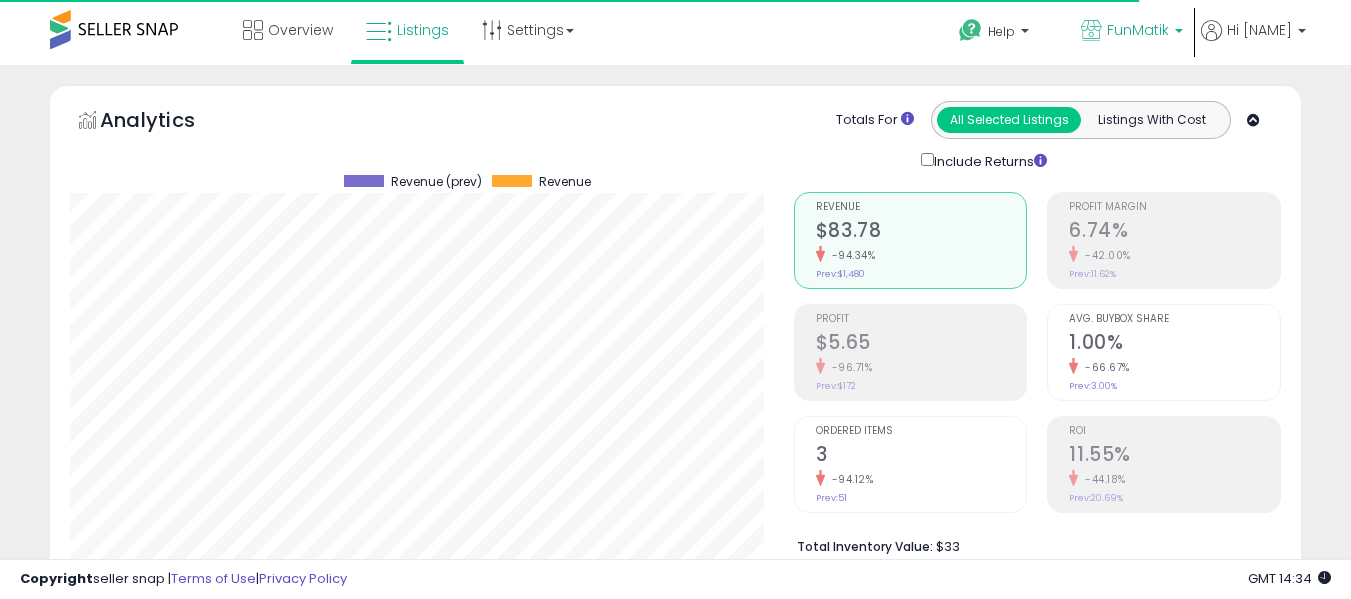 click on "FunMatik" at bounding box center [1138, 30] 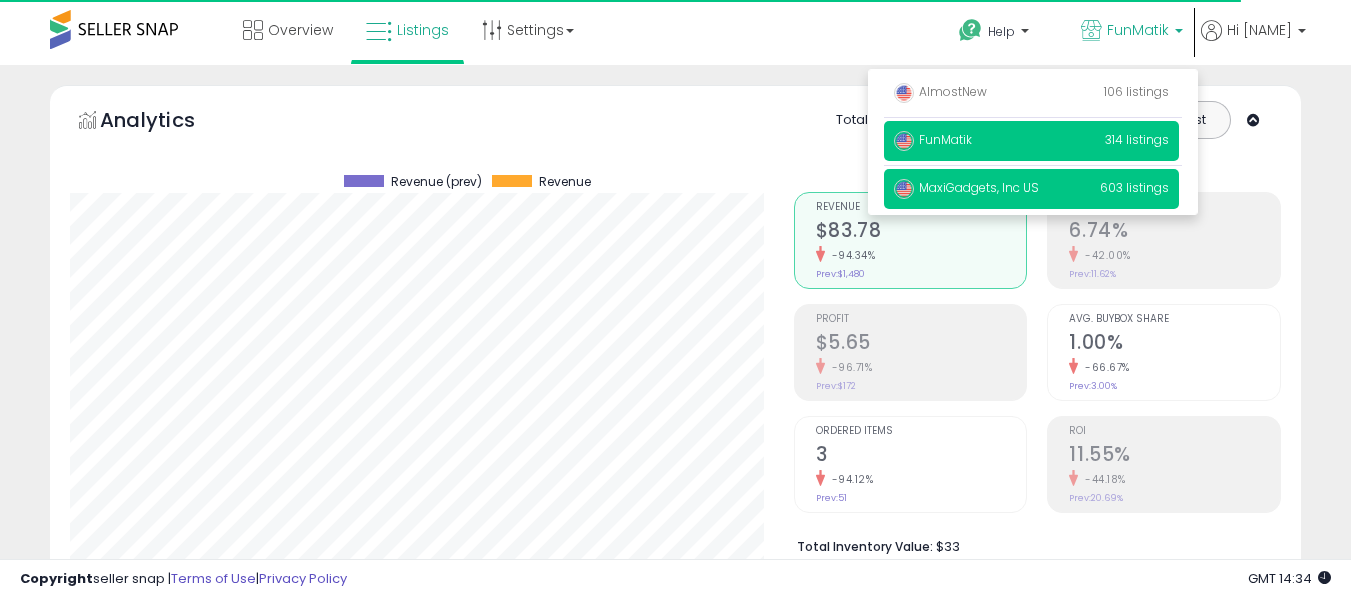 click on "MaxiGadgets, Inc US
603
listings" at bounding box center [1031, 189] 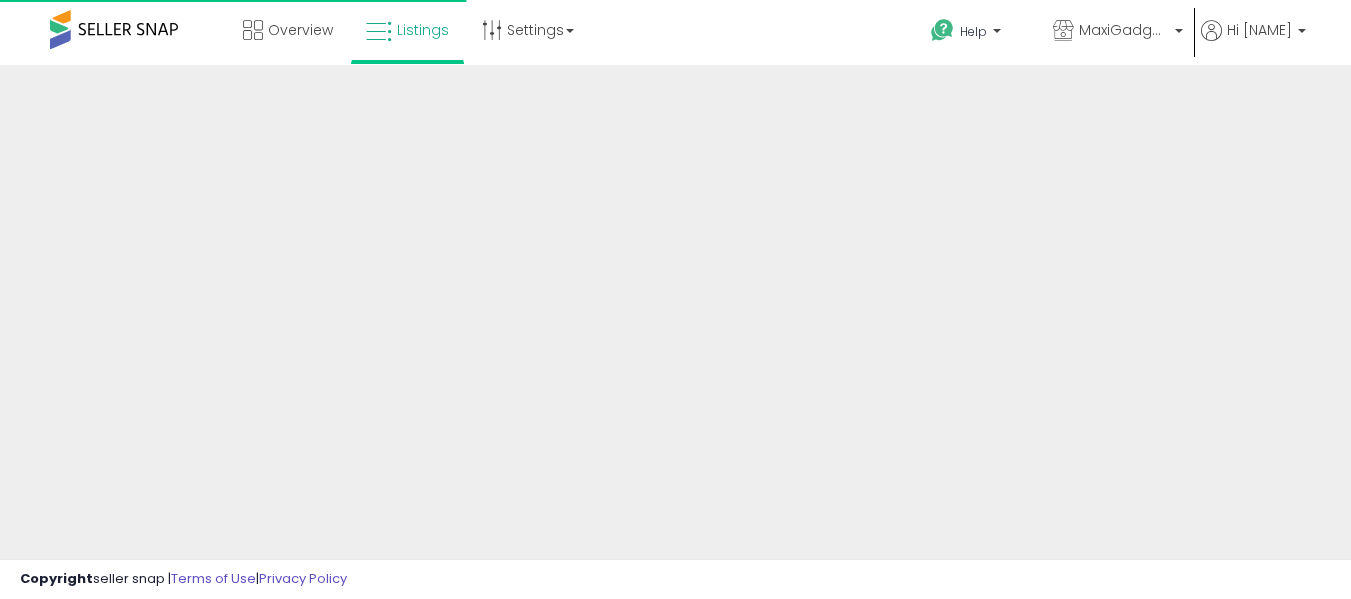 scroll, scrollTop: 0, scrollLeft: 0, axis: both 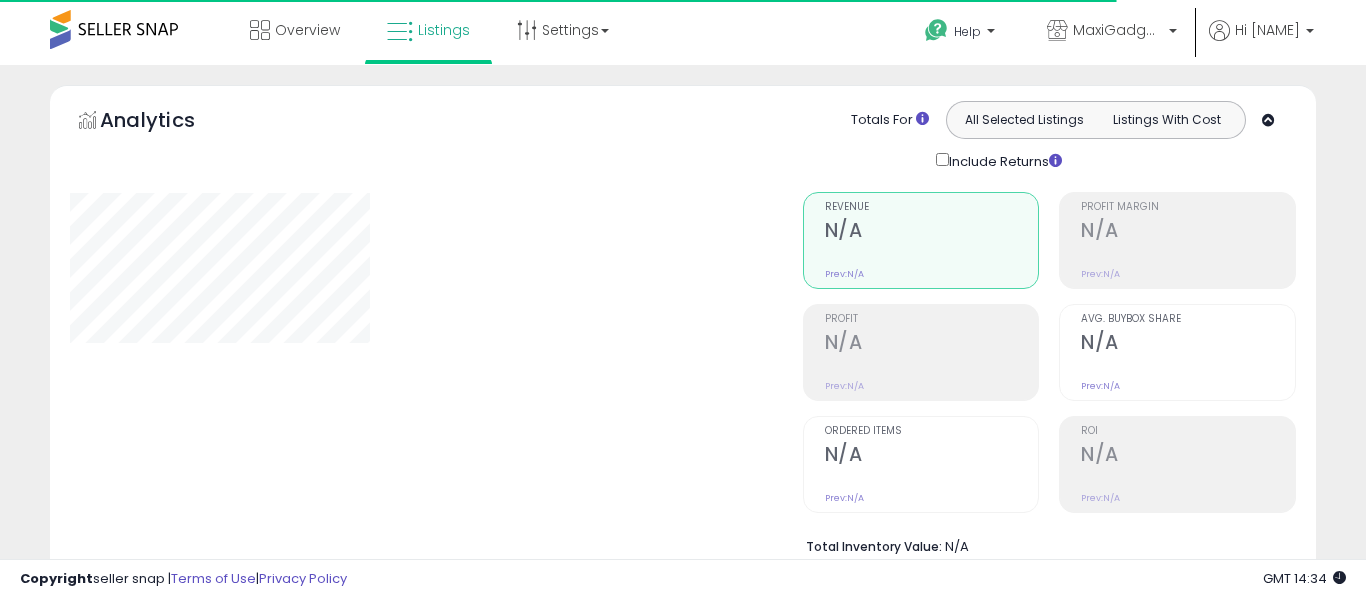 type on "**********" 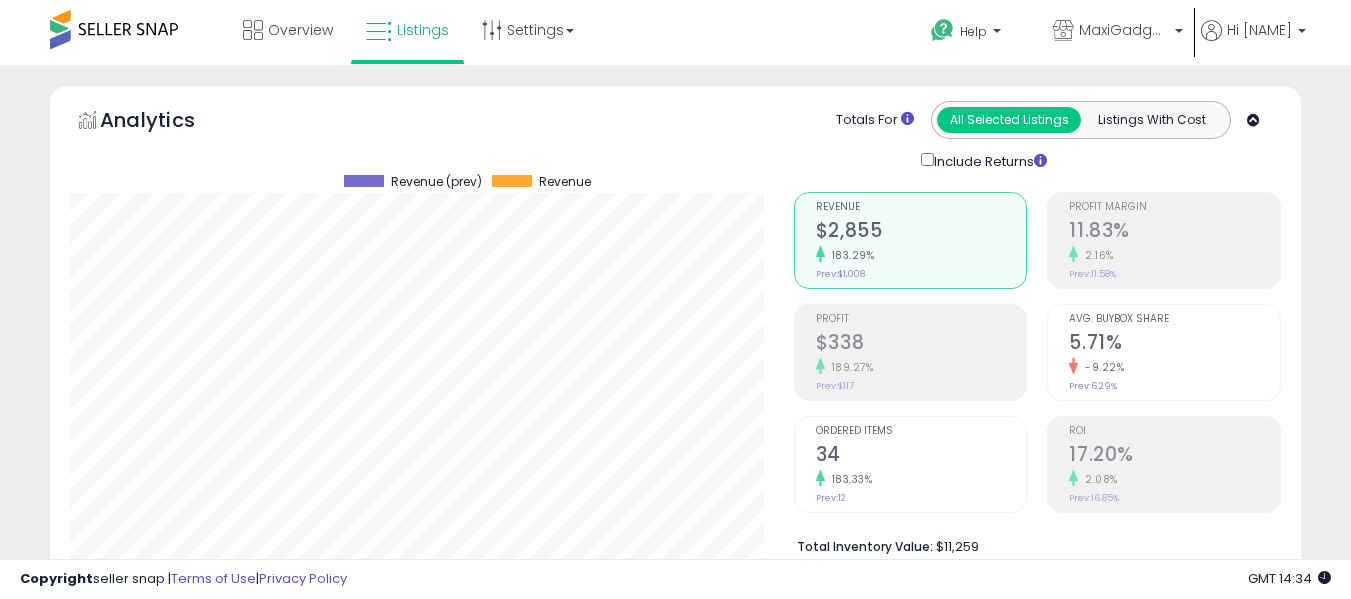 scroll, scrollTop: 999590, scrollLeft: 999276, axis: both 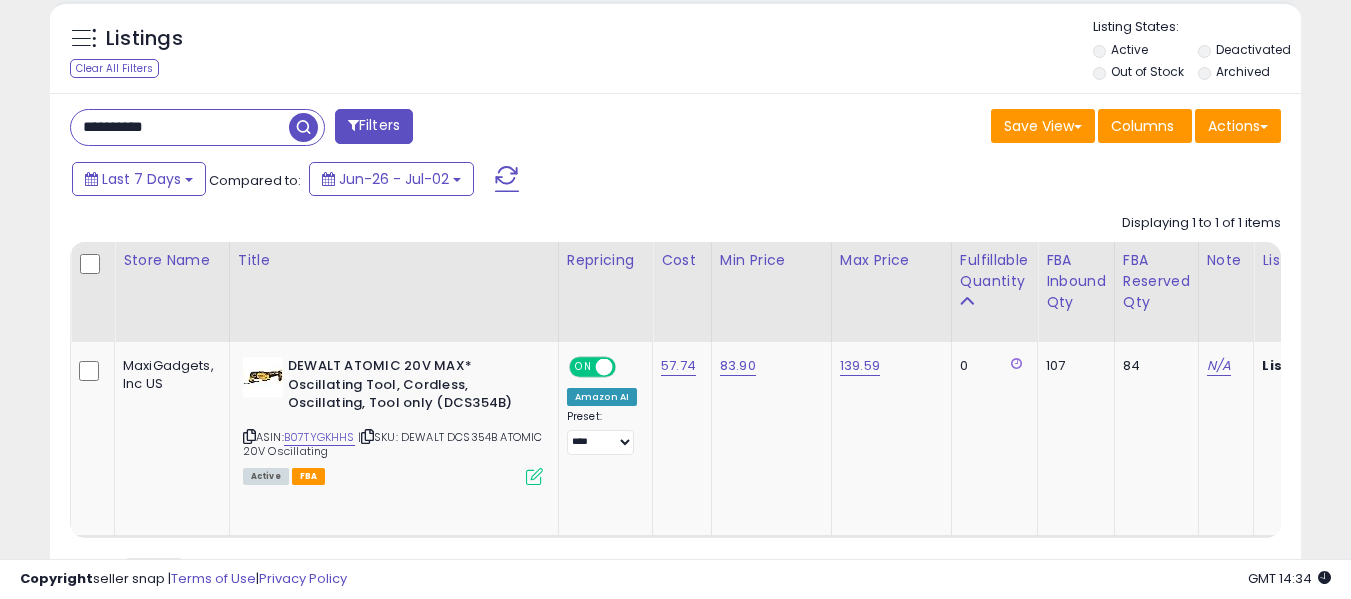 drag, startPoint x: 186, startPoint y: 124, endPoint x: 0, endPoint y: 136, distance: 186.38669 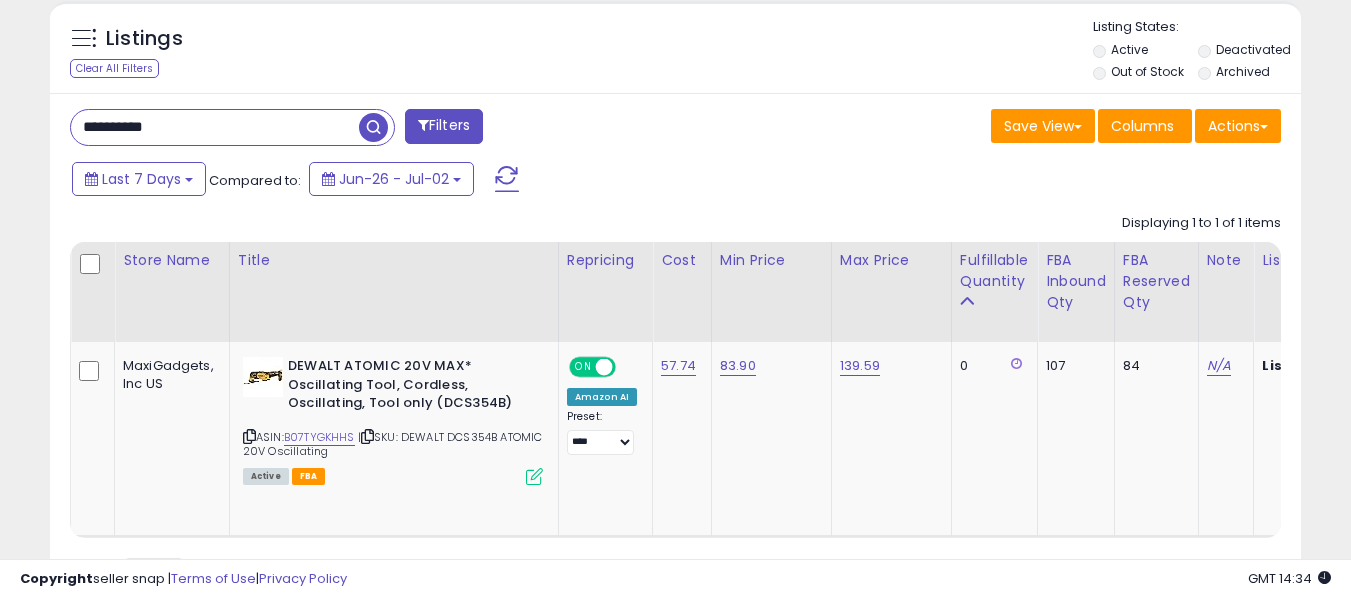 paste 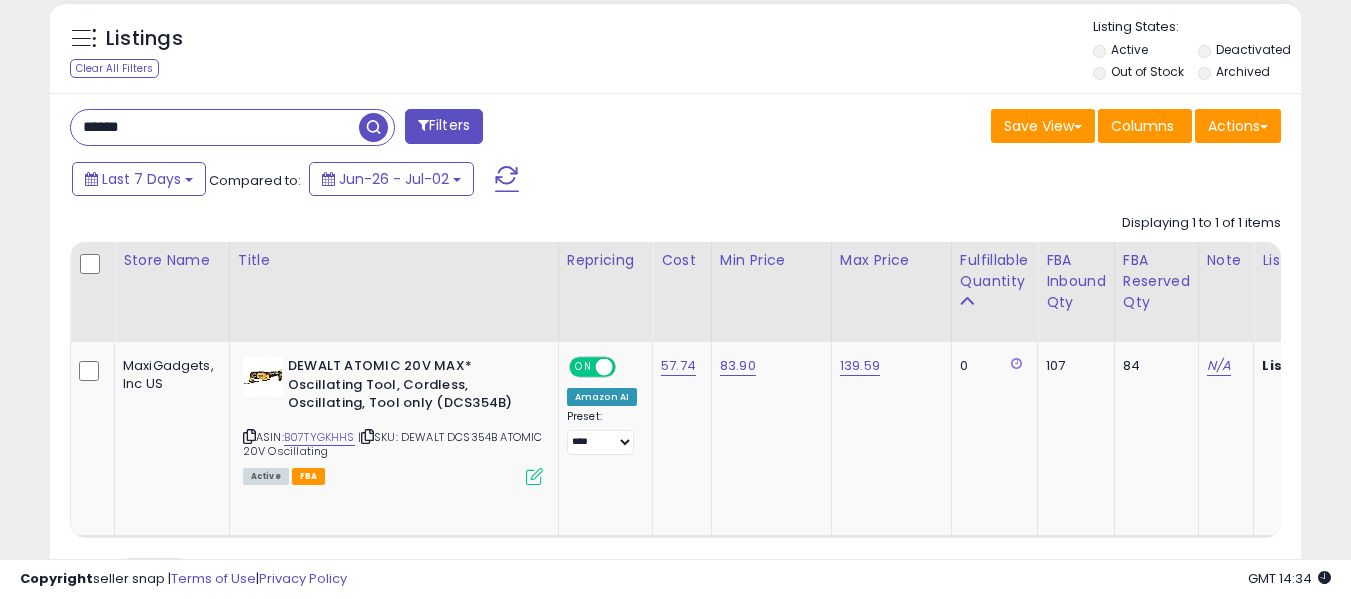 click at bounding box center [373, 127] 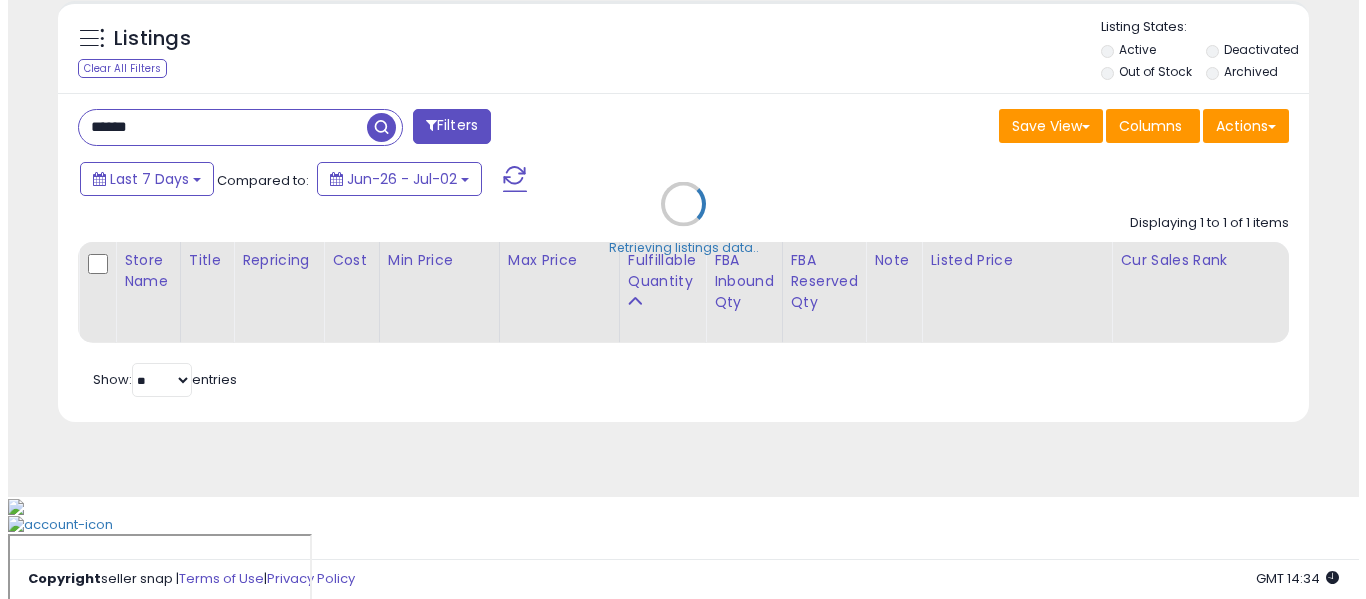 scroll, scrollTop: 642, scrollLeft: 0, axis: vertical 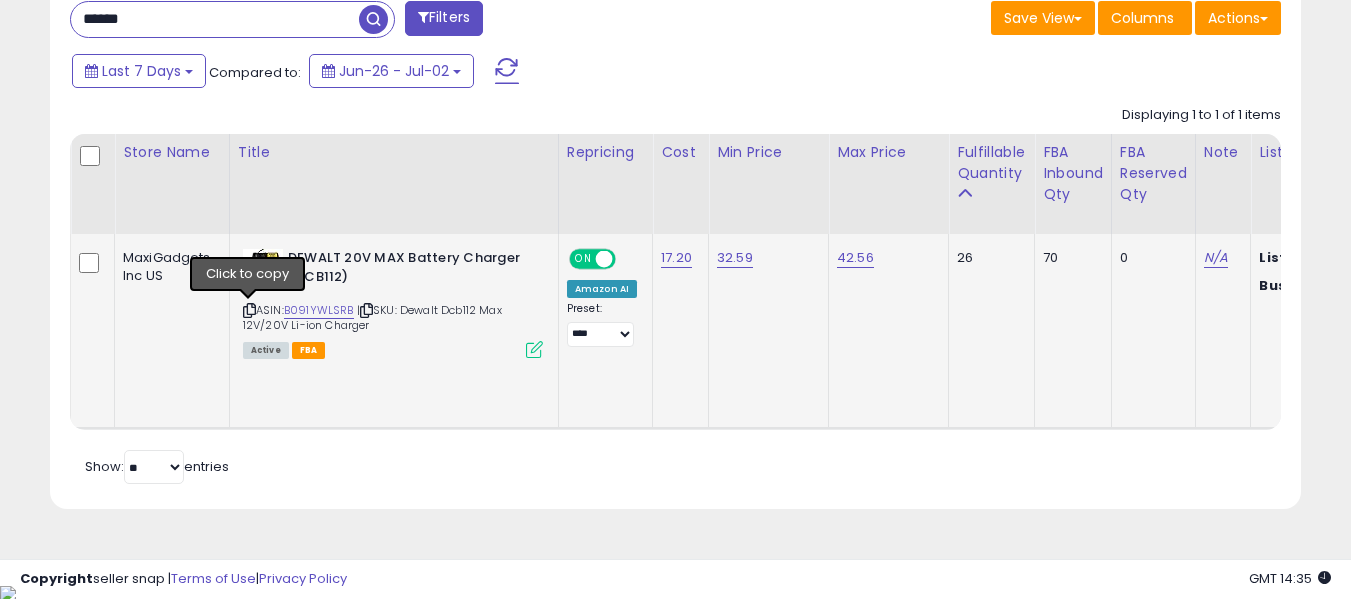 click at bounding box center [249, 310] 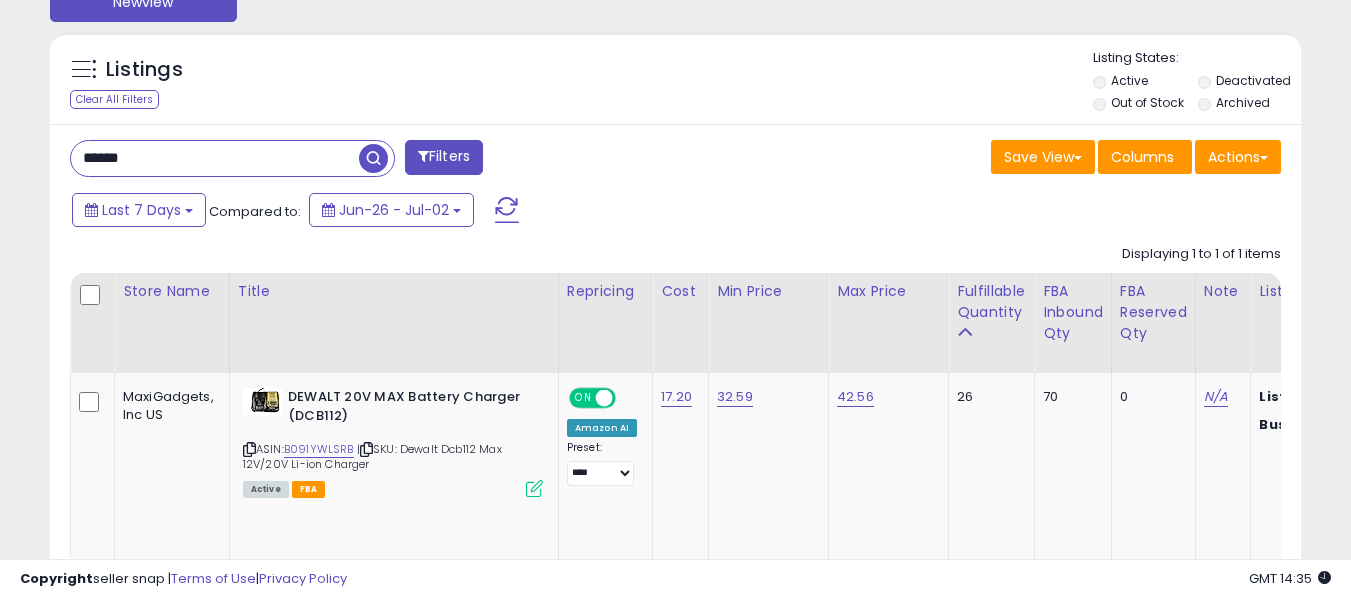 scroll, scrollTop: 695, scrollLeft: 0, axis: vertical 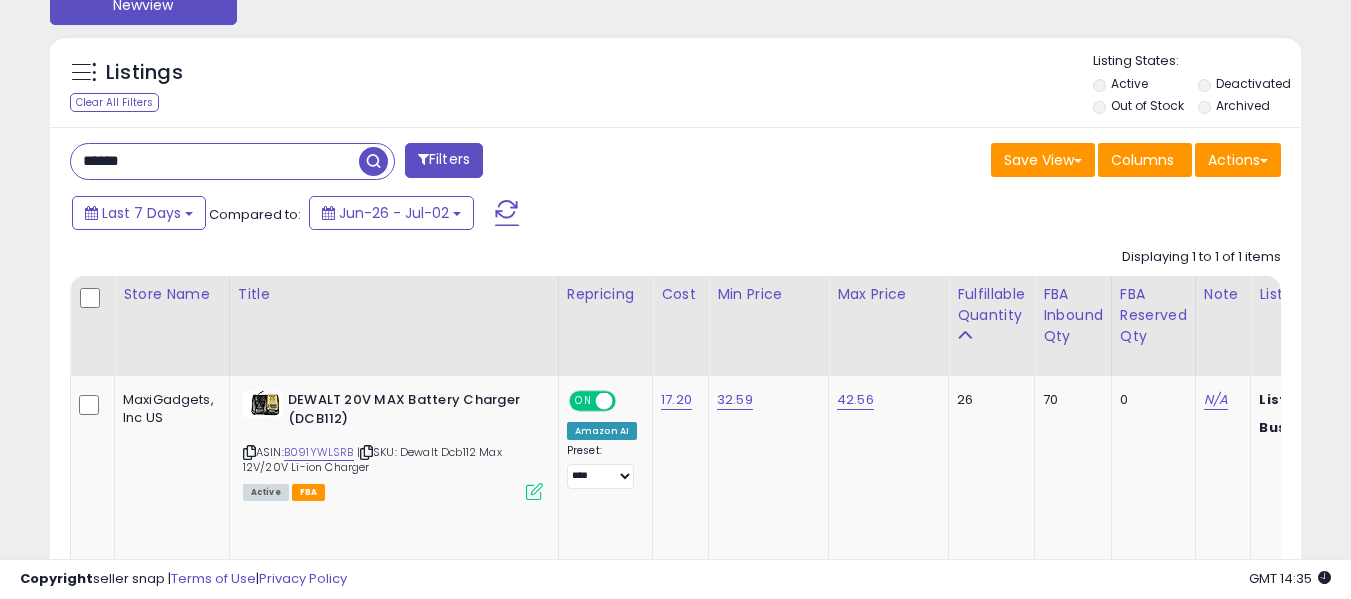 drag, startPoint x: 167, startPoint y: 148, endPoint x: 0, endPoint y: 133, distance: 167.6723 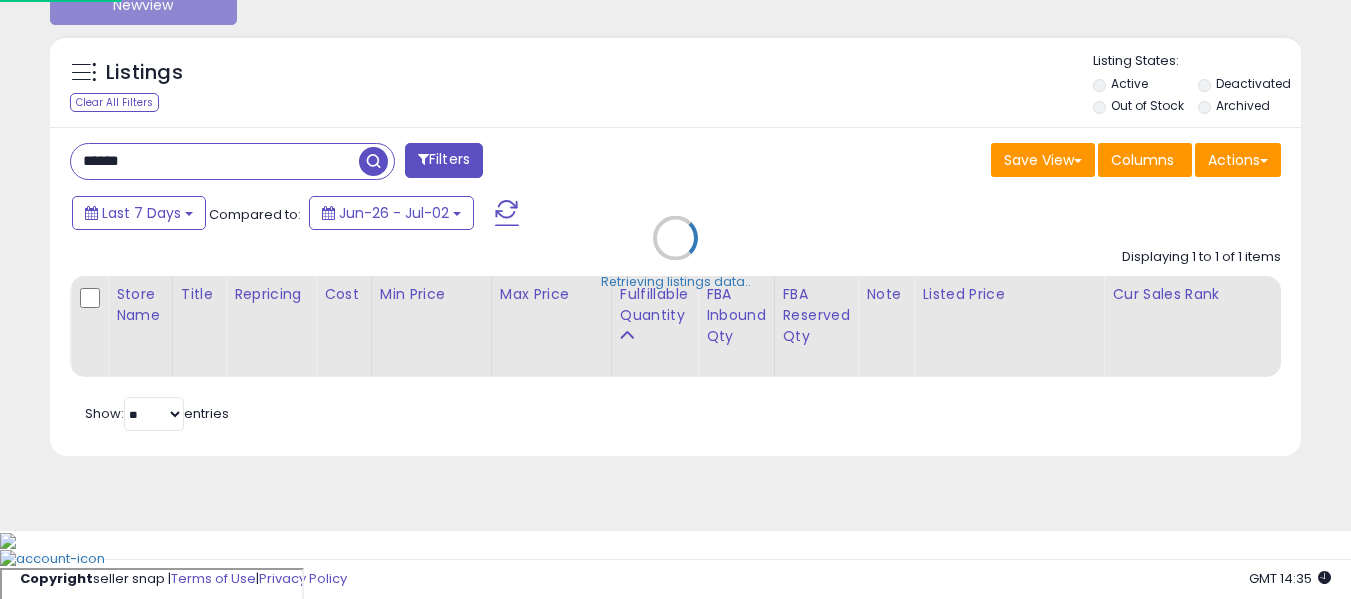 scroll, scrollTop: 999590, scrollLeft: 999267, axis: both 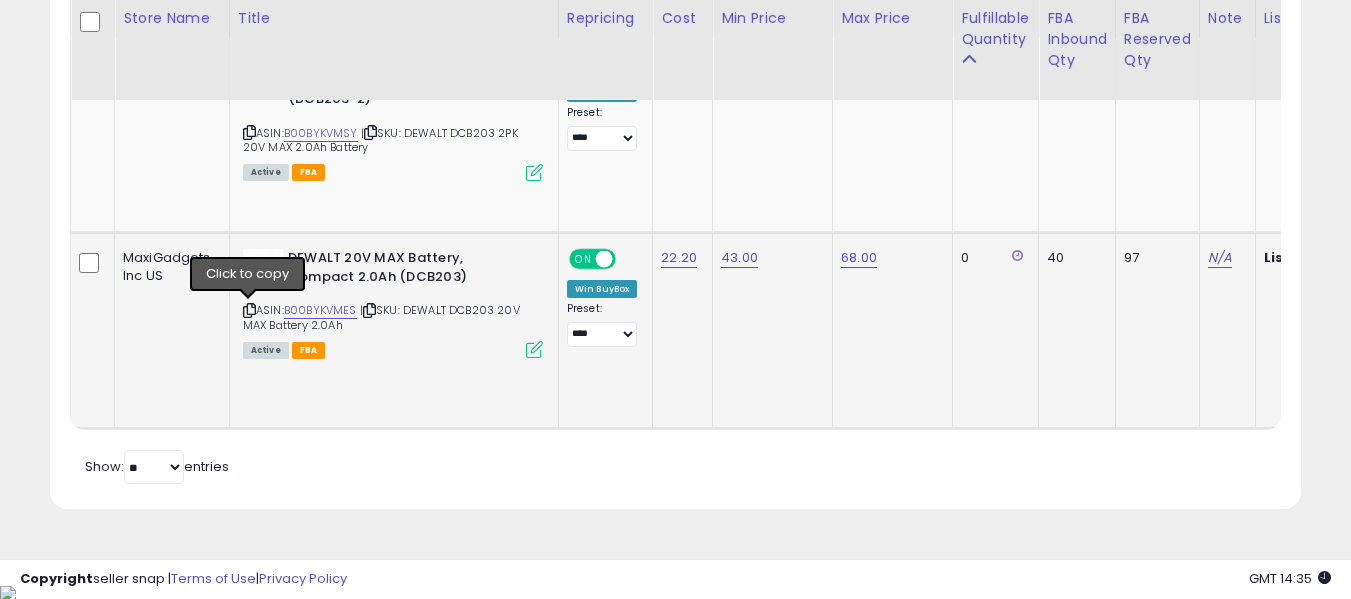 click at bounding box center (249, 310) 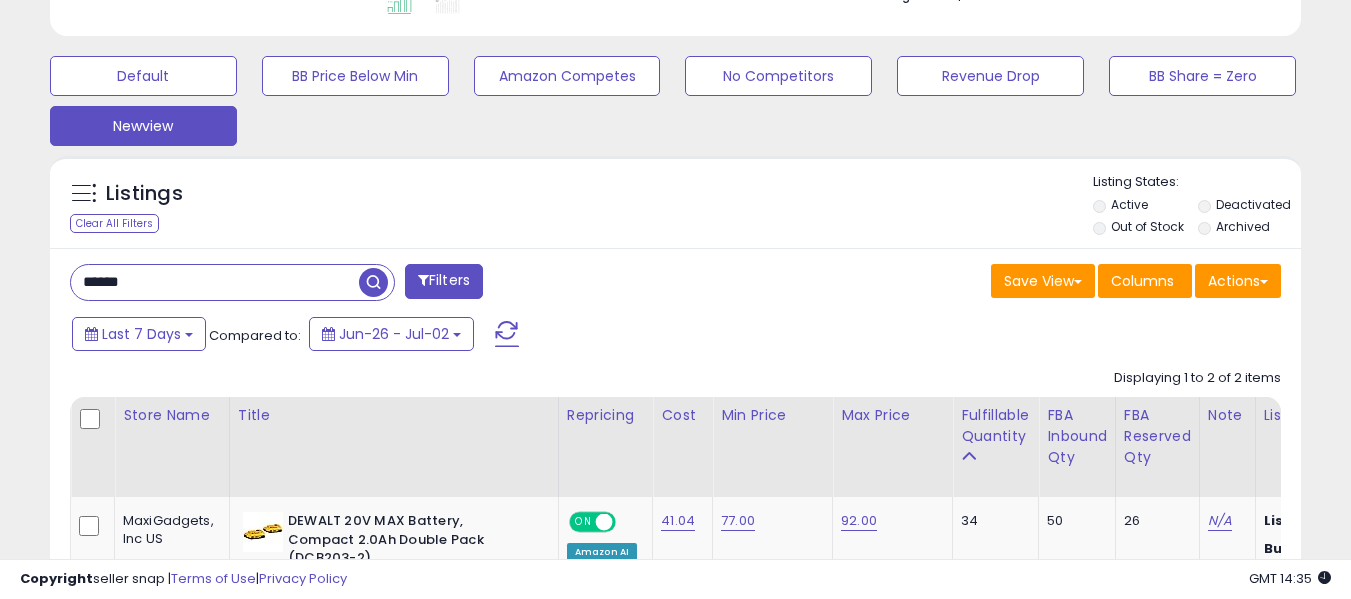 scroll, scrollTop: 575, scrollLeft: 0, axis: vertical 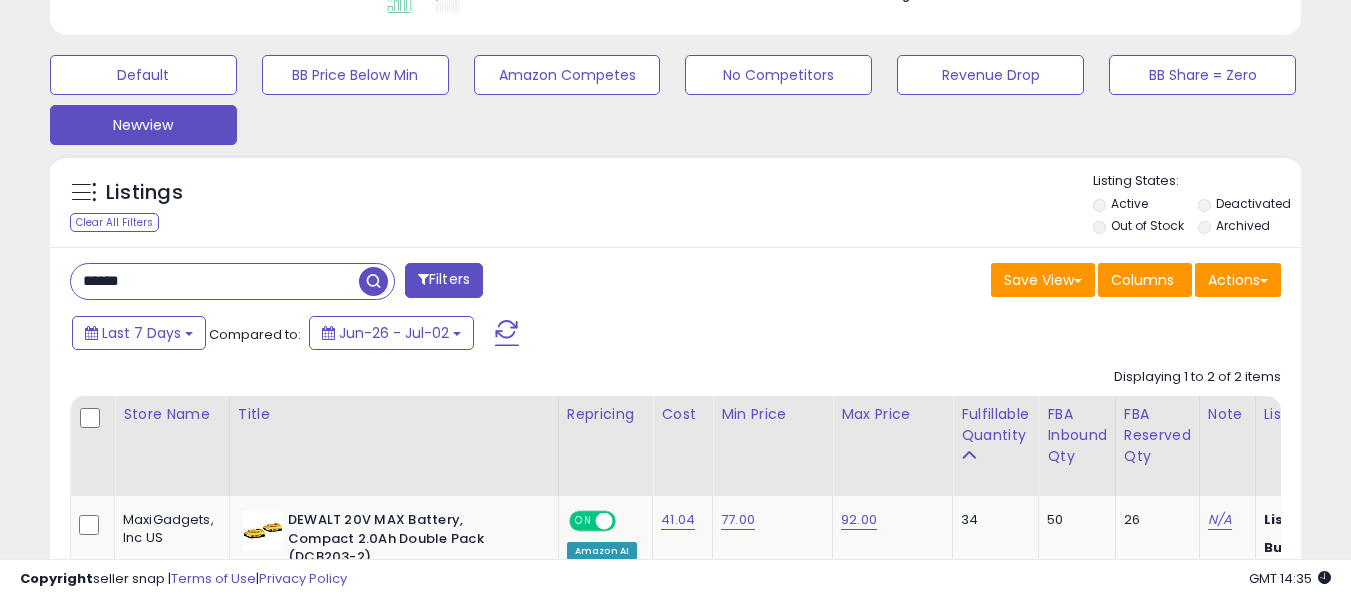drag, startPoint x: 208, startPoint y: 273, endPoint x: 0, endPoint y: 305, distance: 210.44714 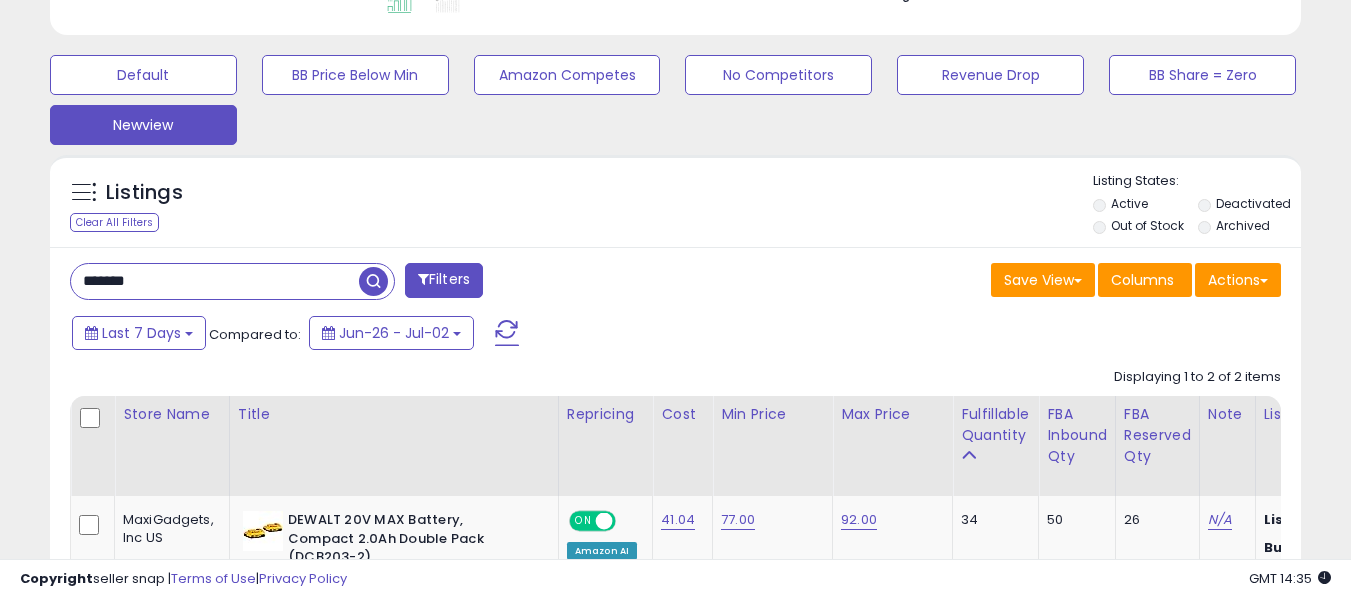 click at bounding box center (373, 281) 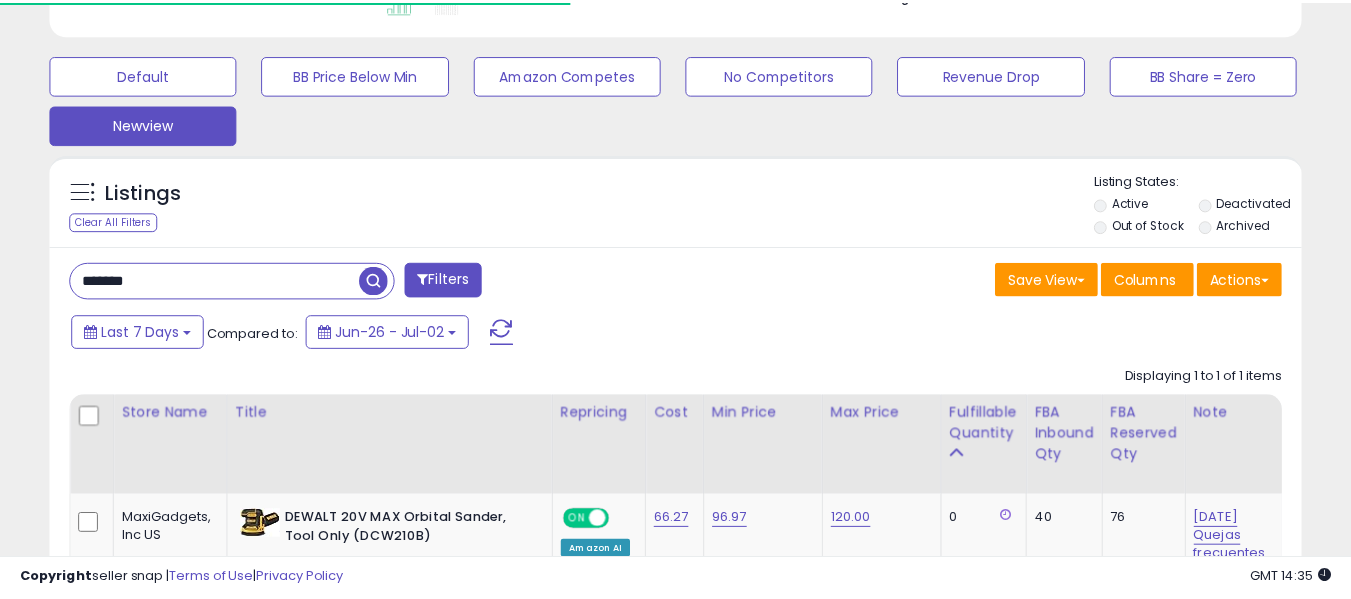 scroll, scrollTop: 410, scrollLeft: 724, axis: both 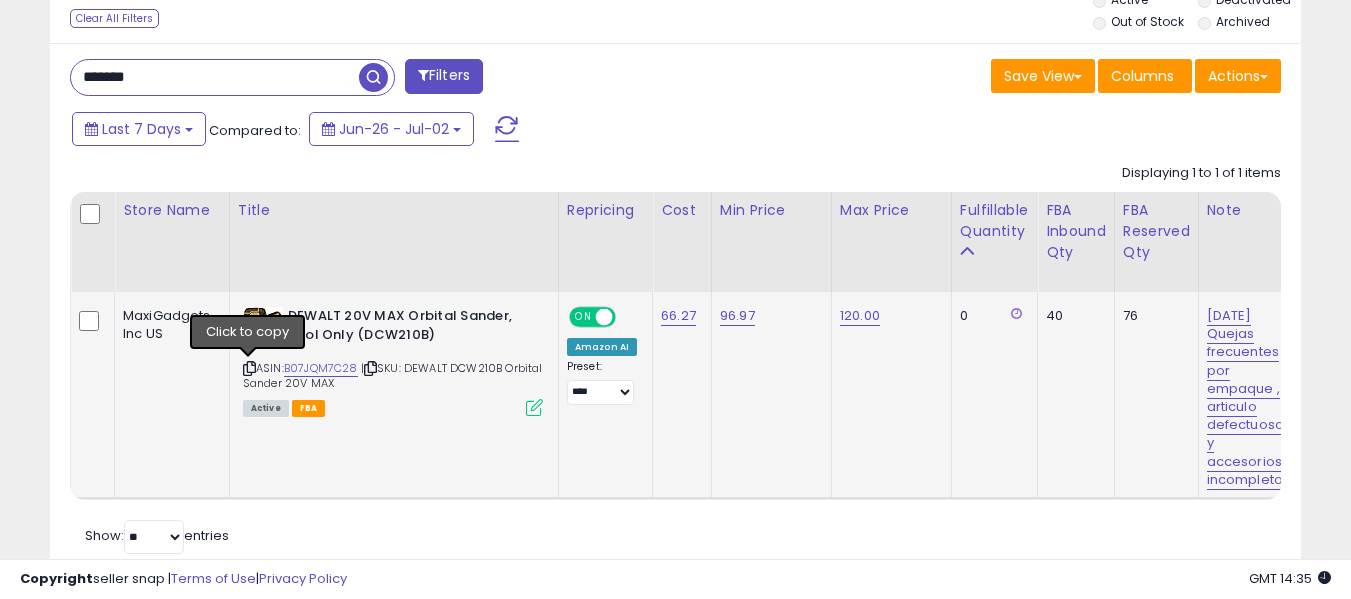 click at bounding box center [249, 368] 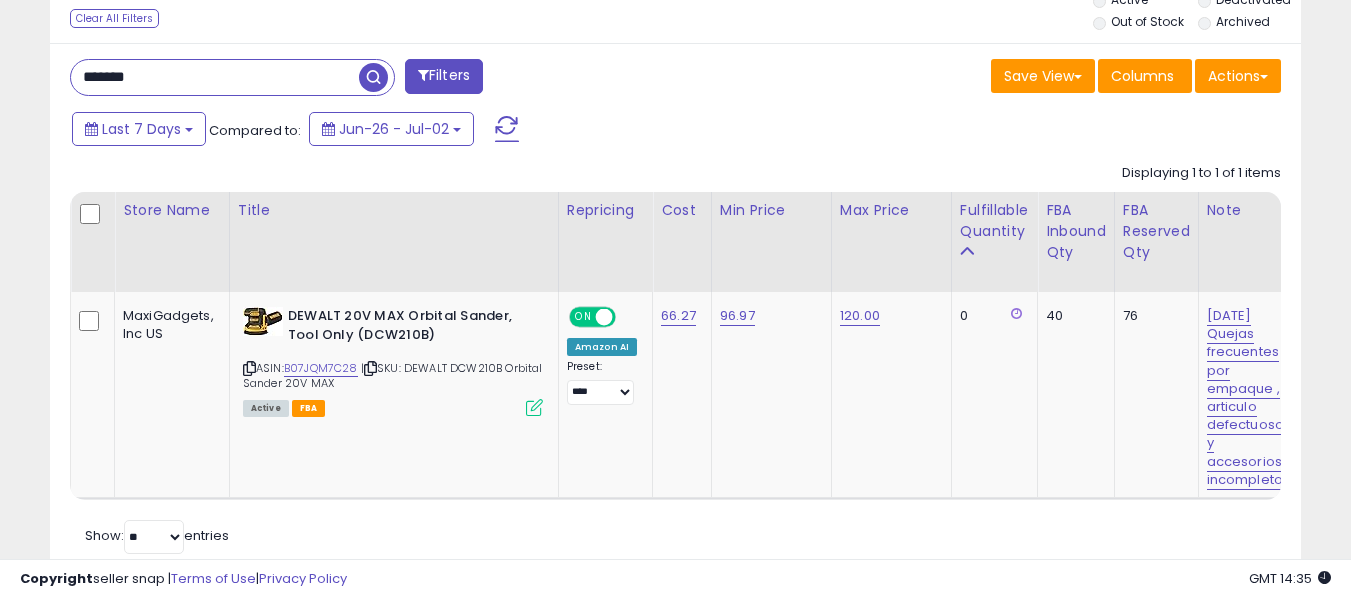 drag, startPoint x: 191, startPoint y: 90, endPoint x: 0, endPoint y: 105, distance: 191.5881 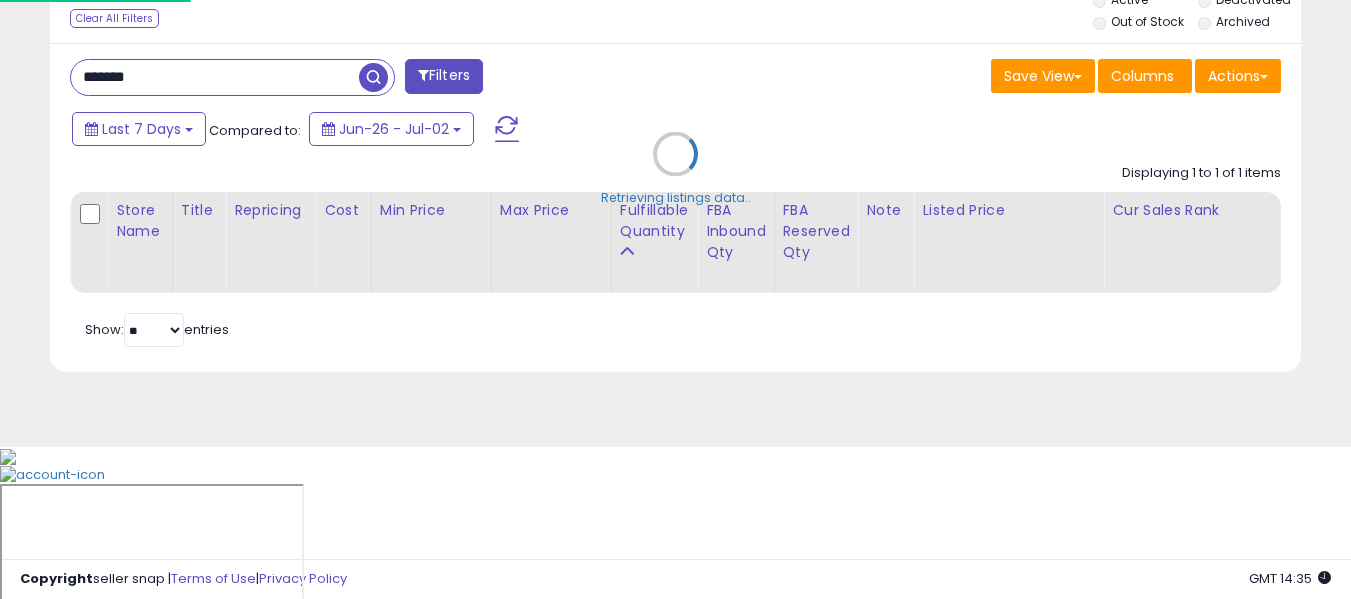 scroll, scrollTop: 999590, scrollLeft: 999267, axis: both 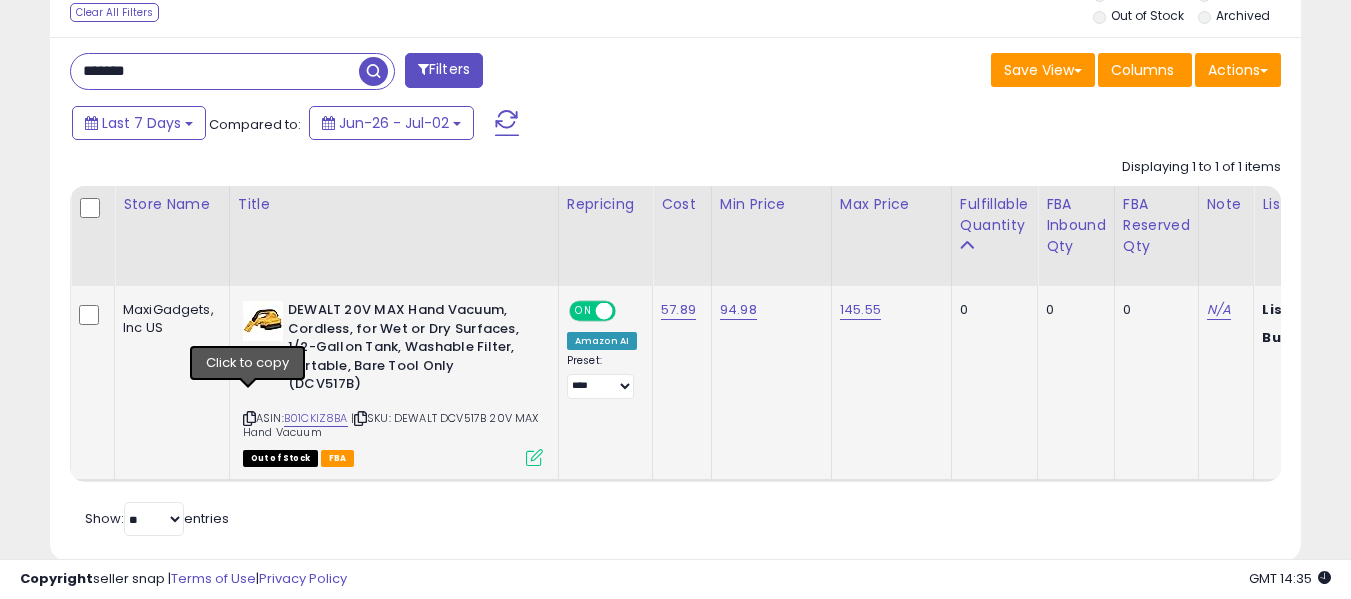 click at bounding box center (249, 418) 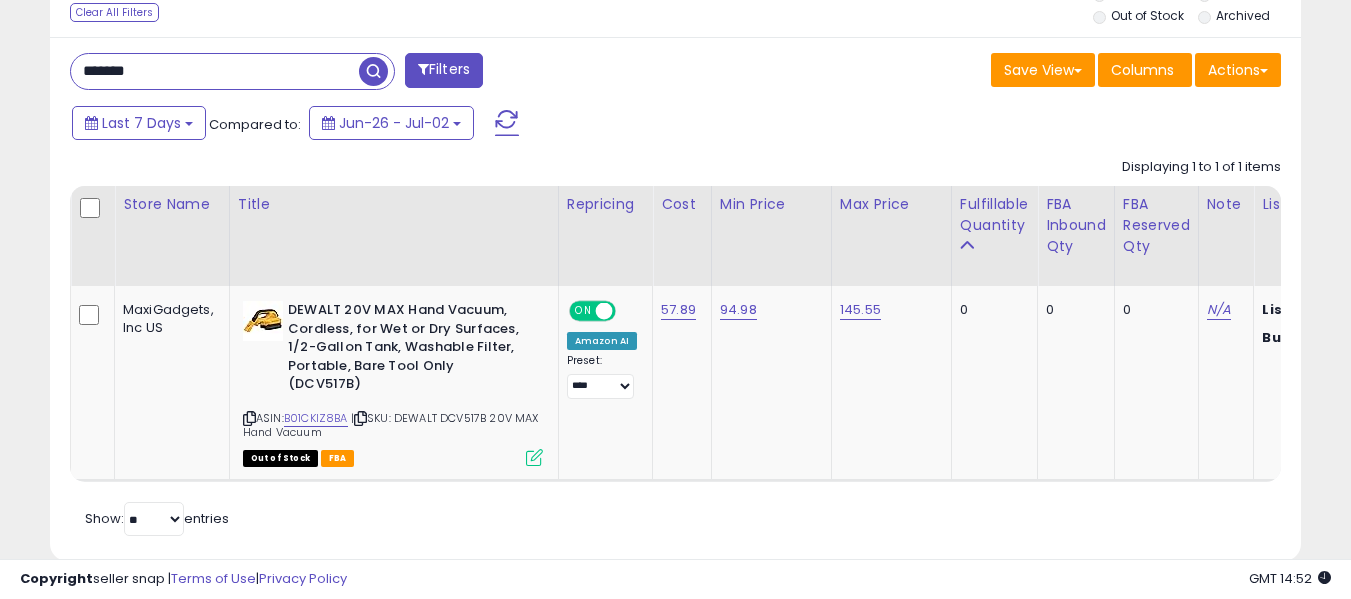 drag, startPoint x: 189, startPoint y: 64, endPoint x: 0, endPoint y: 83, distance: 189.95262 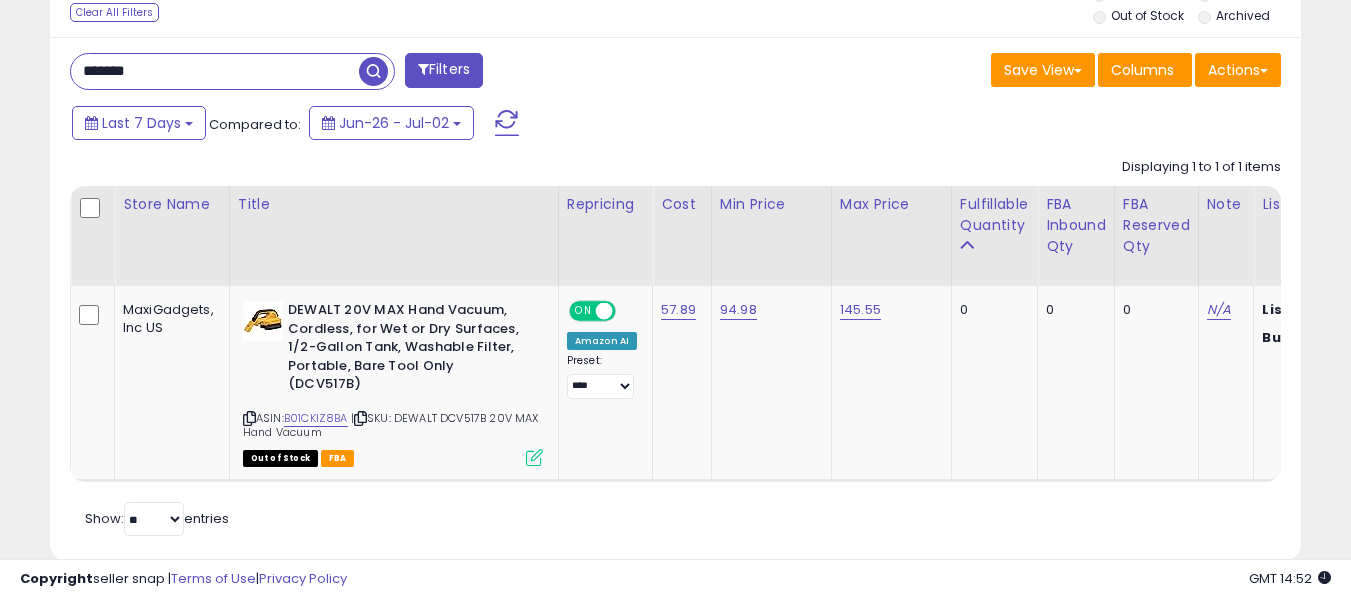 paste on "***" 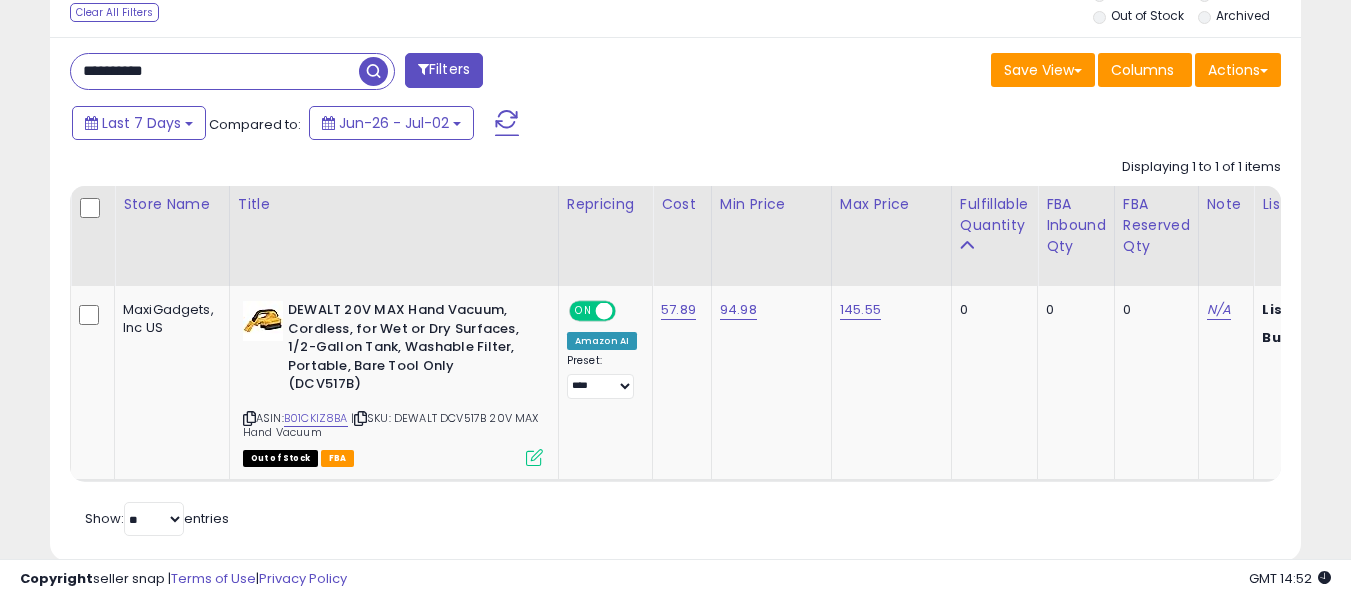 type on "**********" 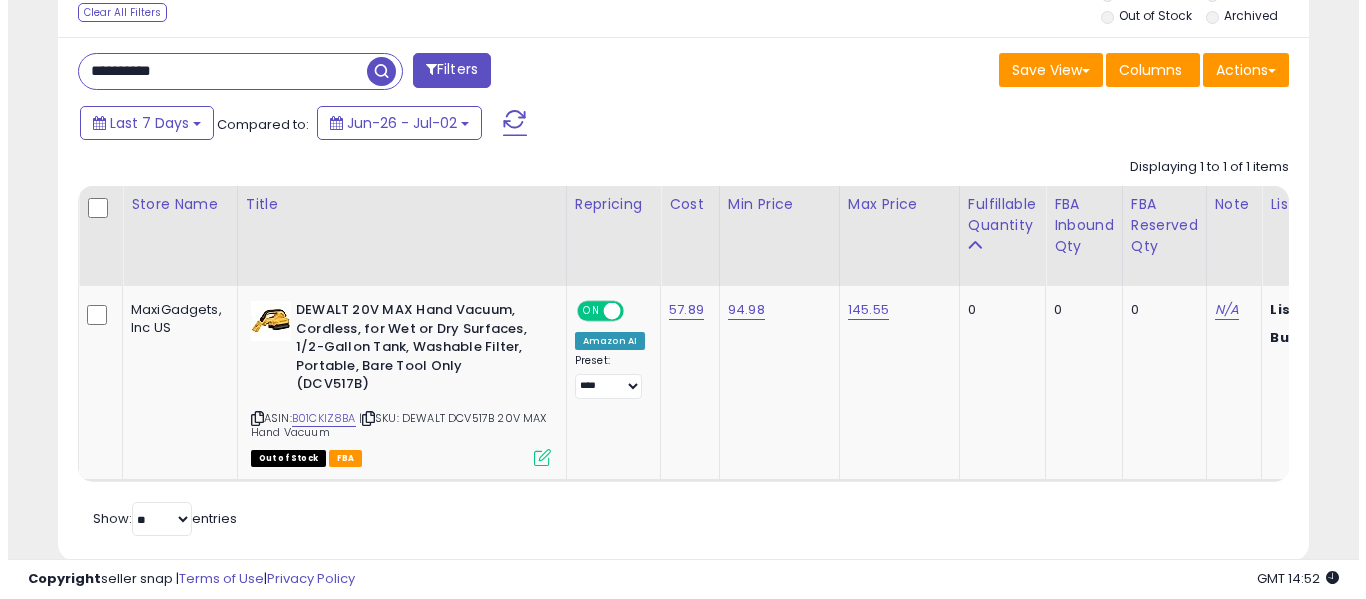 scroll, scrollTop: 642, scrollLeft: 0, axis: vertical 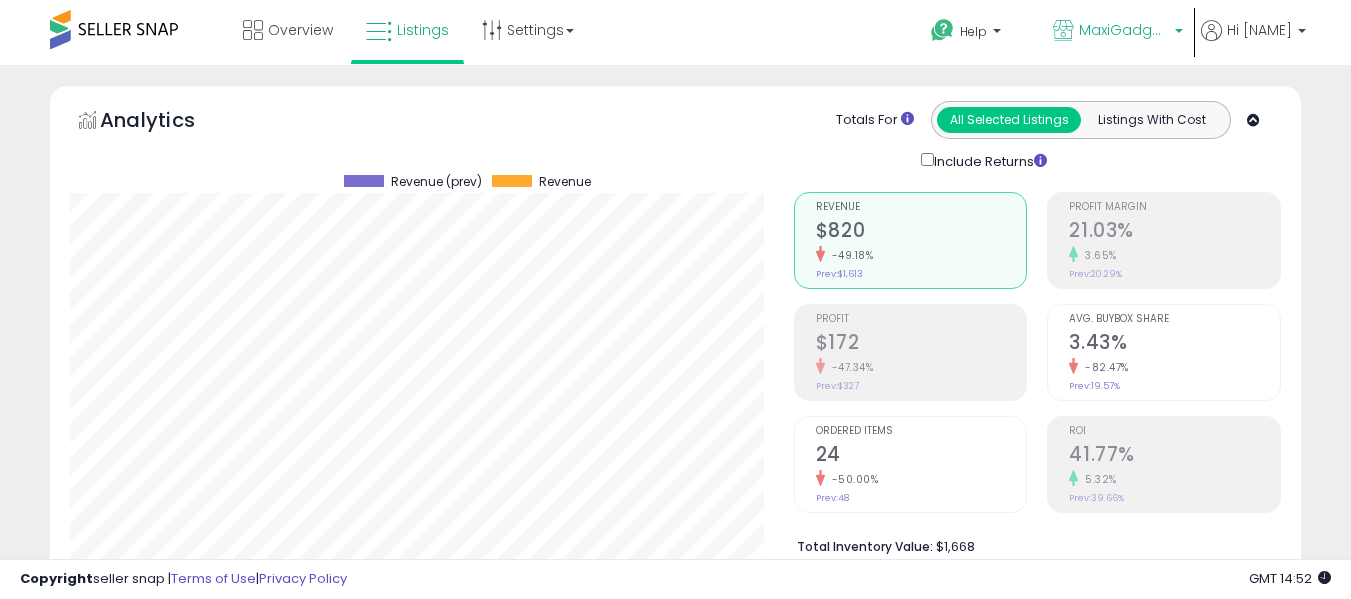 click on "MaxiGadgets, Inc US" at bounding box center [1124, 30] 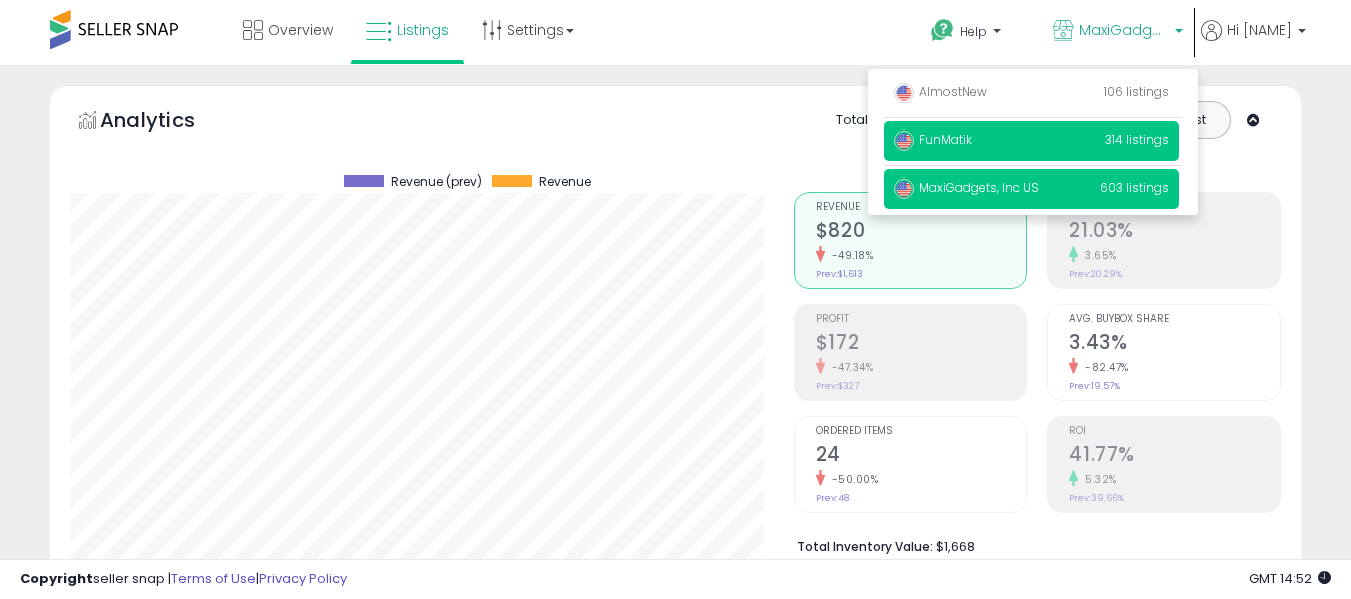 click on "FunMatik
314
listings" at bounding box center (1031, 141) 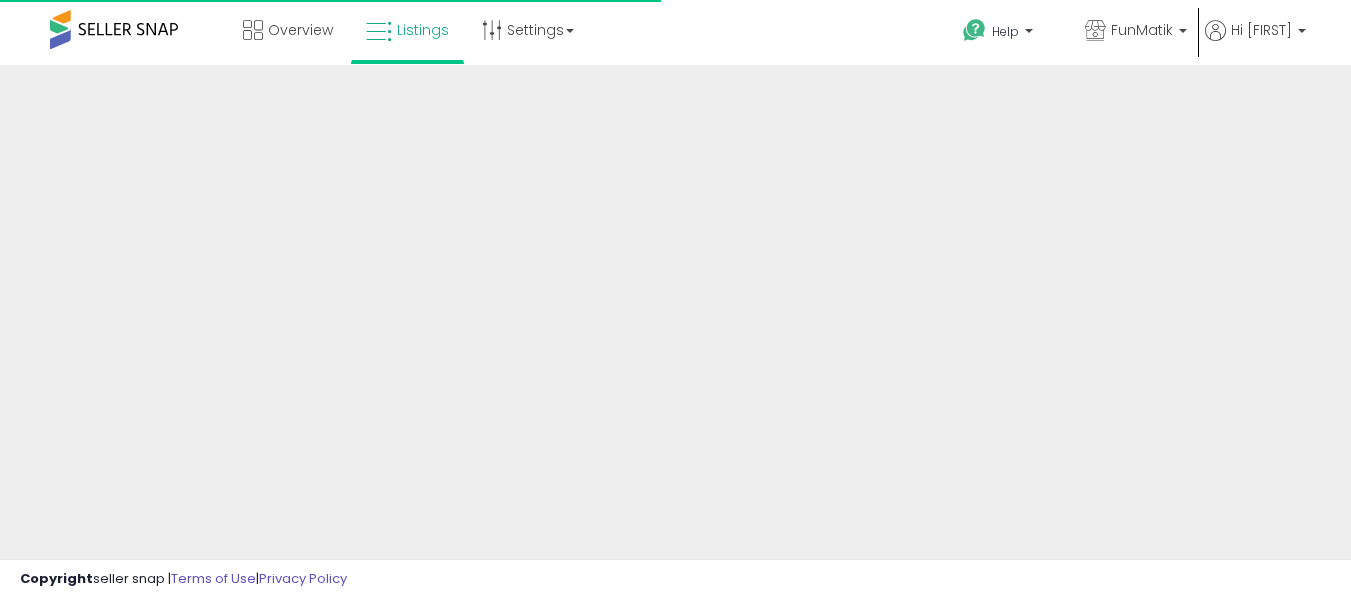 scroll, scrollTop: 0, scrollLeft: 0, axis: both 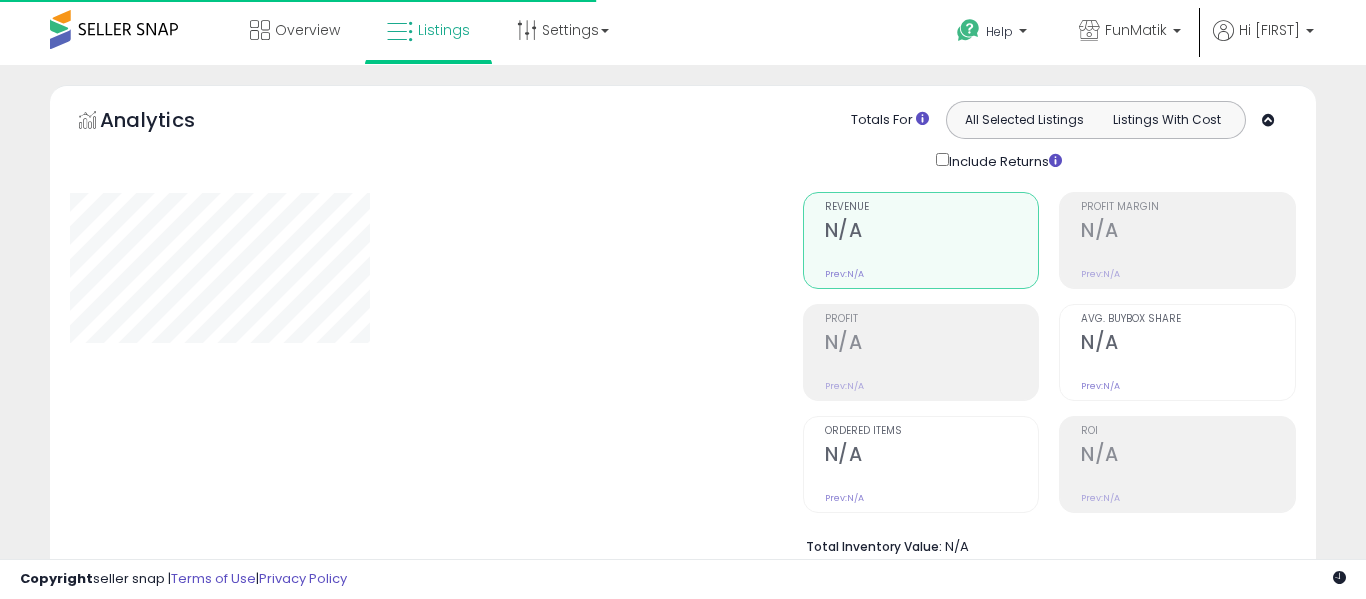 type on "**********" 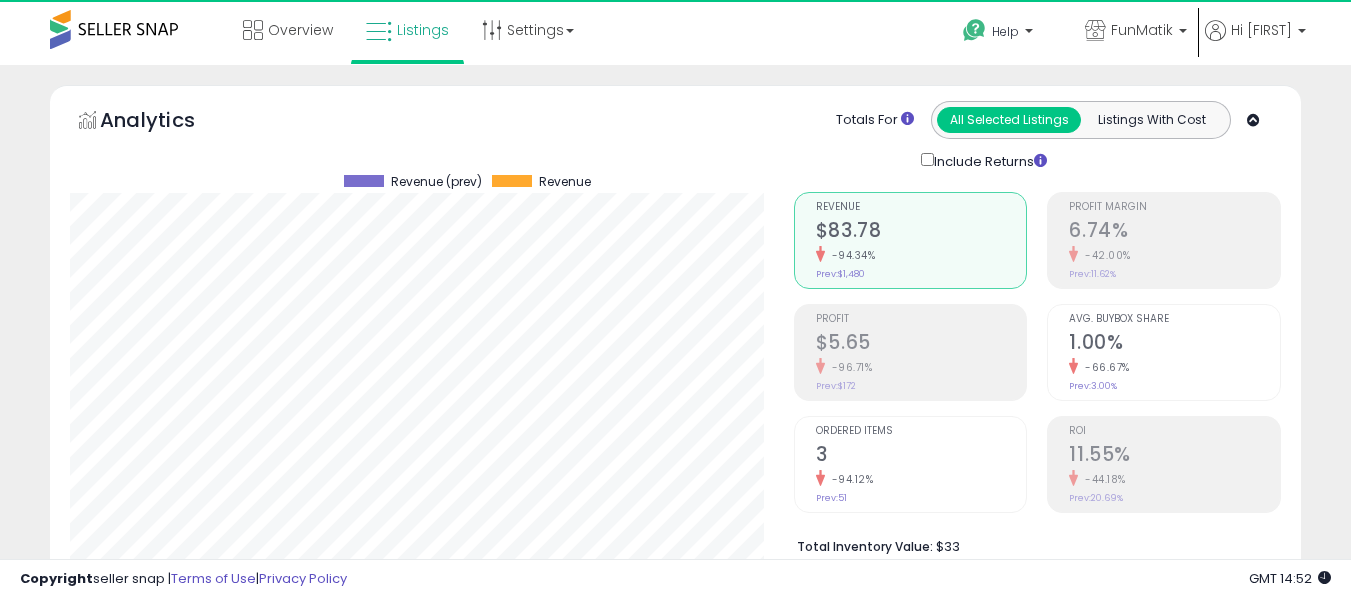 scroll, scrollTop: 999590, scrollLeft: 999276, axis: both 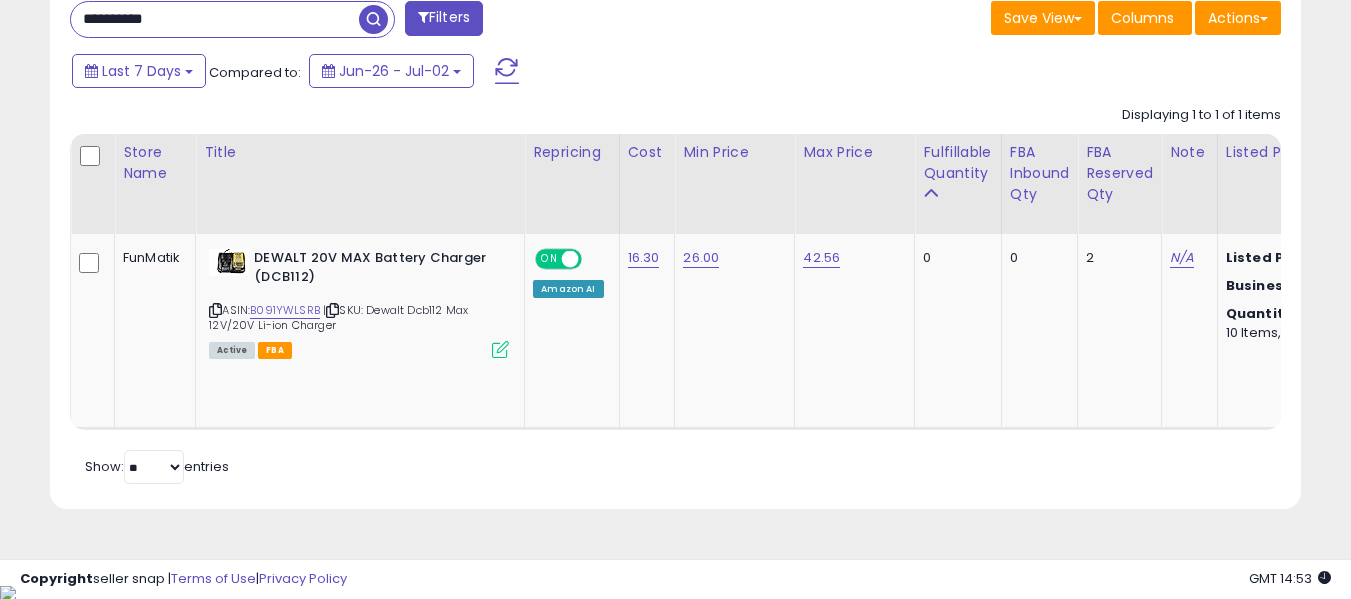 drag, startPoint x: 220, startPoint y: 26, endPoint x: 0, endPoint y: 45, distance: 220.81892 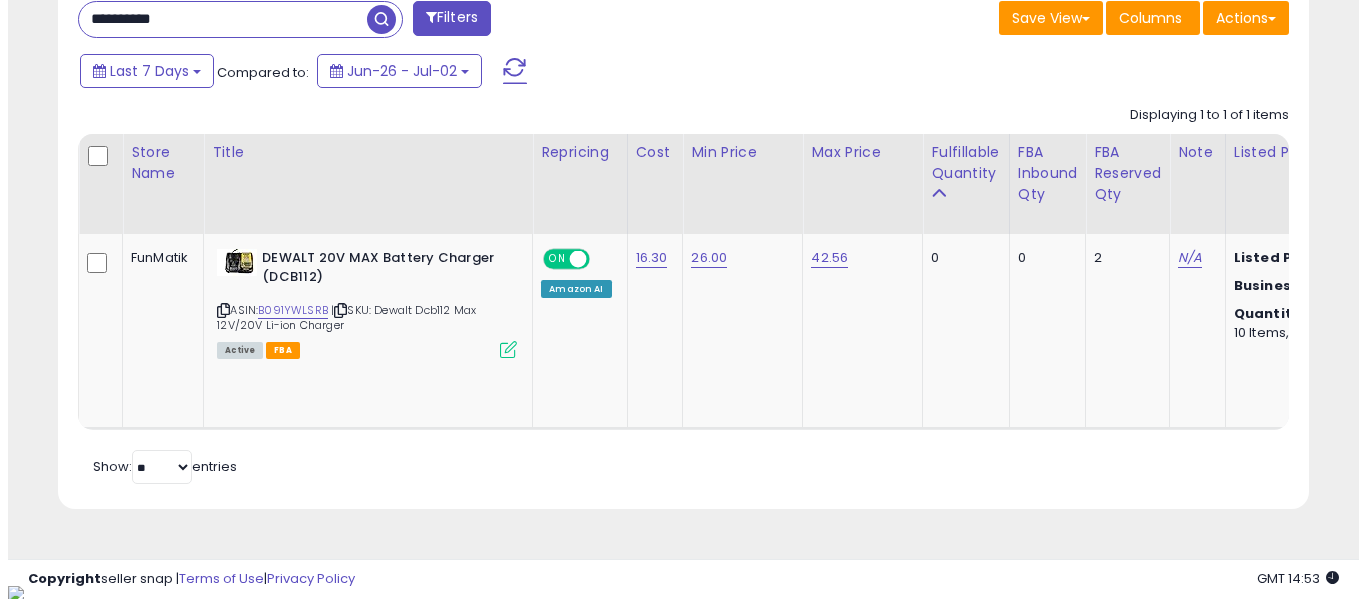 scroll, scrollTop: 642, scrollLeft: 0, axis: vertical 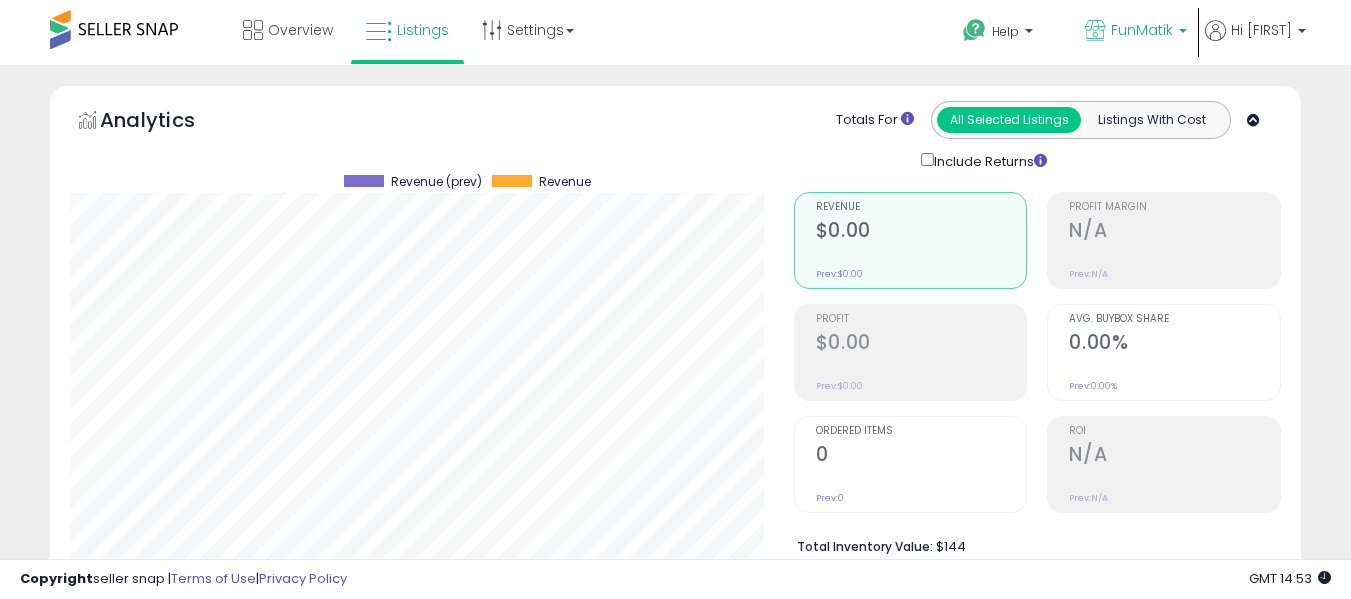 click on "FunMatik" at bounding box center [1142, 30] 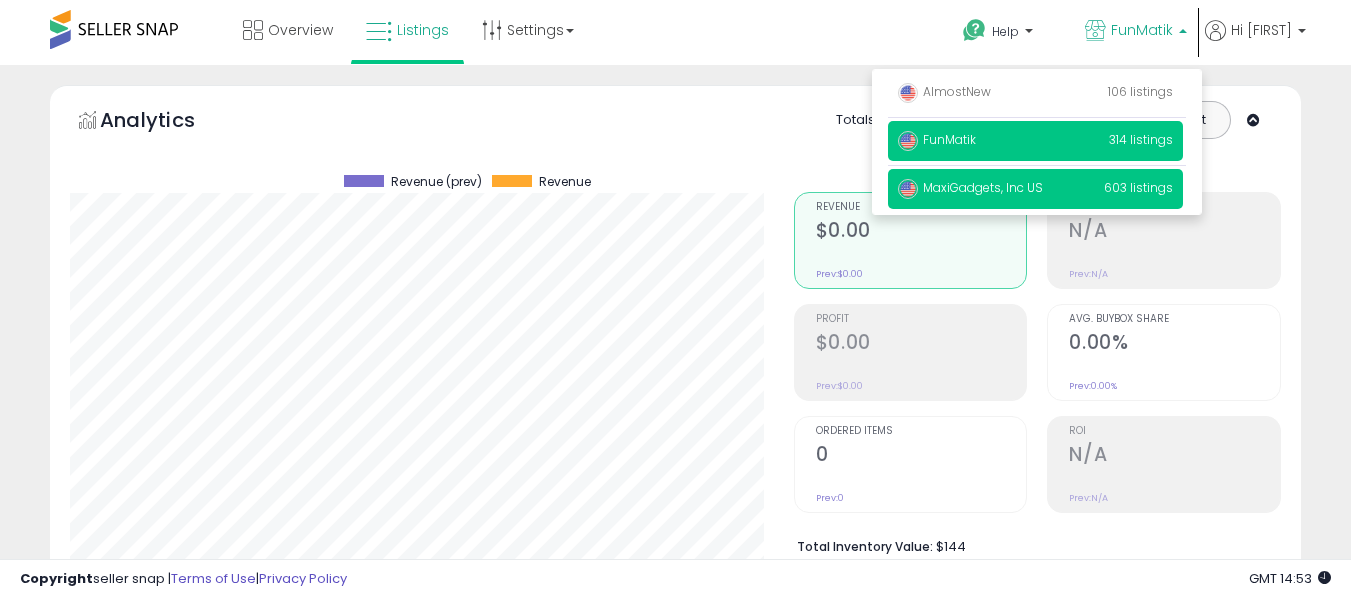 click on "MaxiGadgets, Inc US" at bounding box center (970, 187) 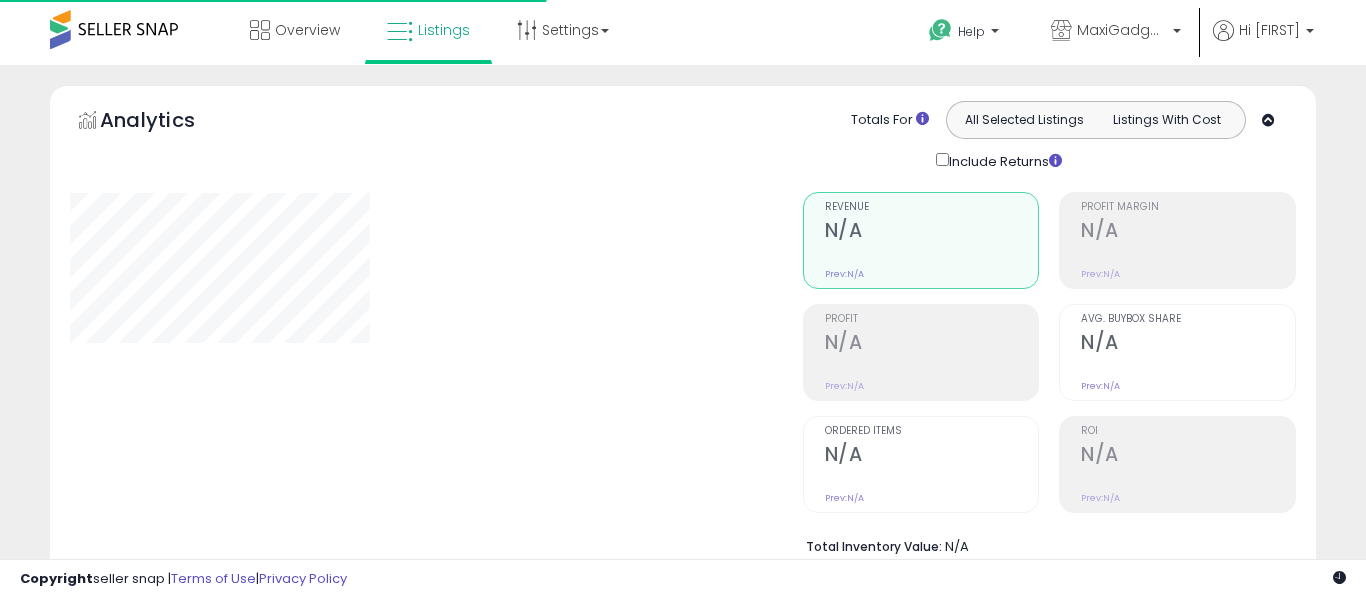 type on "**********" 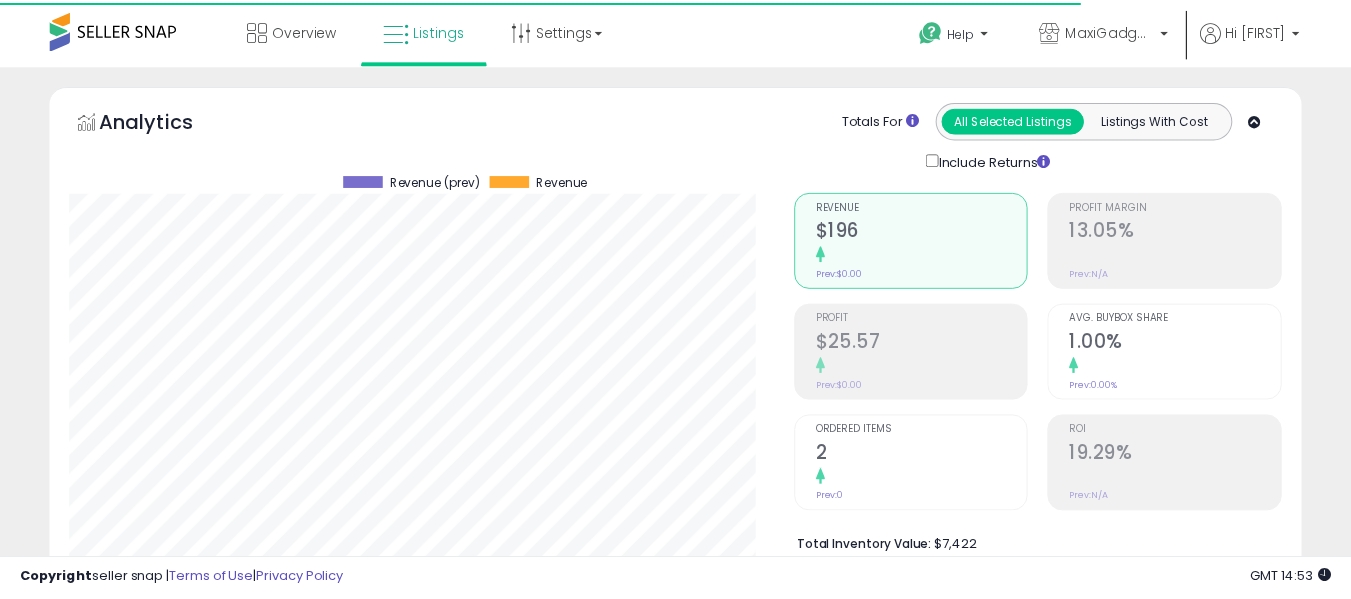 scroll, scrollTop: 0, scrollLeft: 0, axis: both 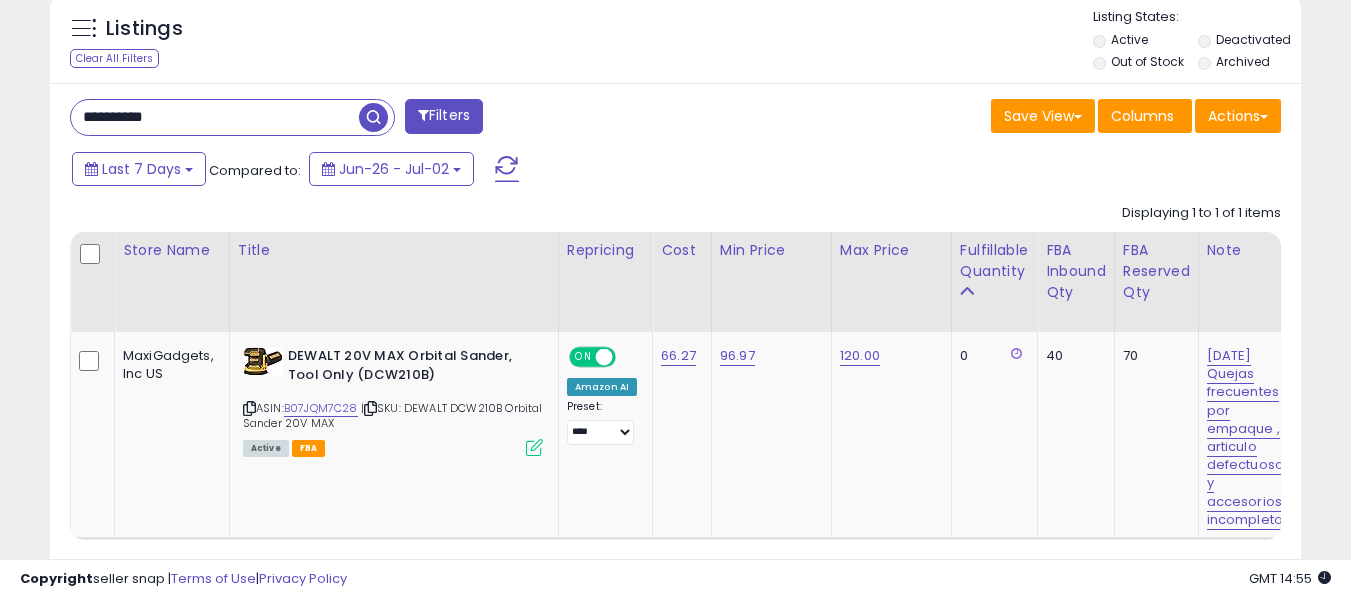 drag, startPoint x: 188, startPoint y: 103, endPoint x: 0, endPoint y: 87, distance: 188.67963 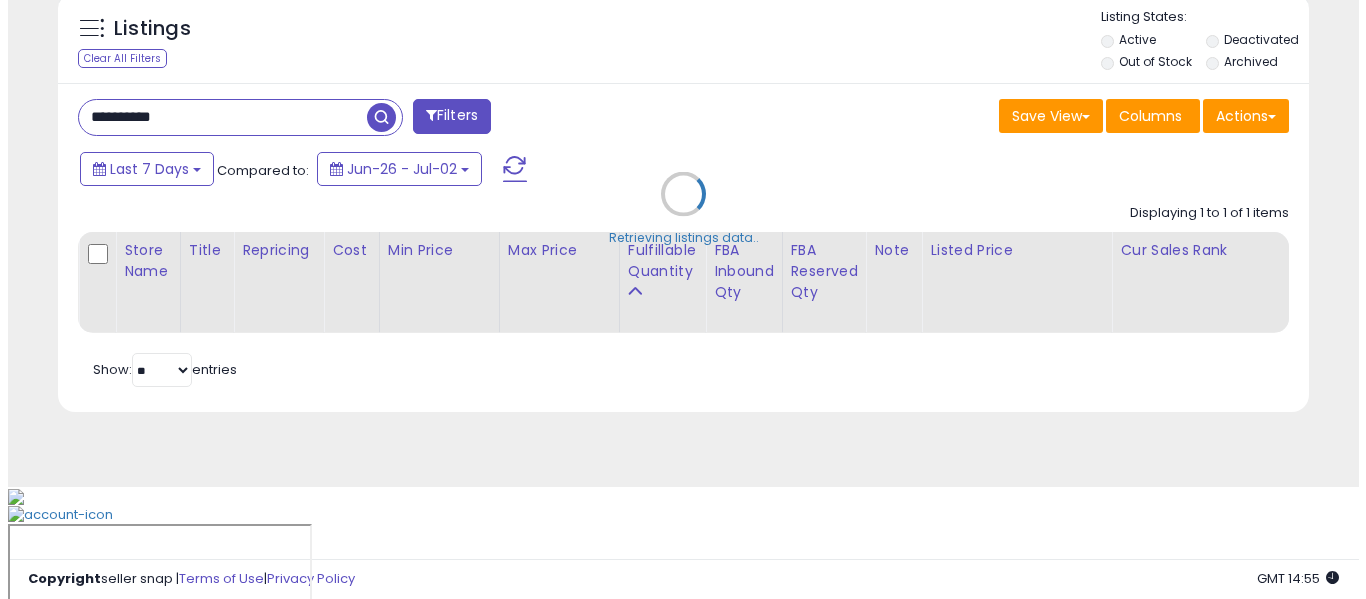 scroll, scrollTop: 642, scrollLeft: 0, axis: vertical 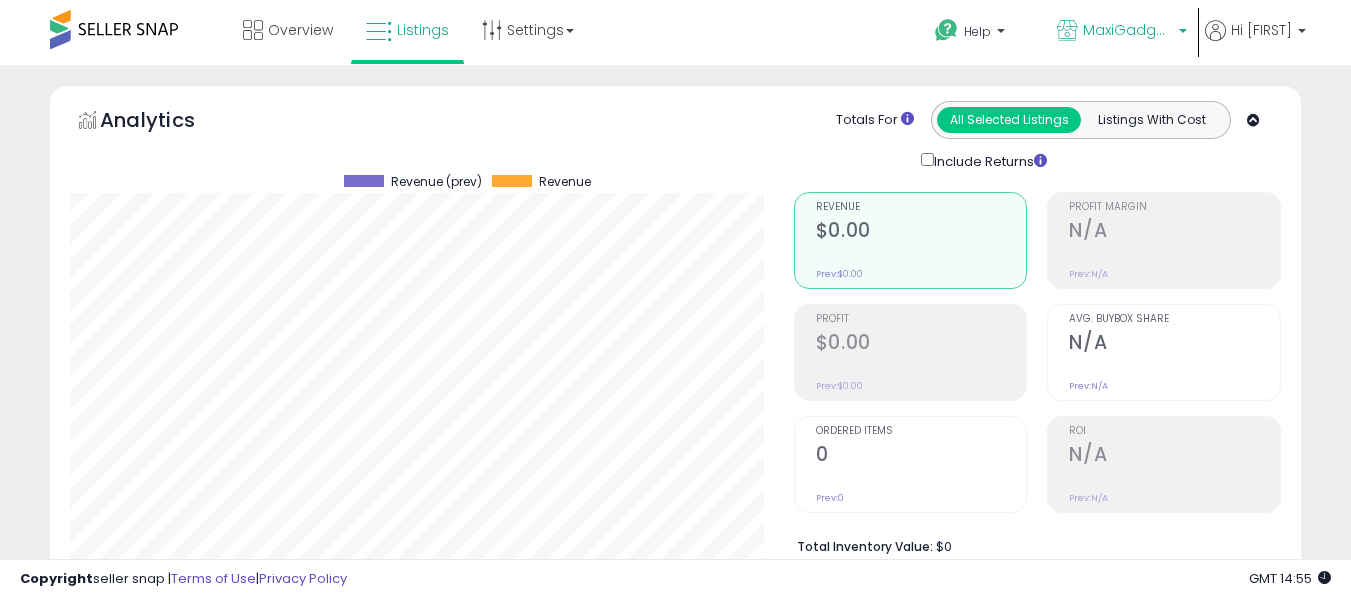 click on "MaxiGadgets, Inc US" at bounding box center [1122, 32] 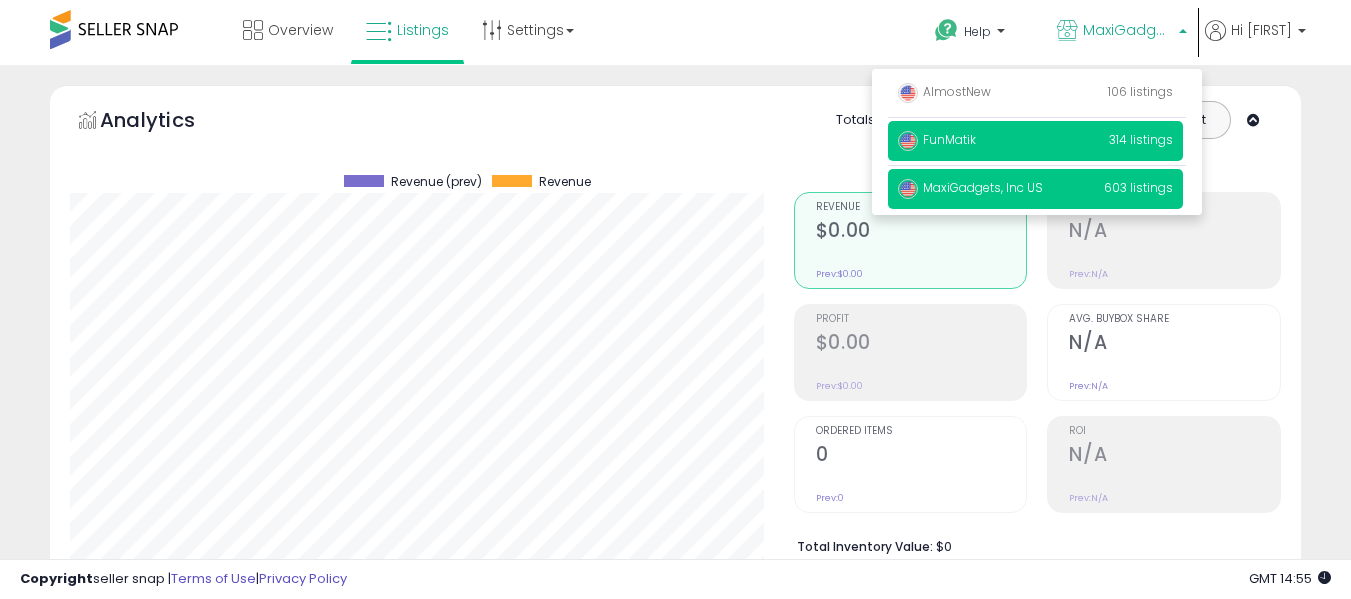 click on "FunMatik" at bounding box center (937, 139) 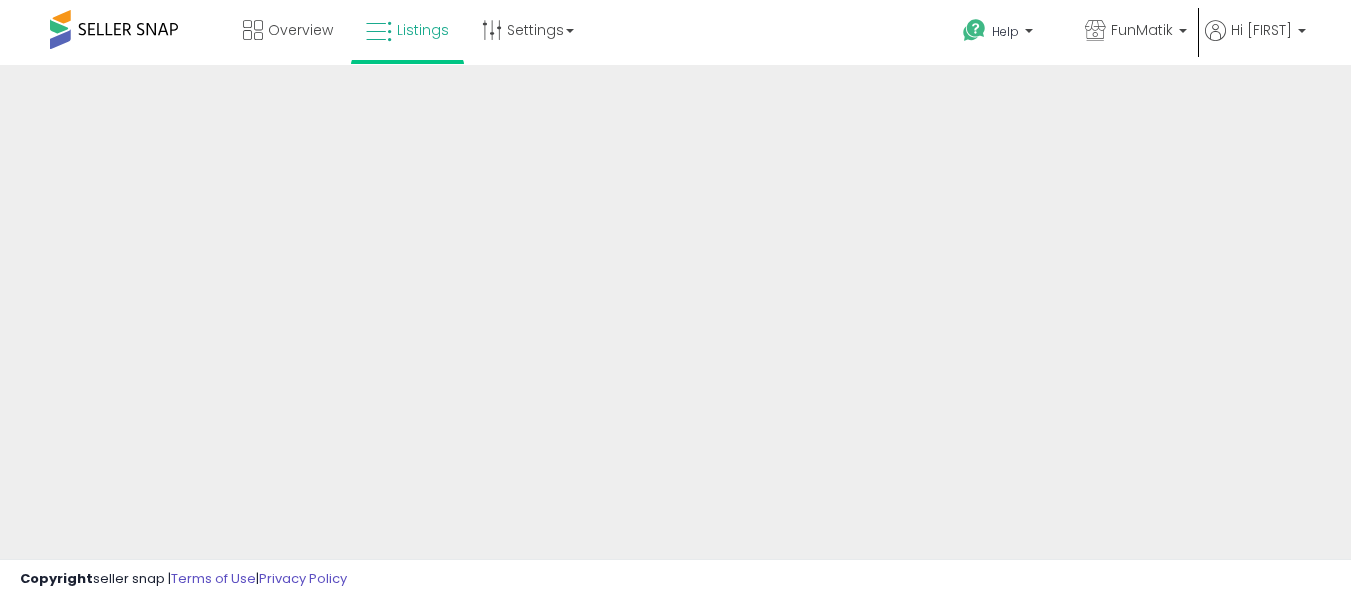 scroll, scrollTop: 0, scrollLeft: 0, axis: both 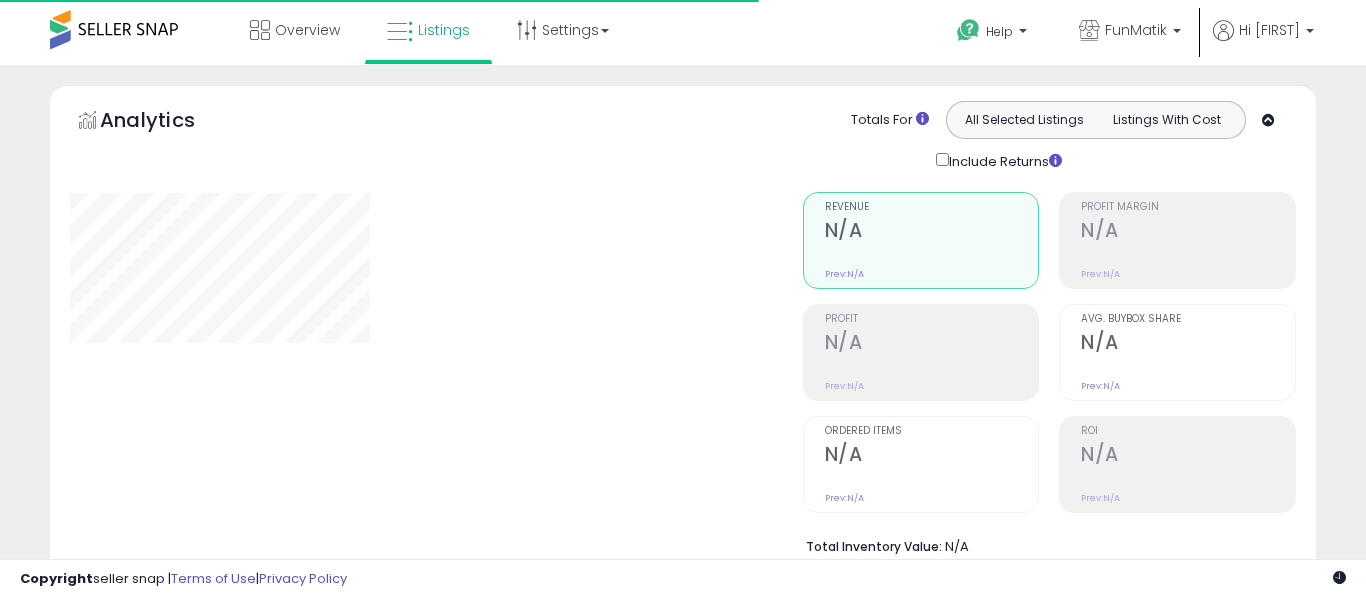 type on "**********" 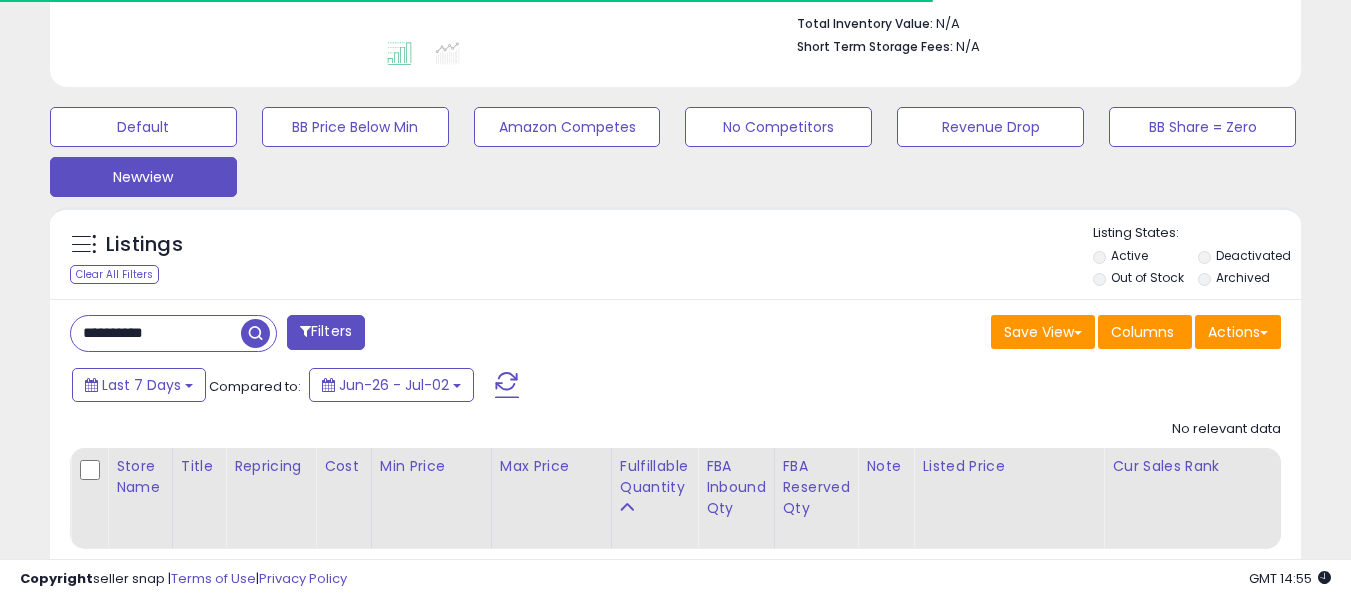 scroll, scrollTop: 642, scrollLeft: 0, axis: vertical 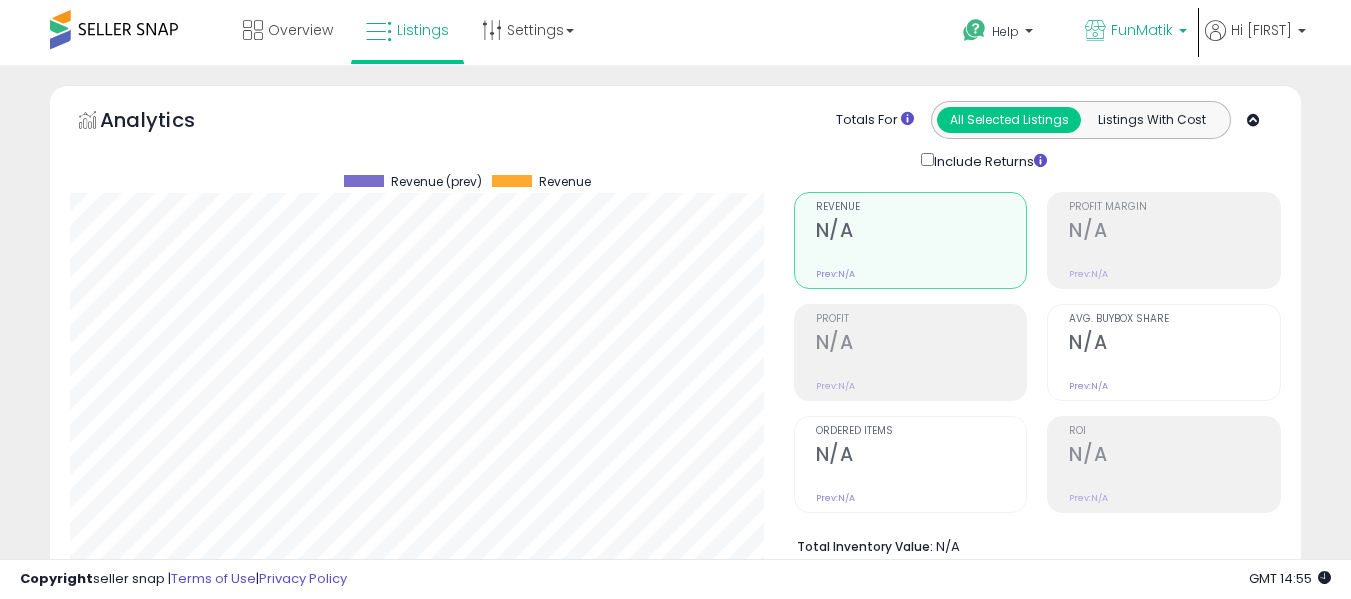 click on "FunMatik" at bounding box center (1142, 30) 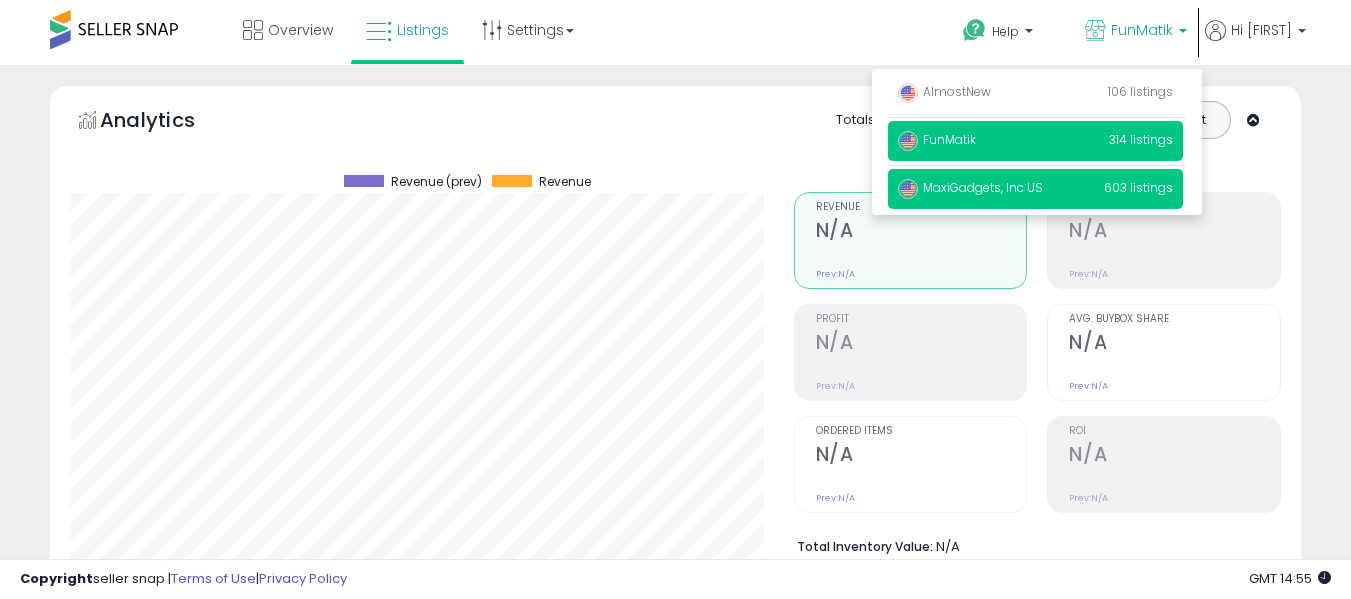 click on "MaxiGadgets, Inc US
603
listings" at bounding box center [1035, 189] 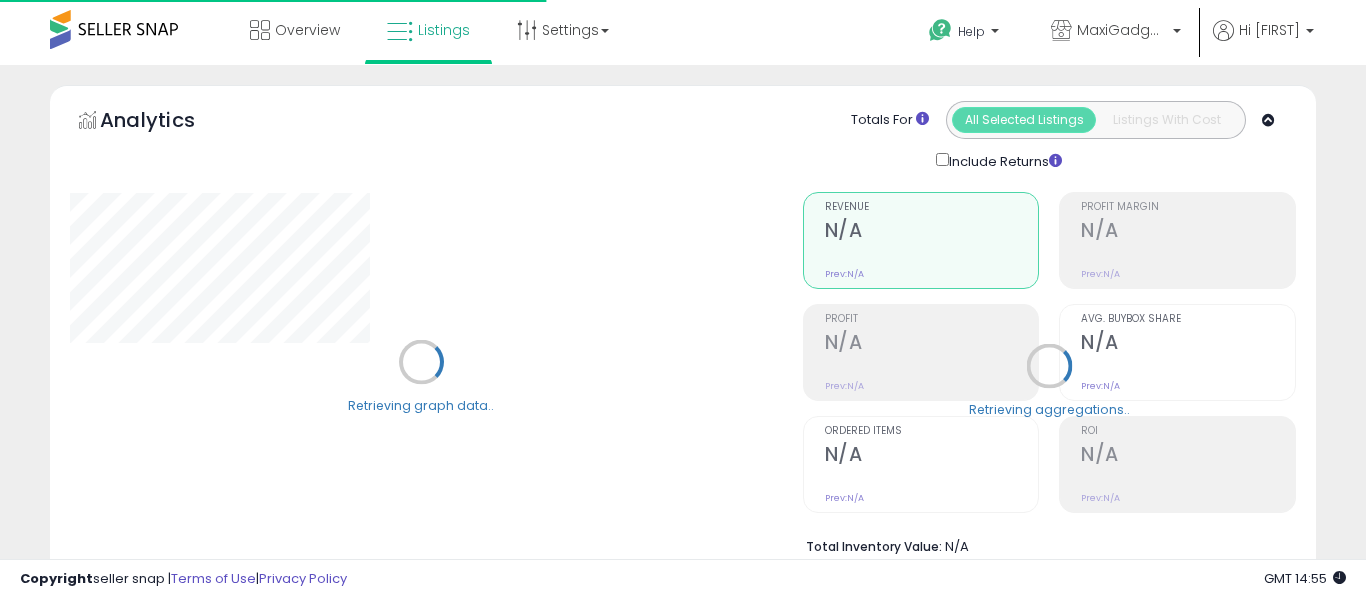 select on "**" 